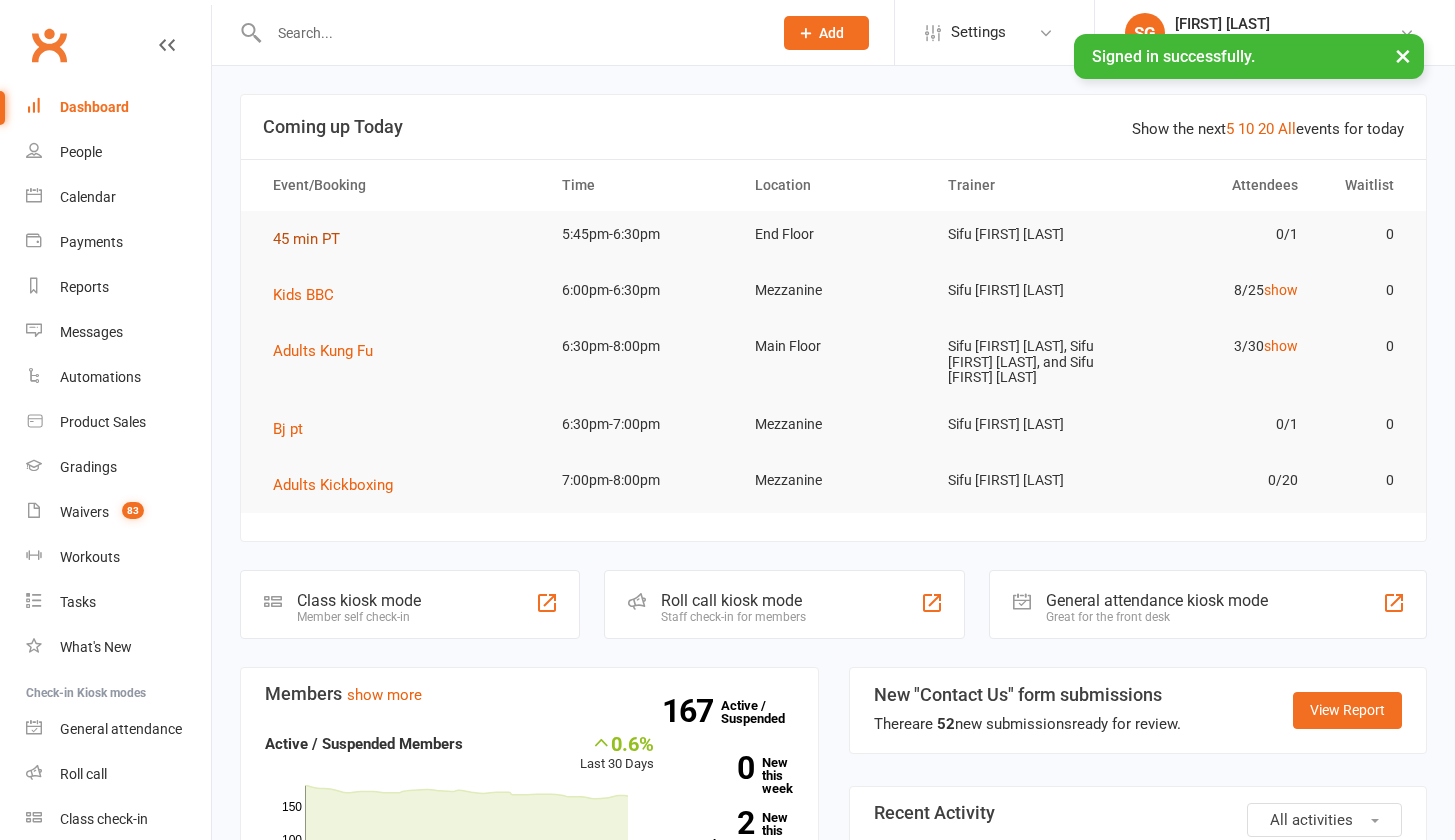 scroll, scrollTop: 0, scrollLeft: 0, axis: both 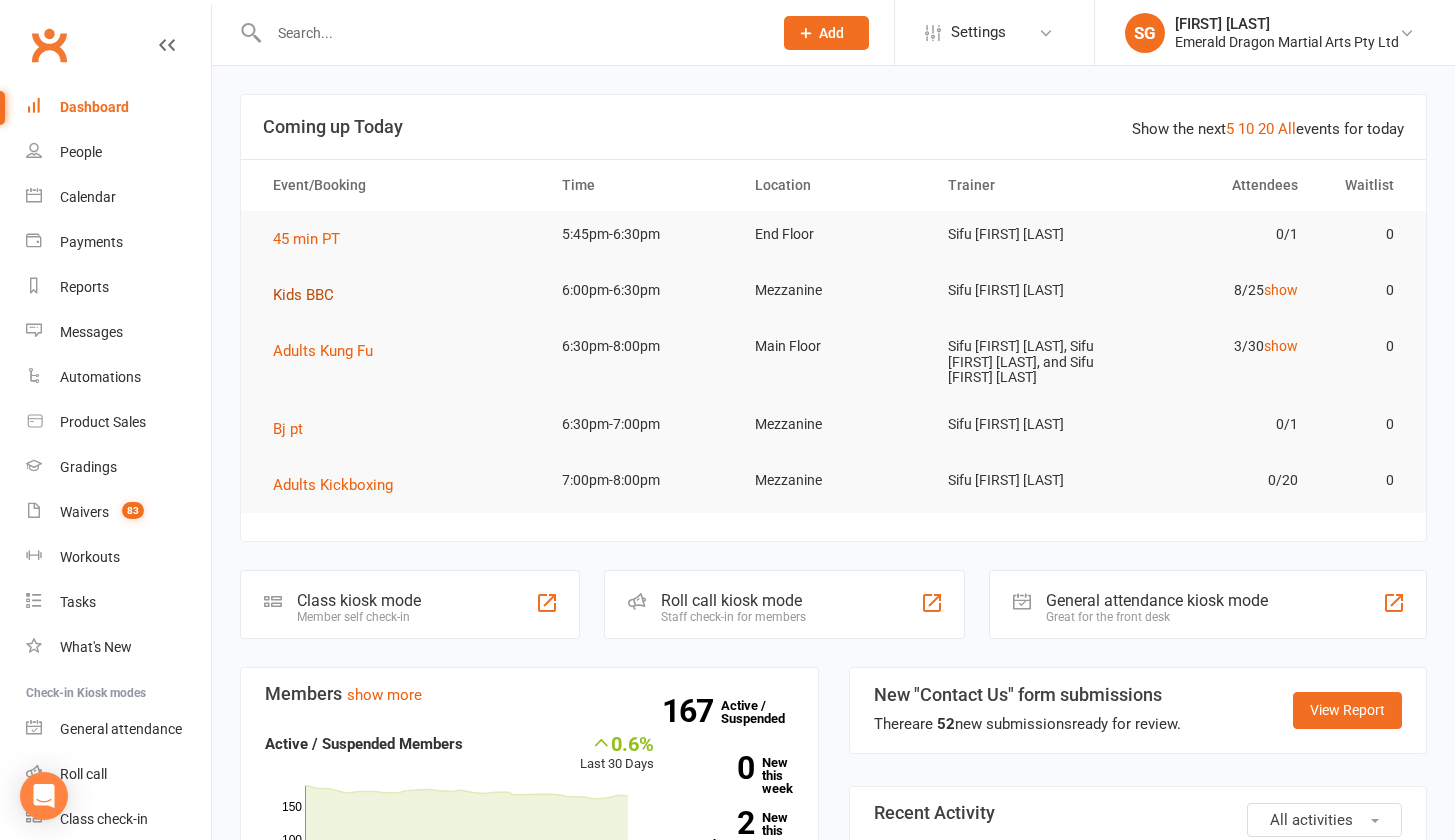 click on "Kids BBC" at bounding box center [303, 295] 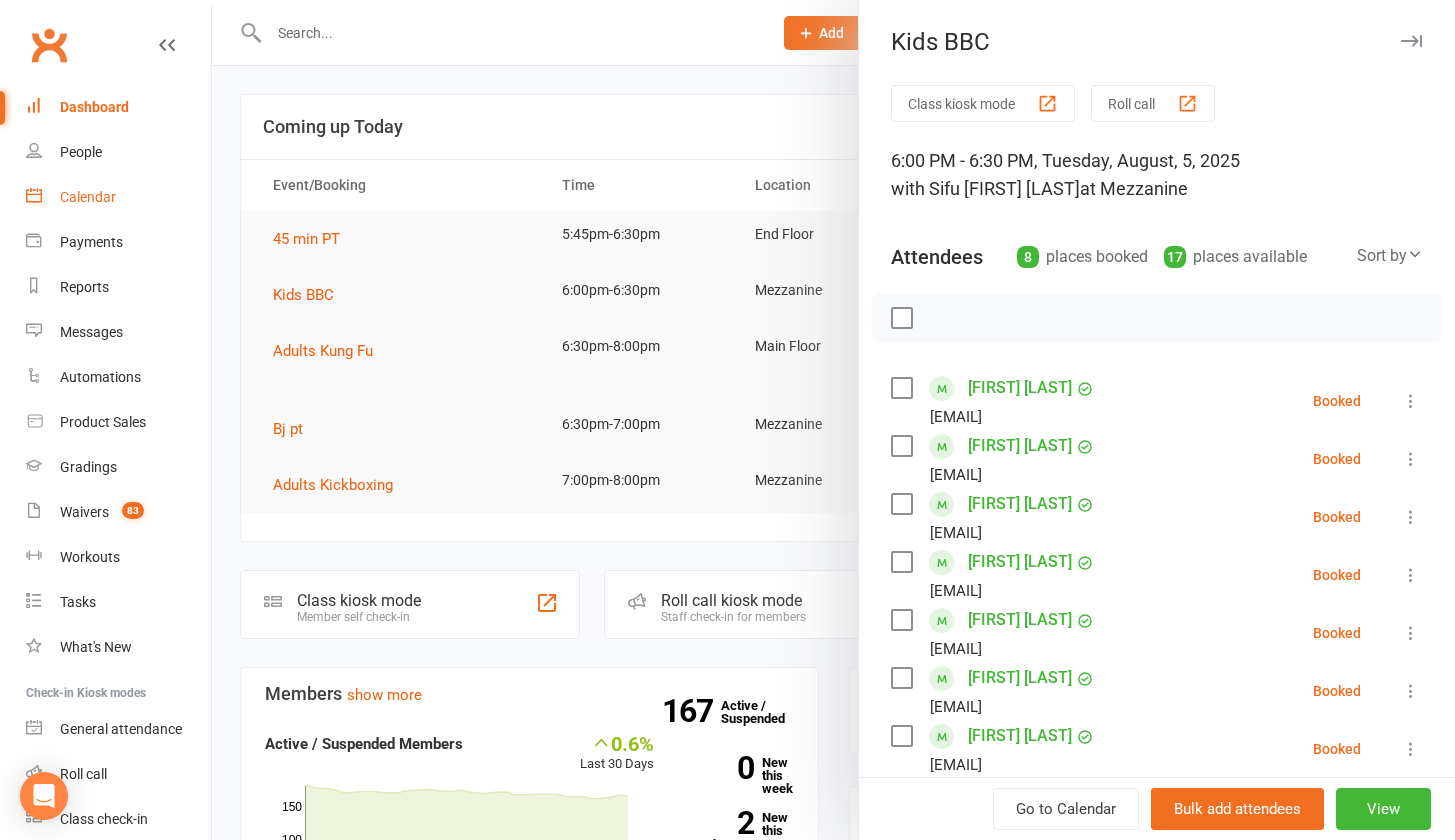 click on "Calendar" at bounding box center (88, 197) 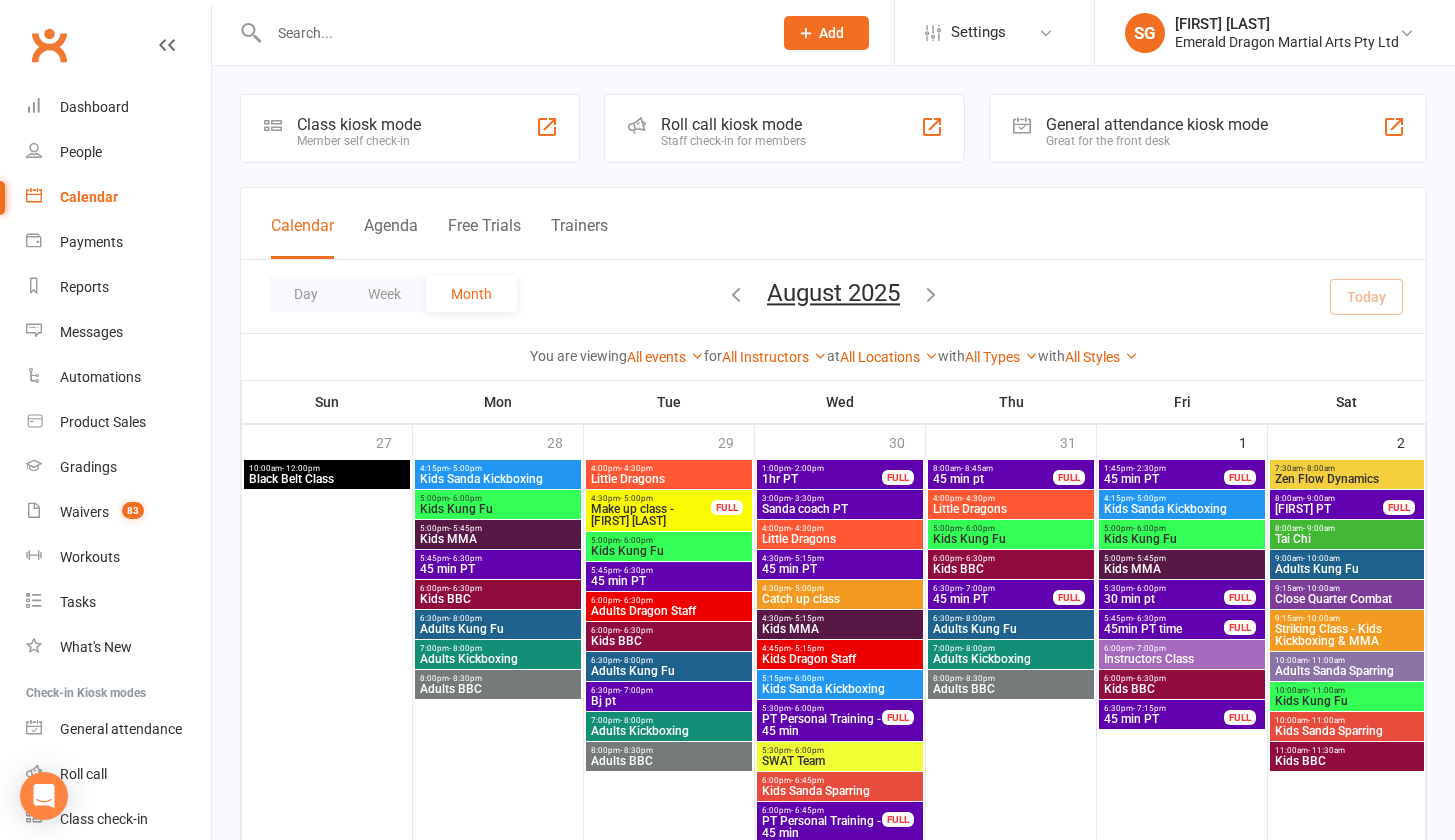 click on "People" at bounding box center (81, 152) 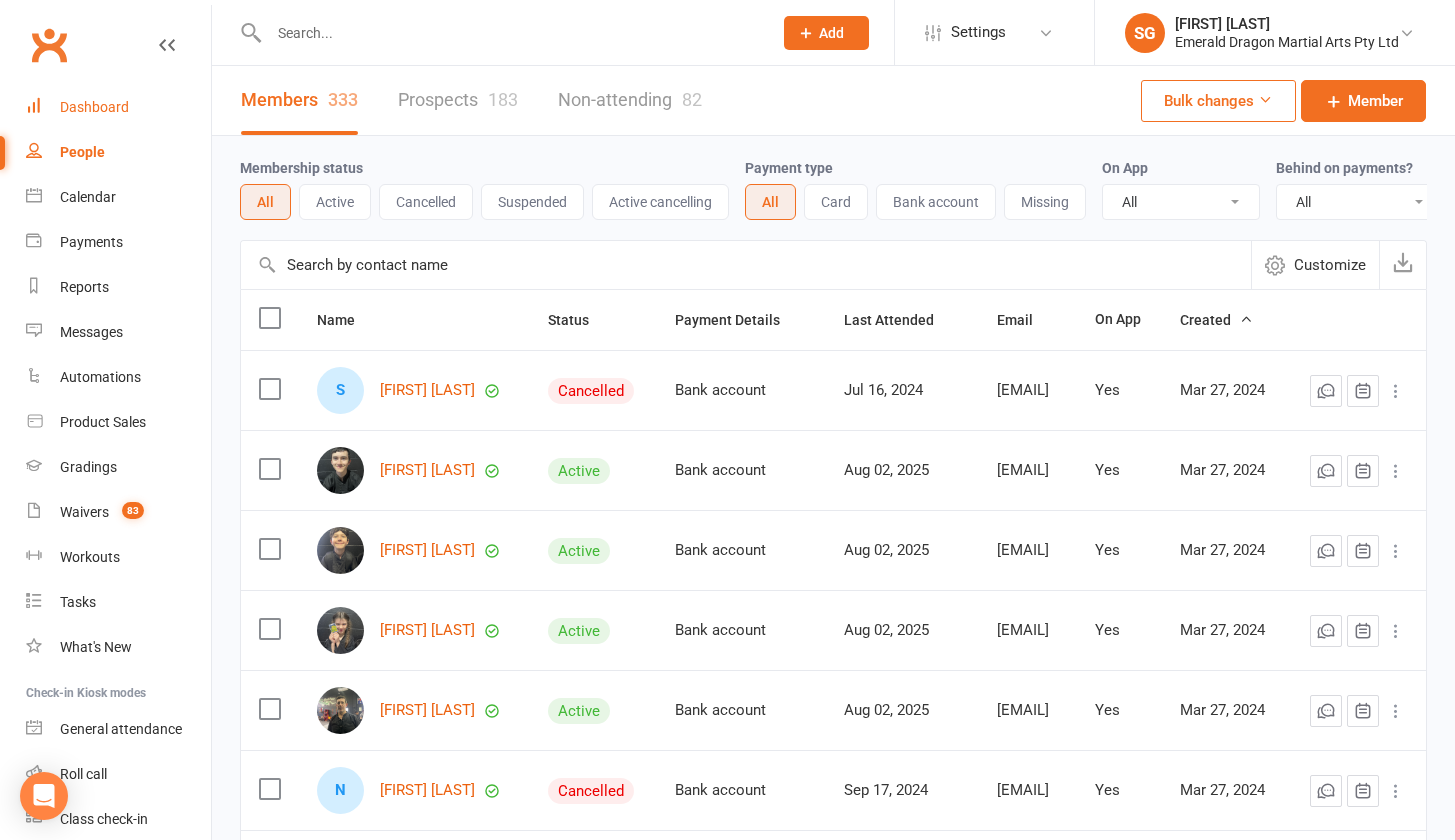click on "Dashboard" at bounding box center (94, 107) 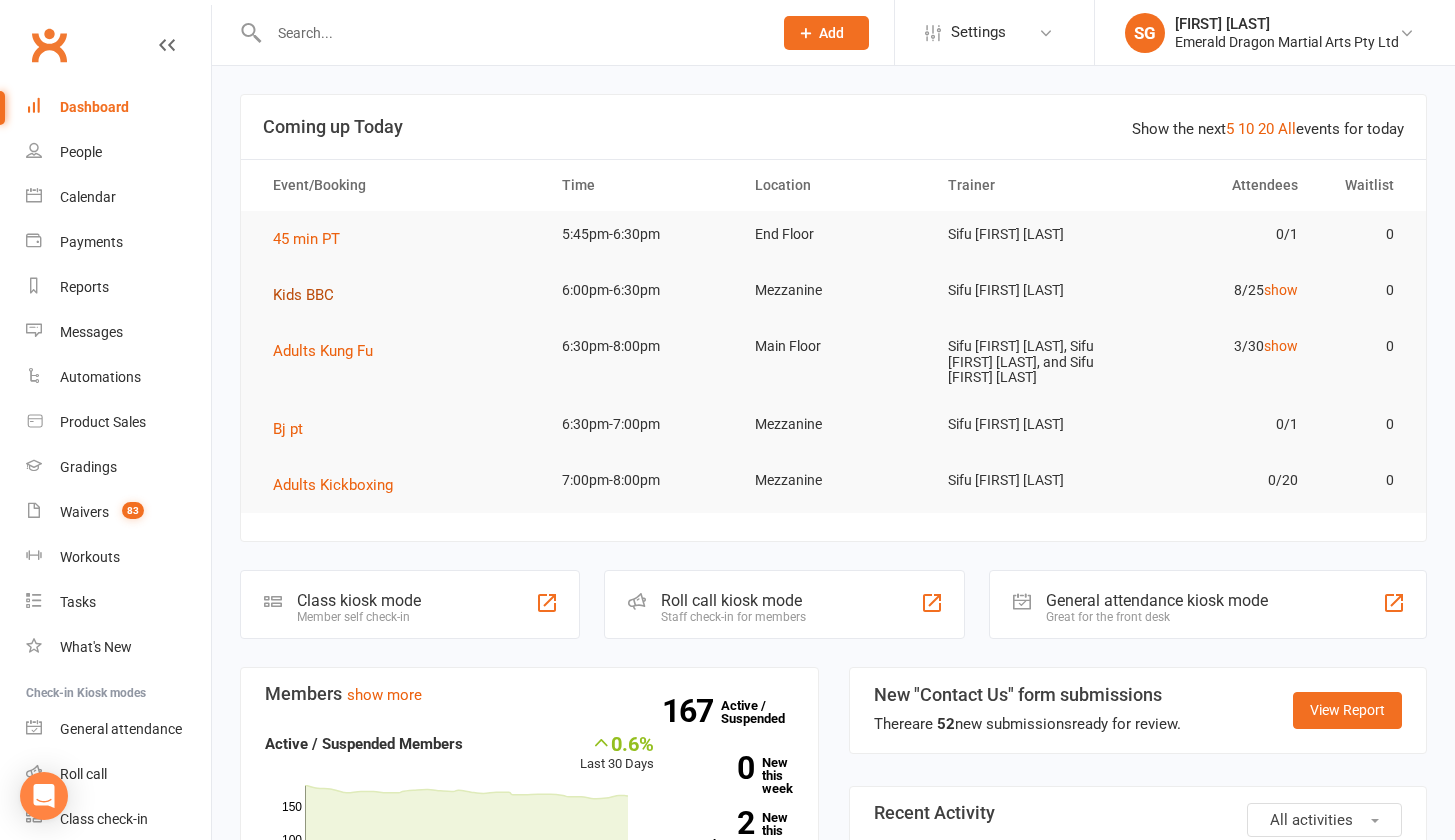 click on "Kids BBC" at bounding box center [303, 295] 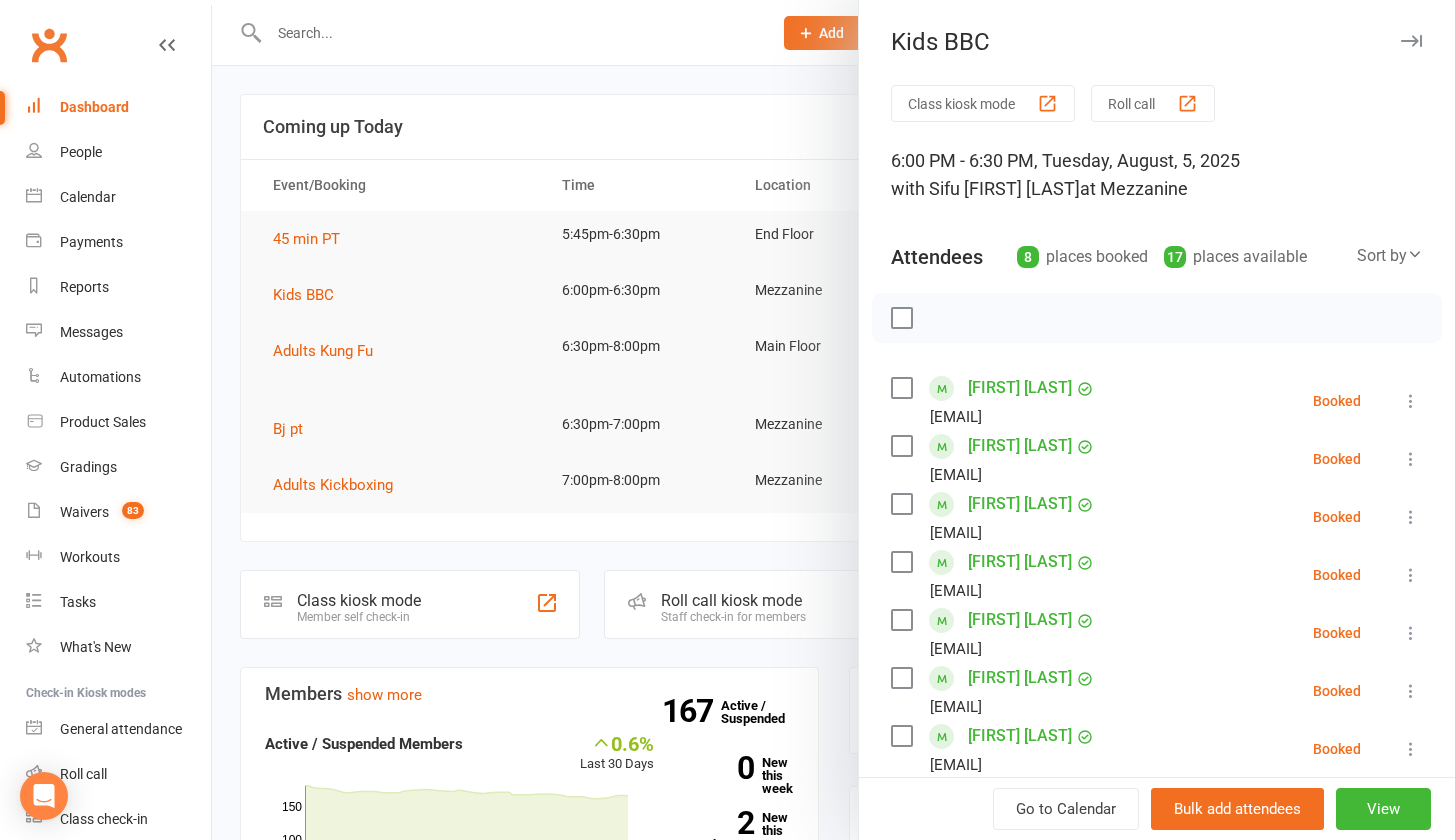 click on "Class kiosk mode" at bounding box center [983, 103] 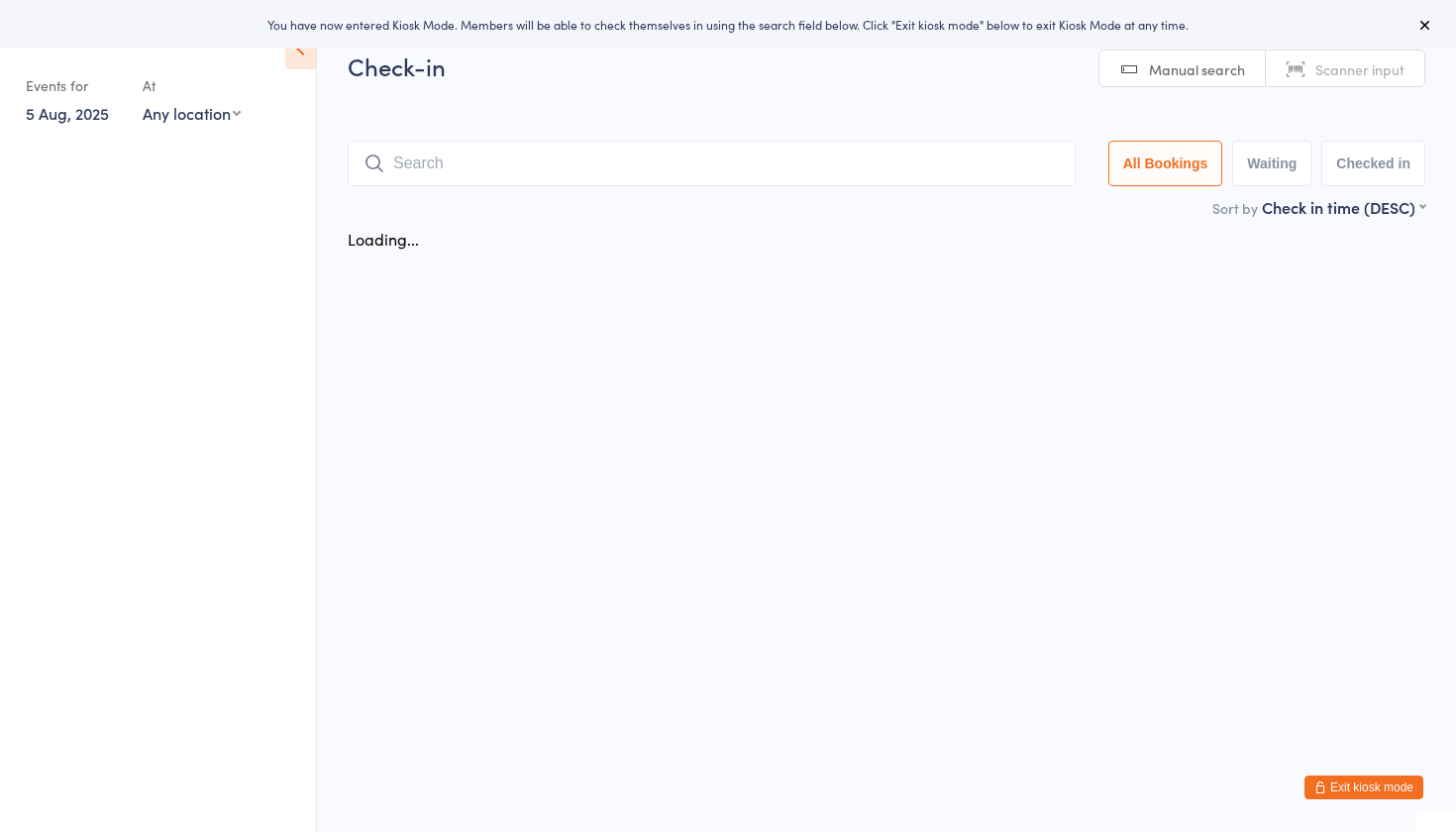 scroll, scrollTop: 0, scrollLeft: 0, axis: both 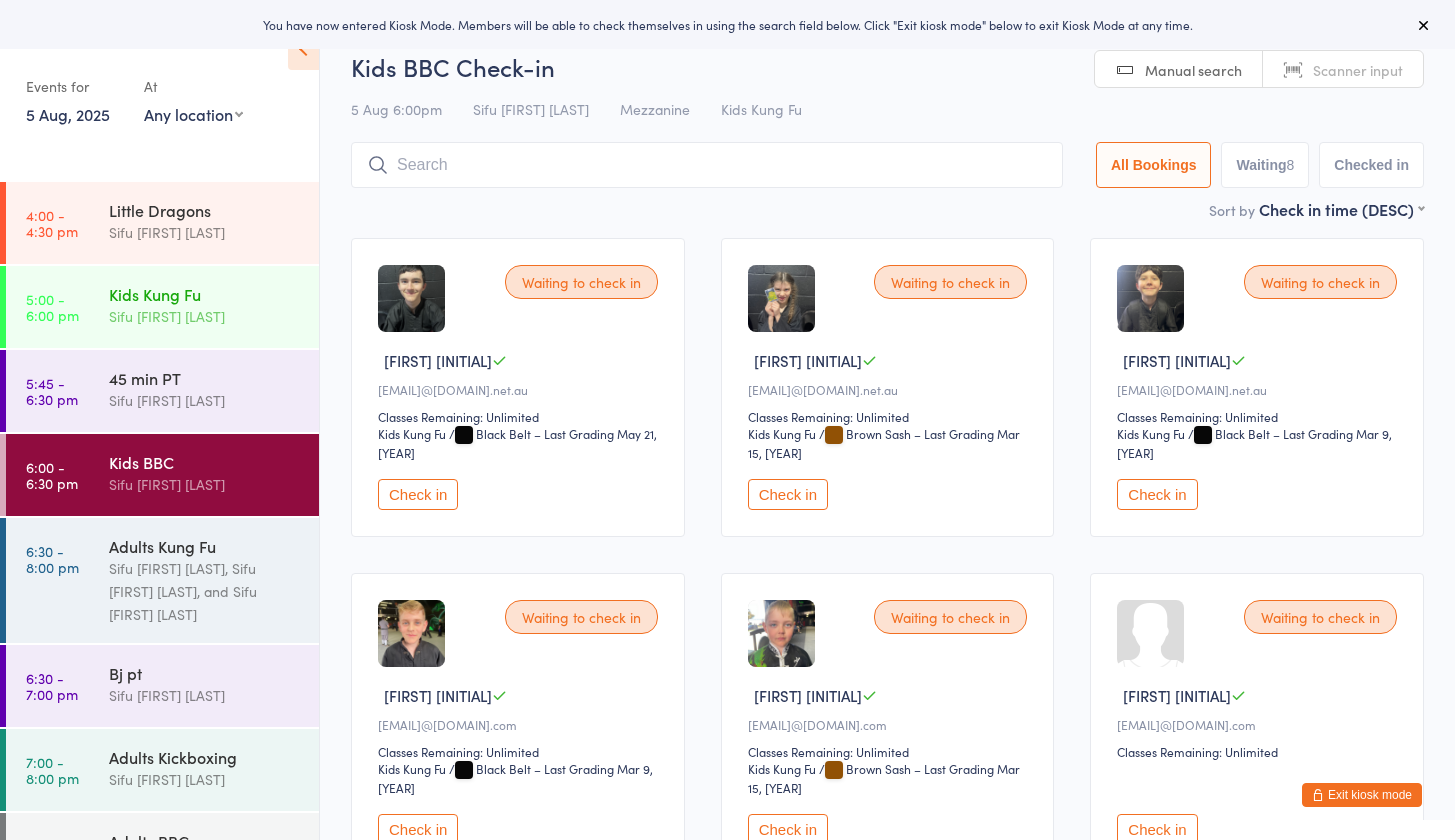 click on "Sifu [NAME] [LAST]" at bounding box center [205, 316] 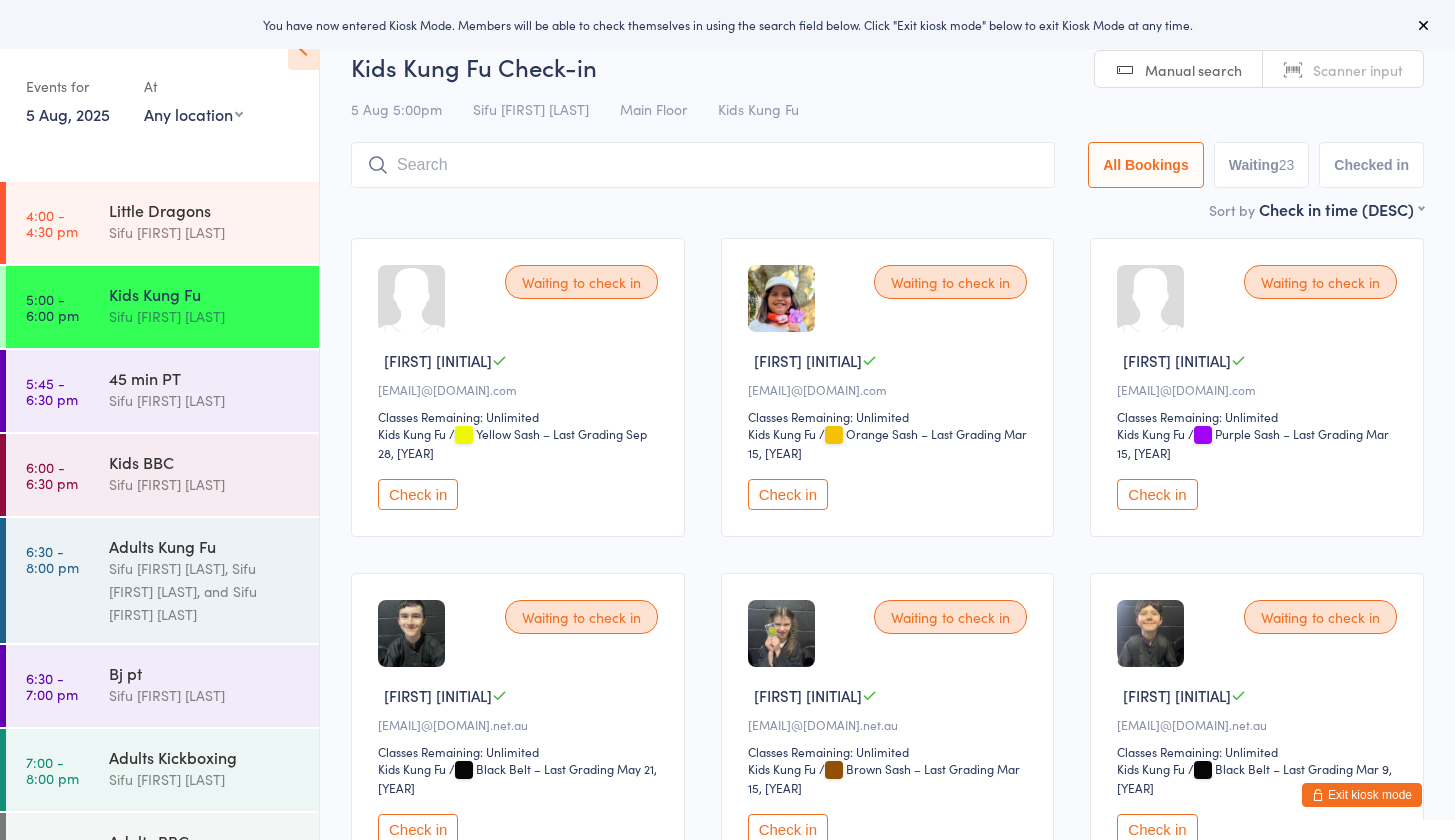 click on "Check in" at bounding box center [418, 494] 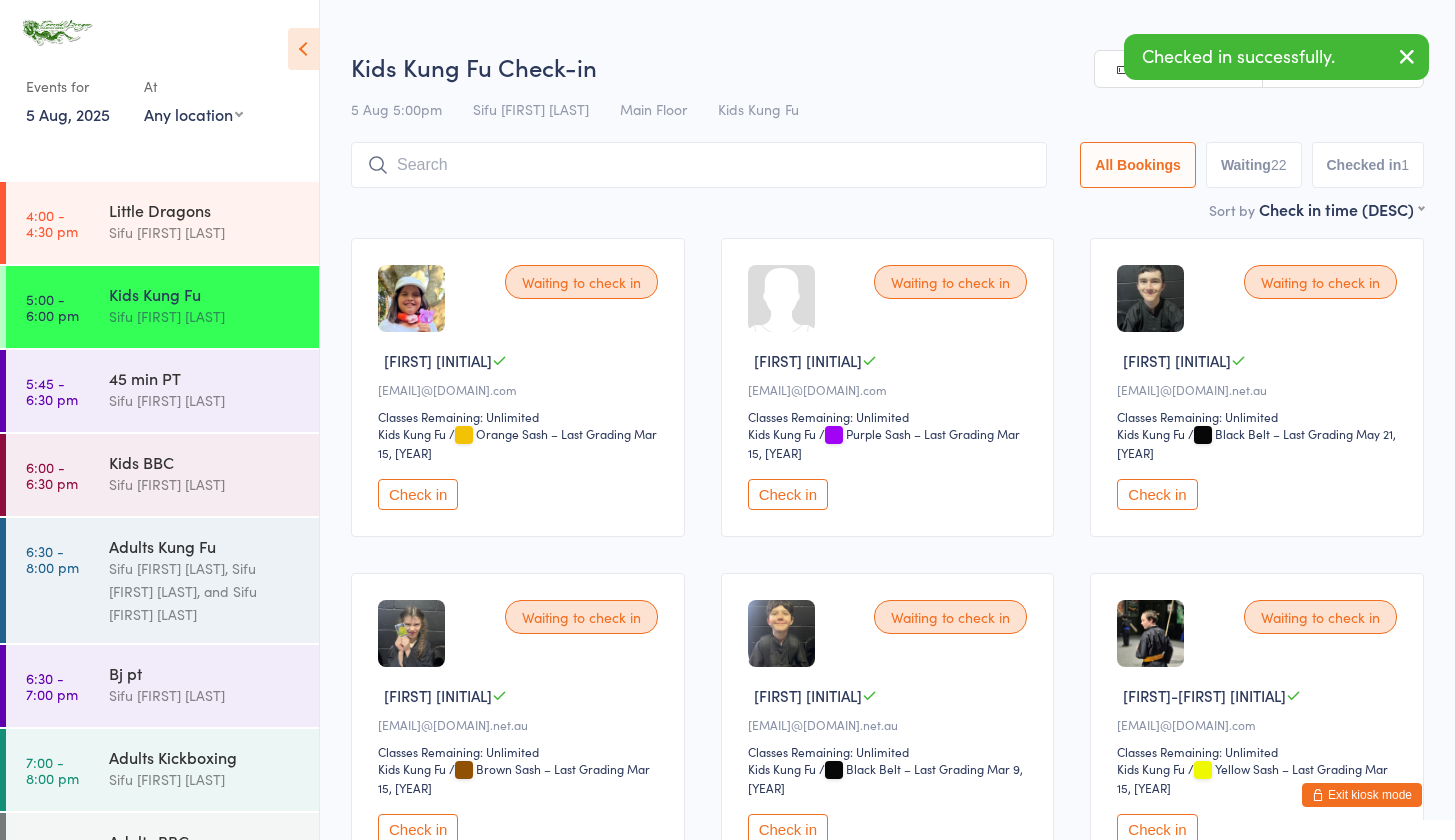click on "Check in" at bounding box center (418, 494) 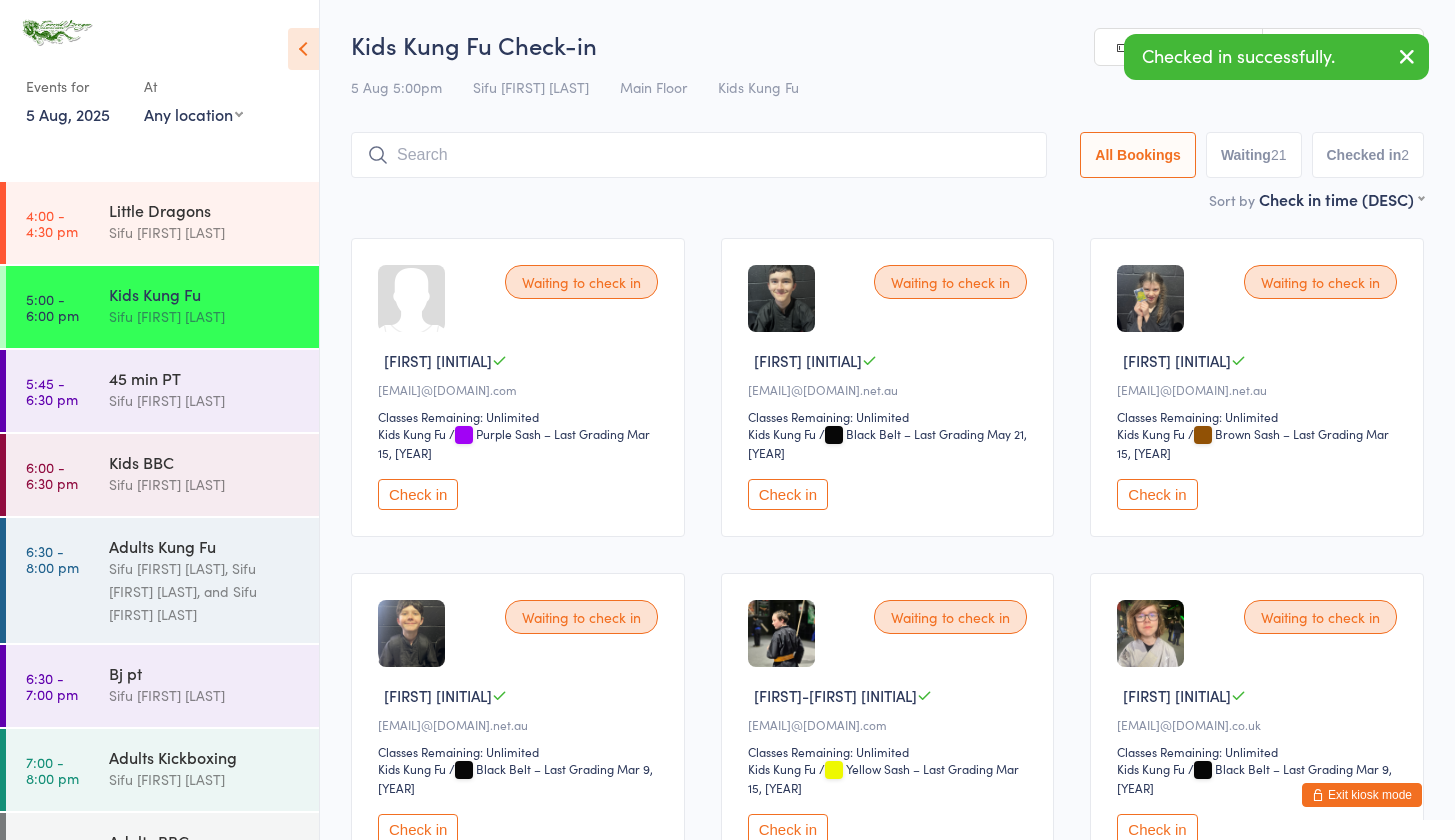 click on "Check in" at bounding box center (418, 494) 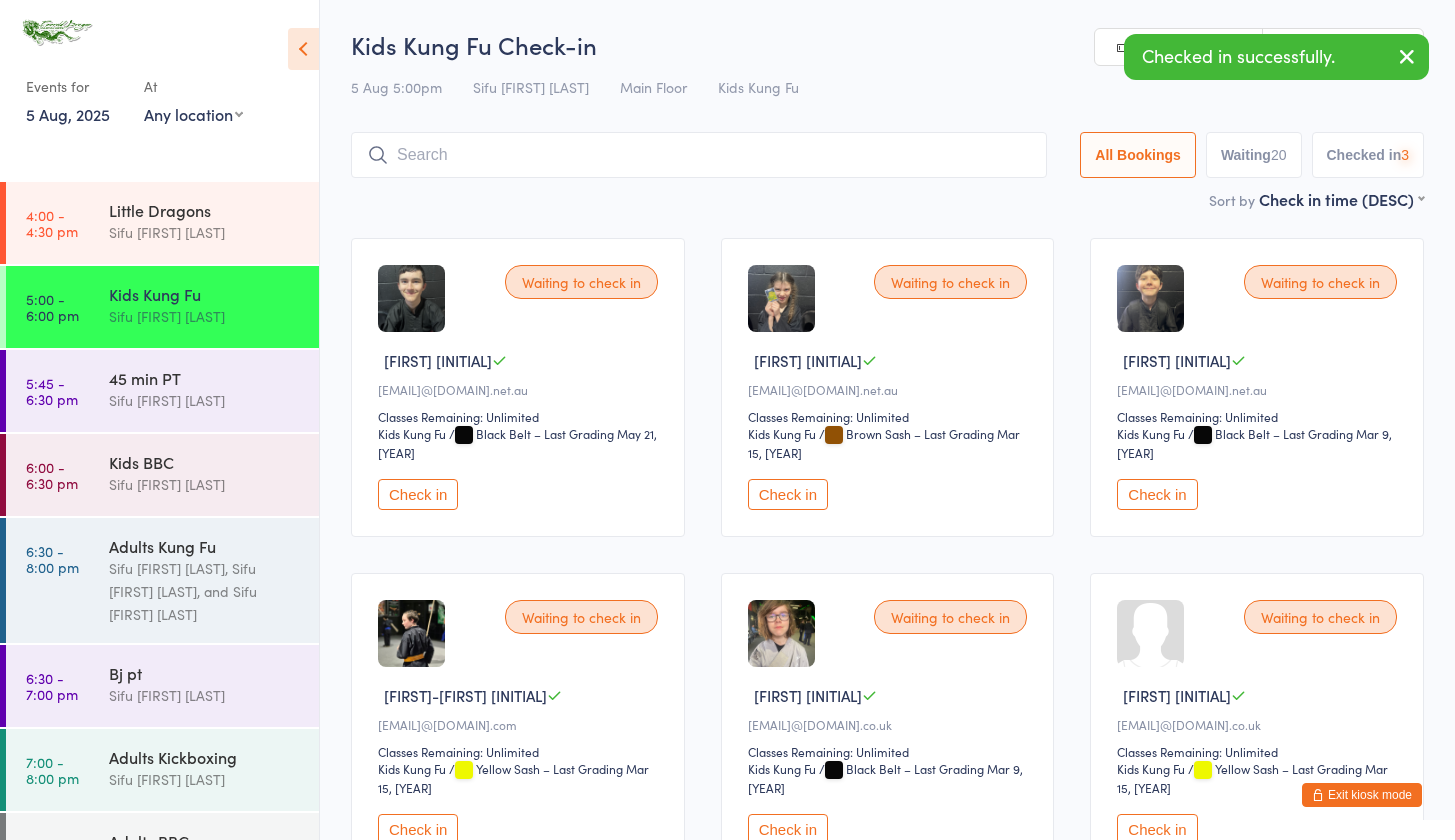 click on "Check in" at bounding box center (418, 494) 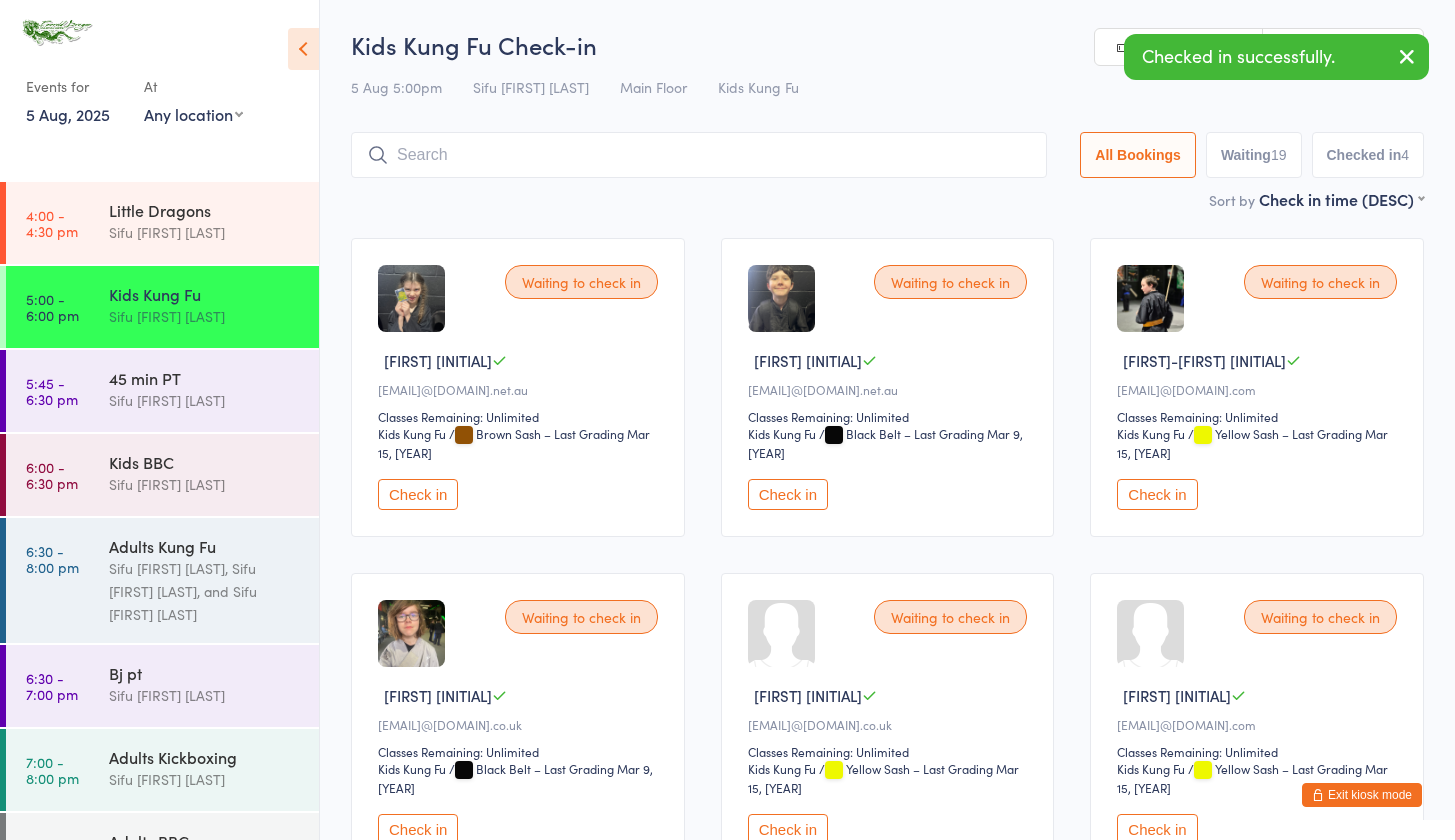 click on "Check in" at bounding box center (418, 494) 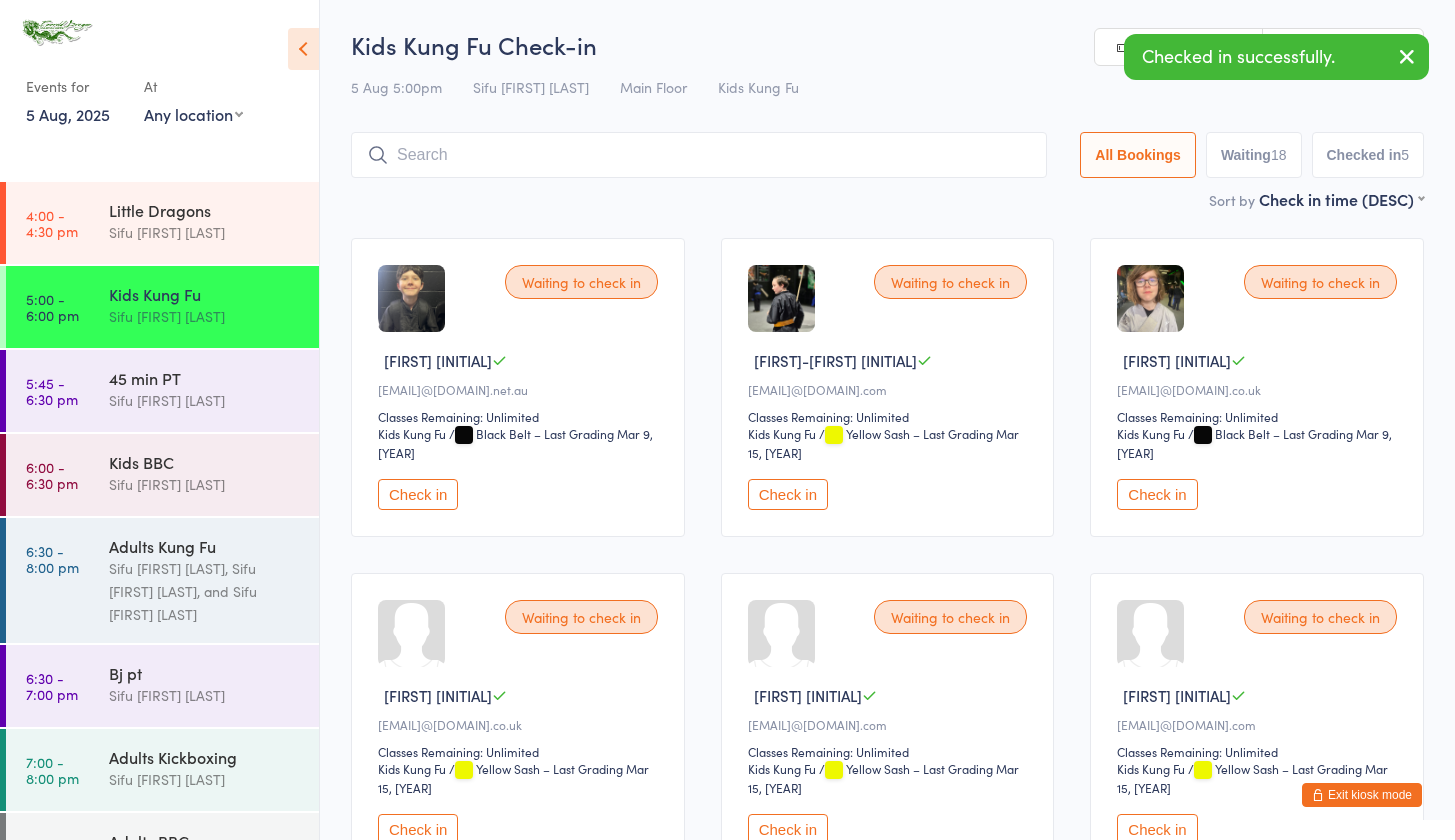 click on "Check in" at bounding box center (418, 494) 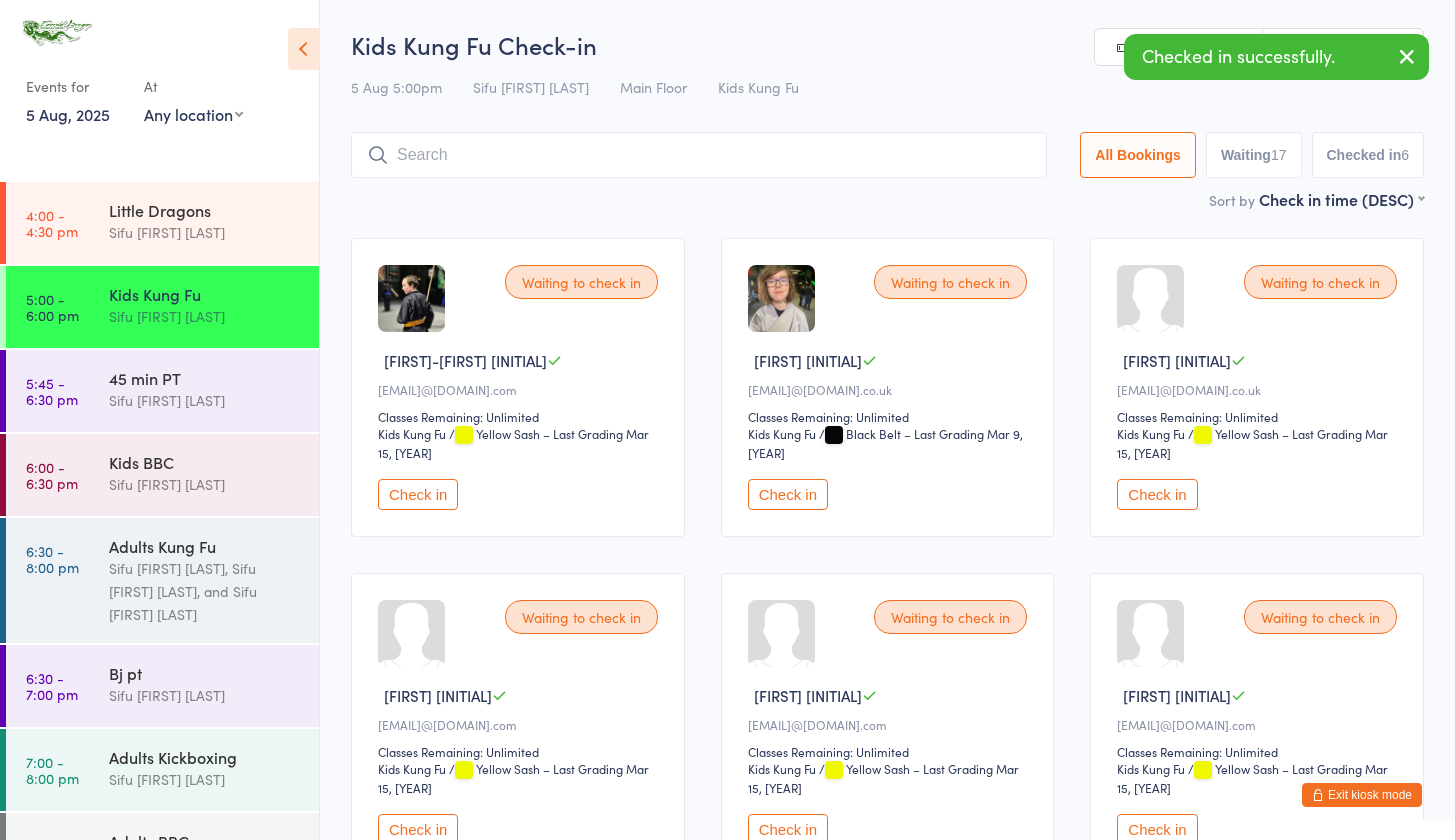 click on "Check in" at bounding box center [788, 494] 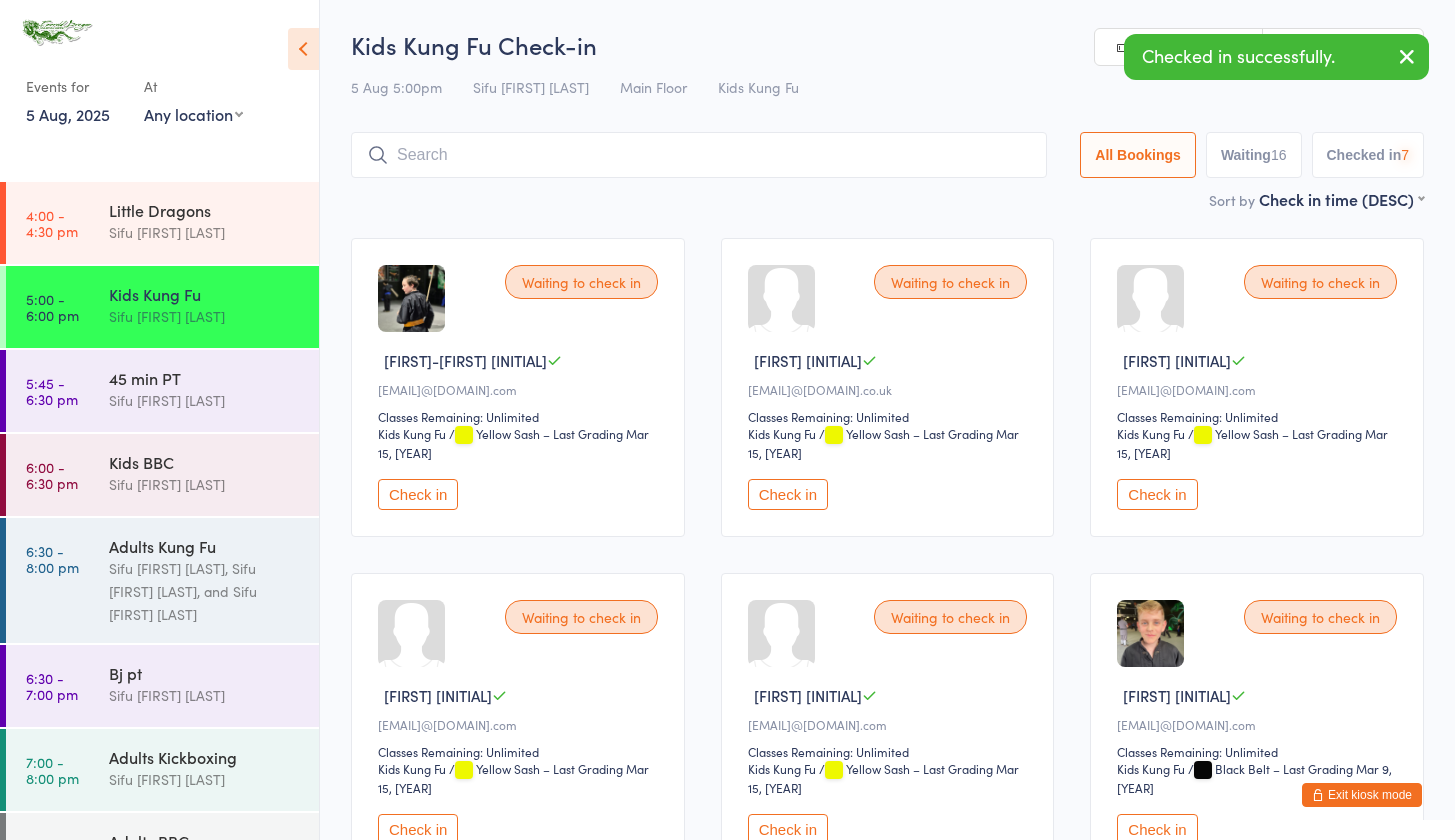 click on "Check in" at bounding box center [788, 494] 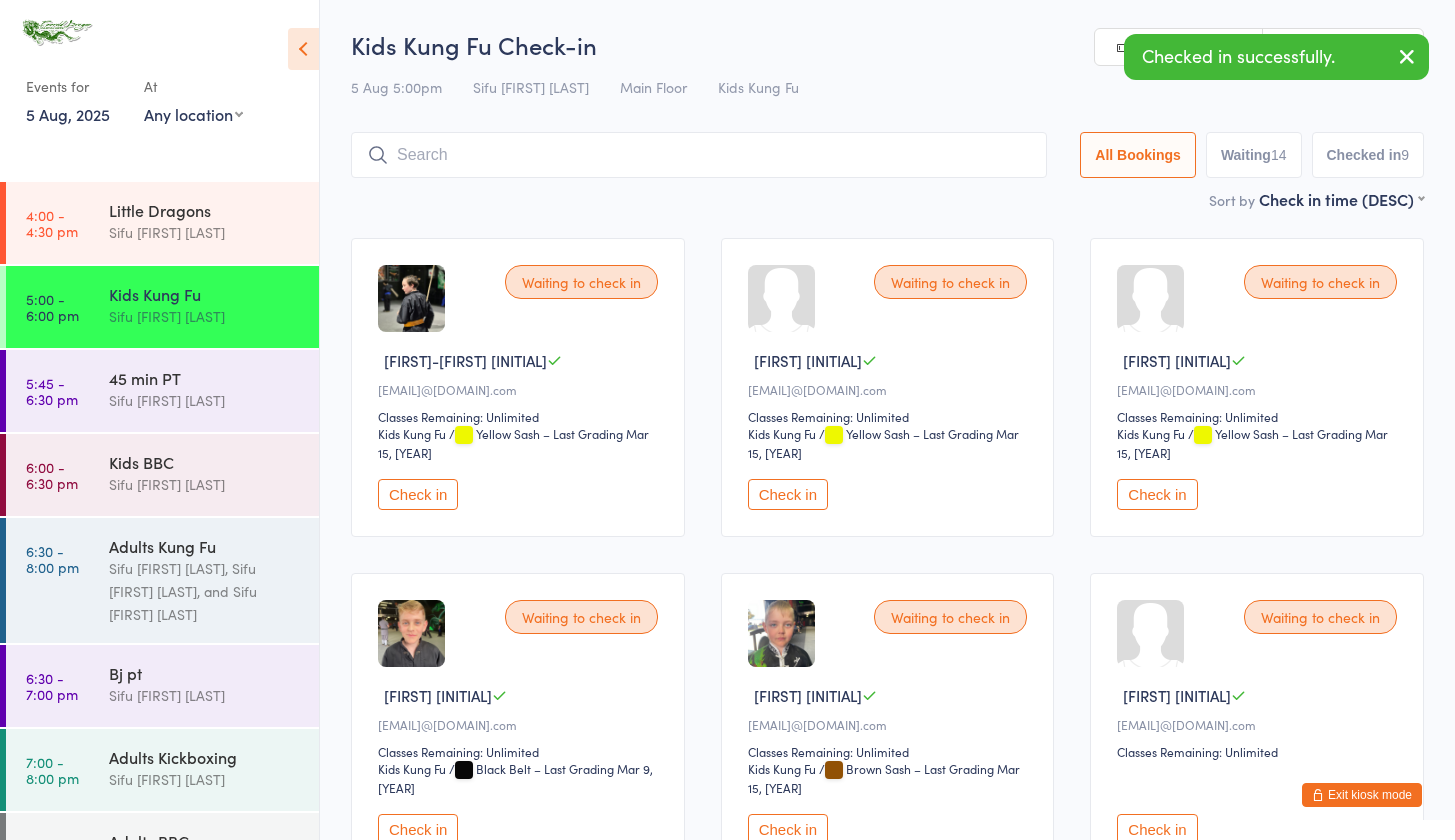 click on "Check in" at bounding box center (788, 494) 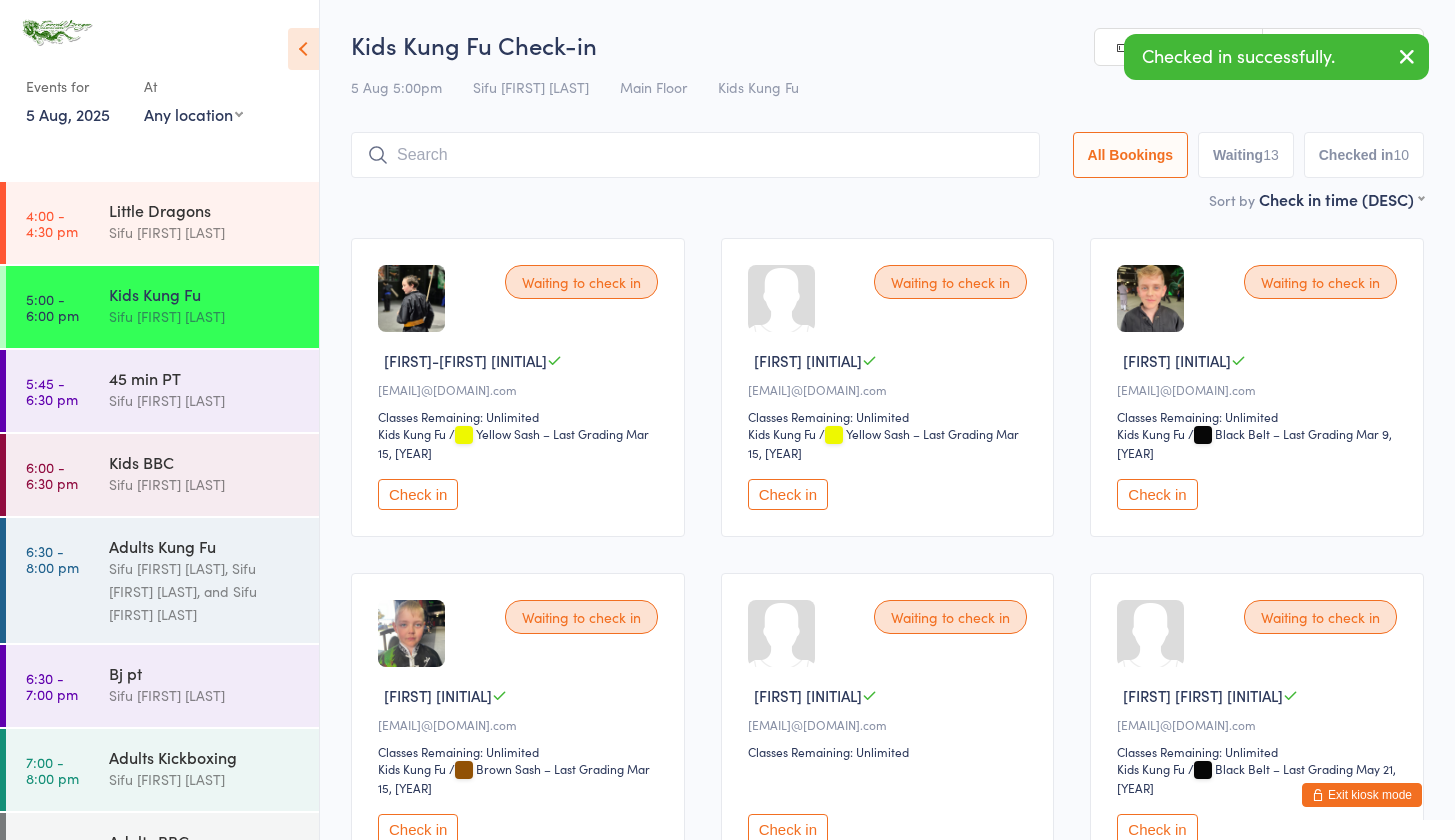 click on "Check in" at bounding box center (1157, 494) 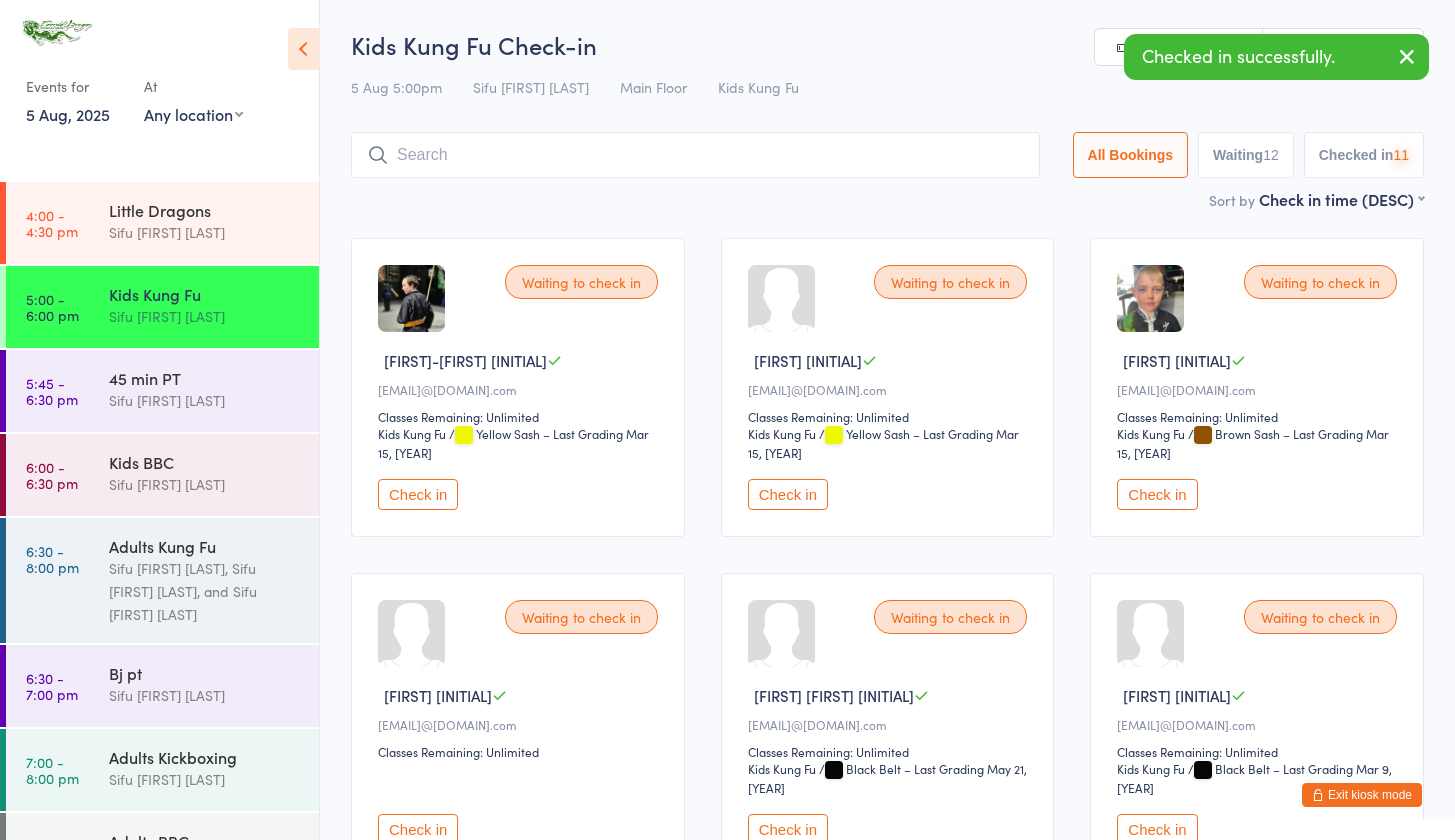 click on "Check in" at bounding box center [1157, 494] 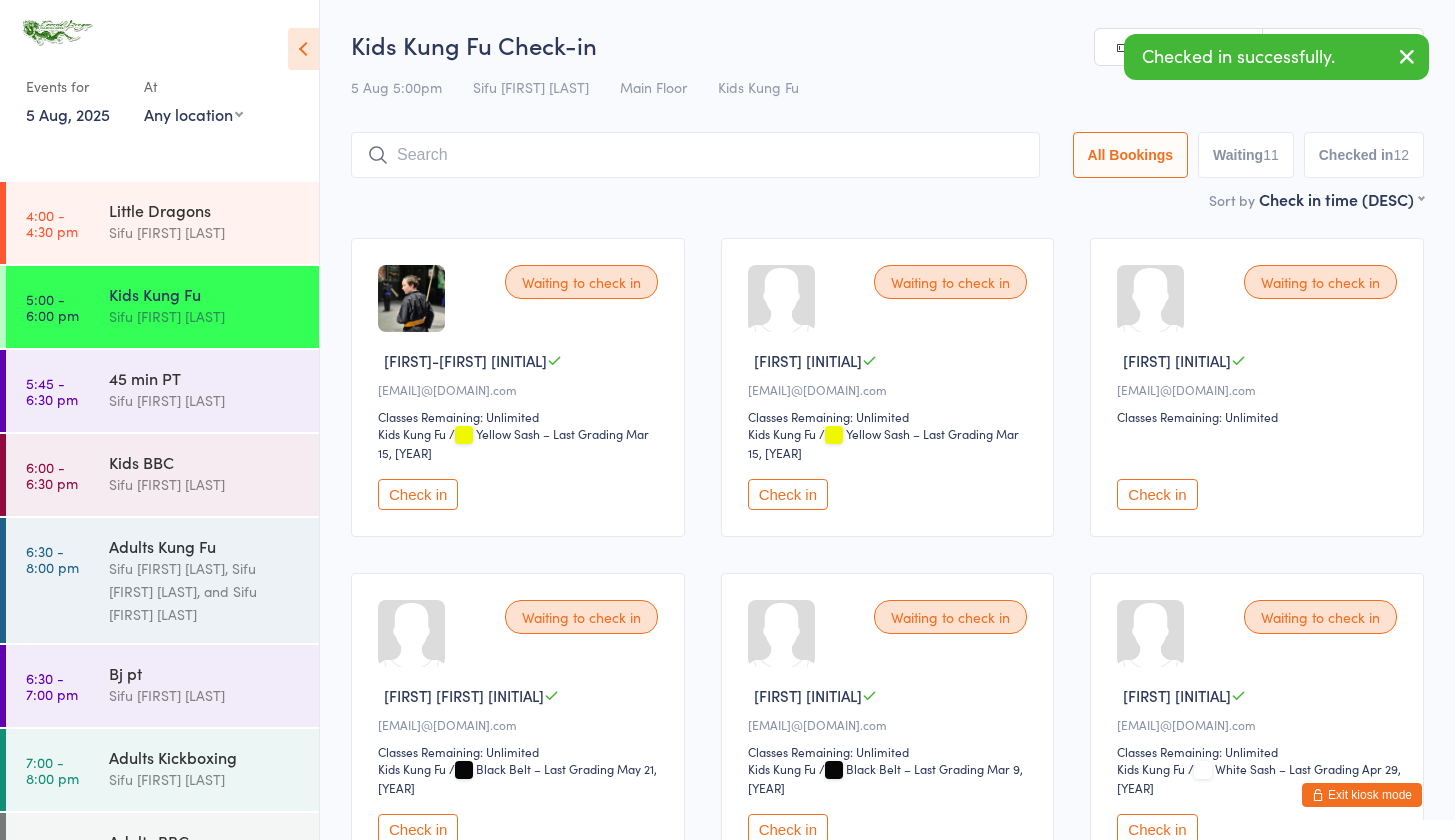 click on "Check in" at bounding box center (1157, 494) 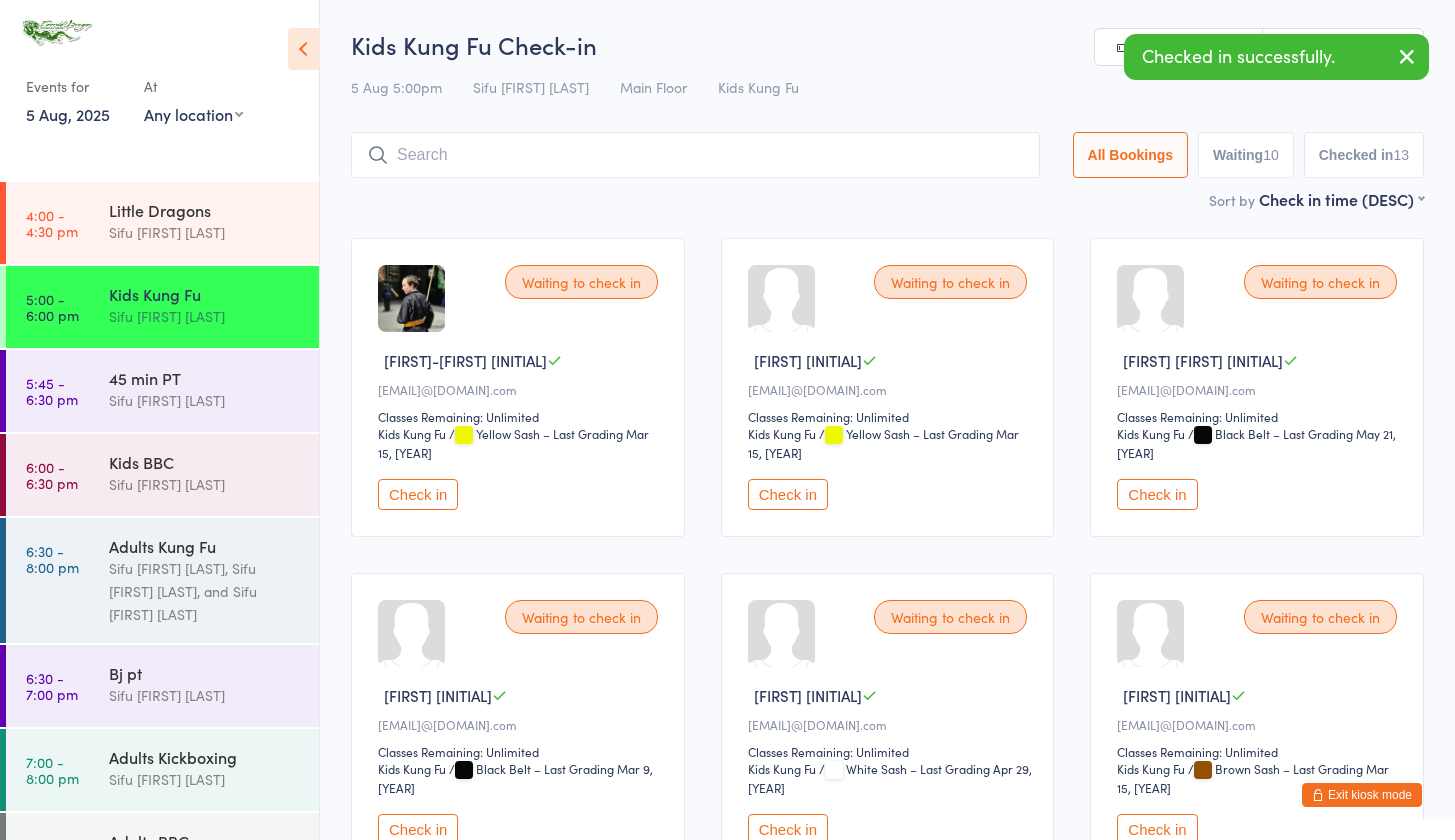 click on "Check in" at bounding box center [1157, 494] 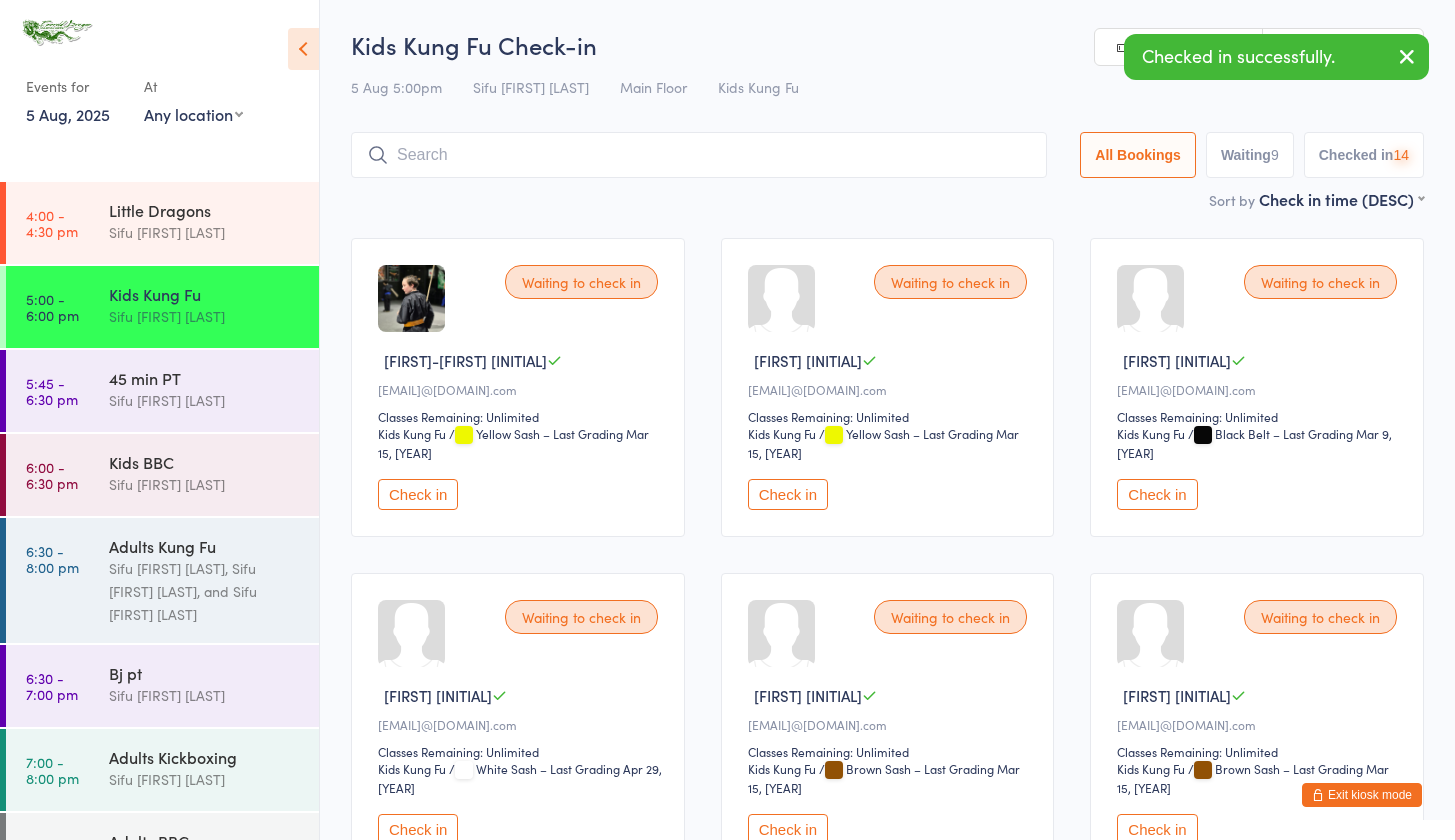 click on "Check in" at bounding box center [1157, 494] 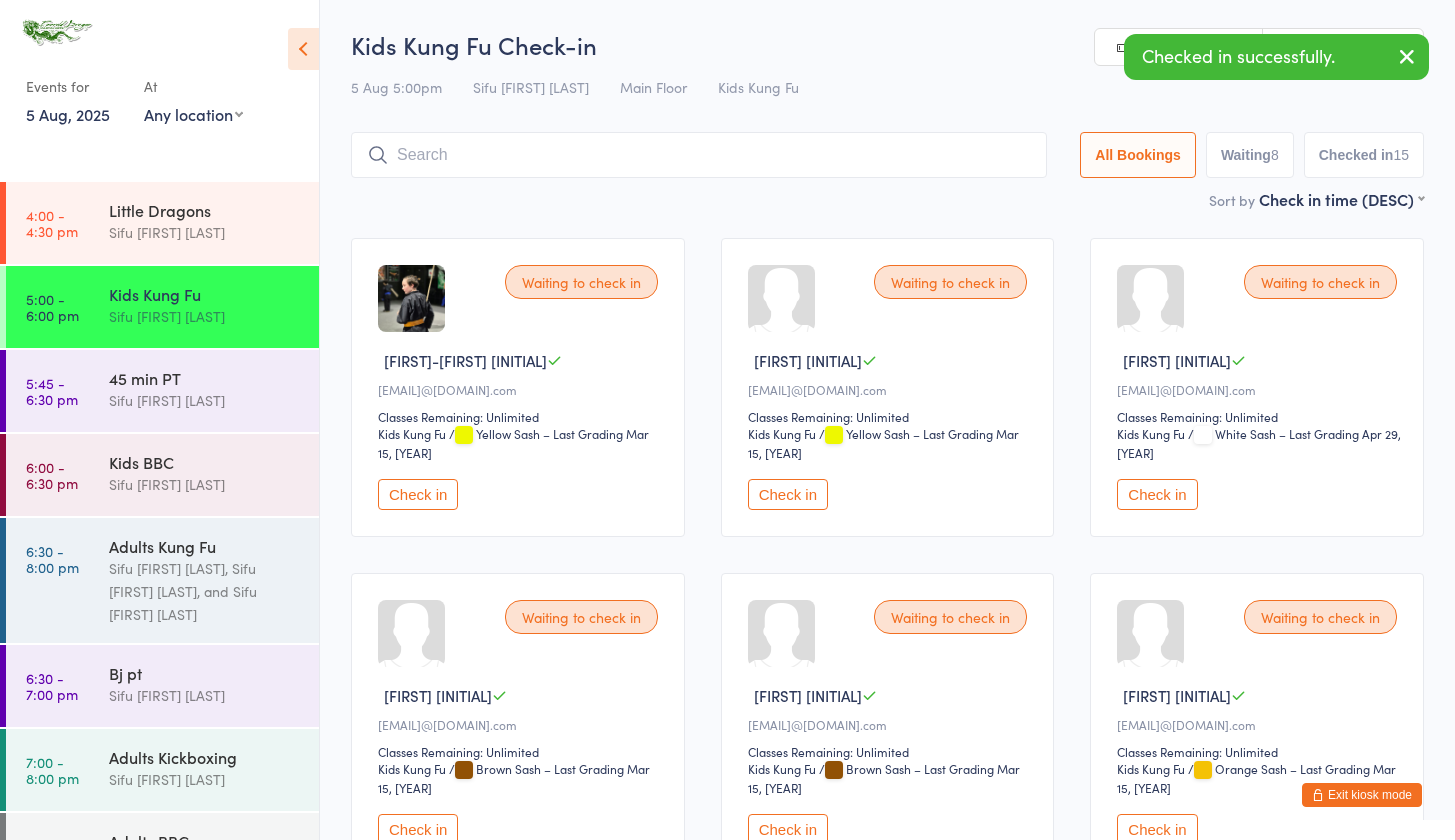 click on "Check in" at bounding box center [1157, 494] 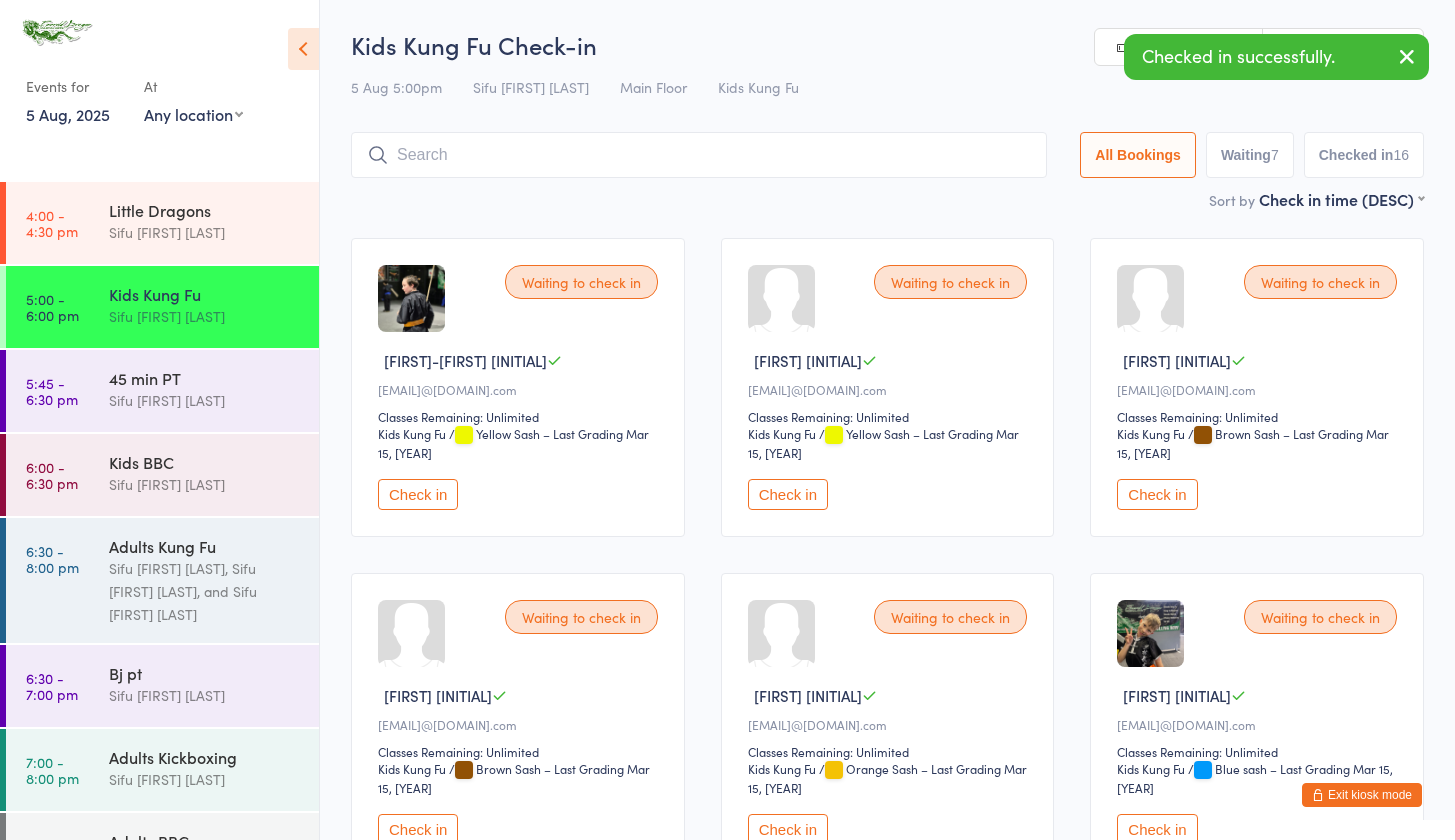 click on "Check in" at bounding box center (1157, 494) 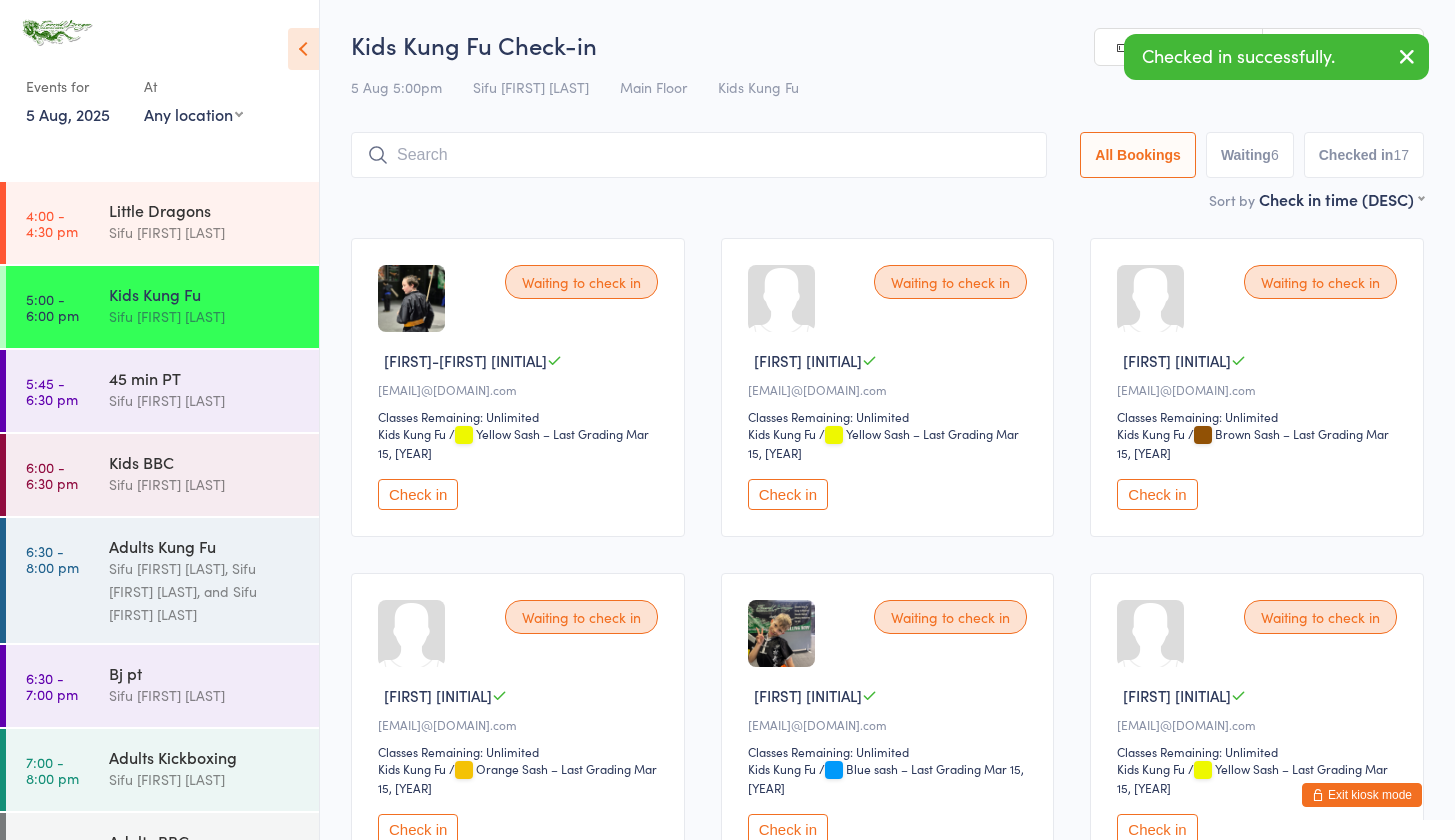 click on "Check in" at bounding box center (1157, 494) 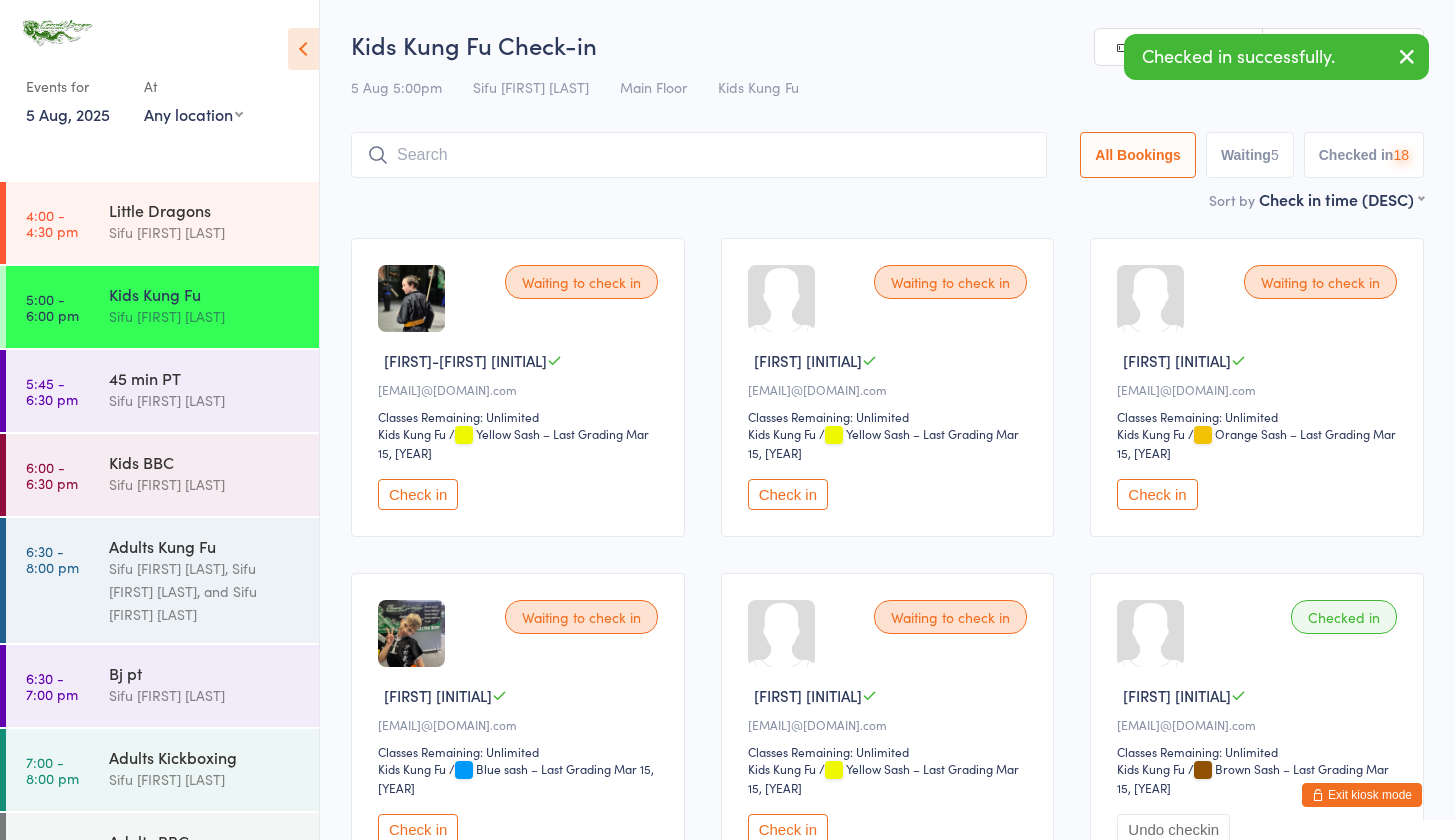 click on "Check in" at bounding box center (1157, 494) 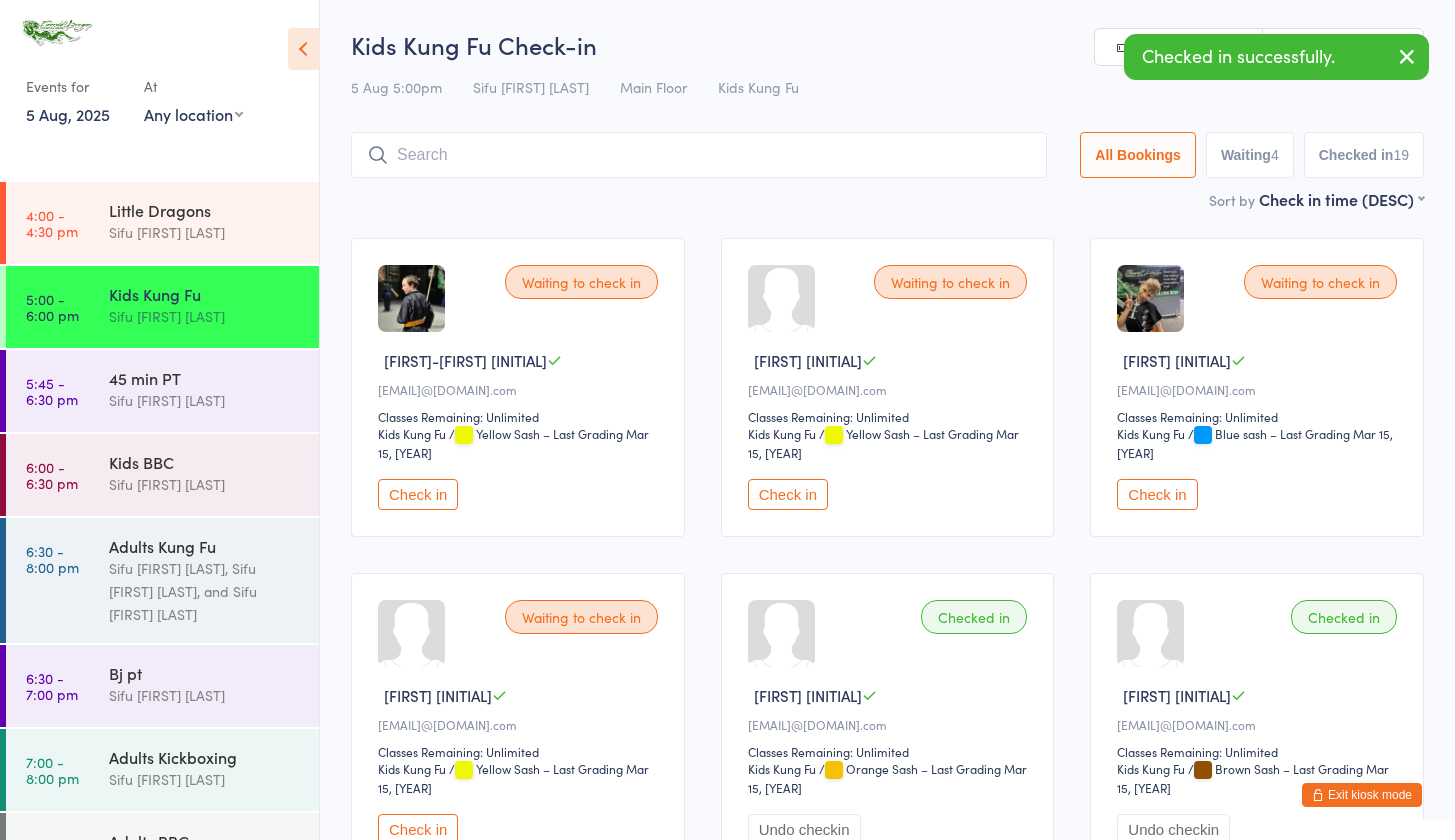click on "Check in" at bounding box center [1157, 494] 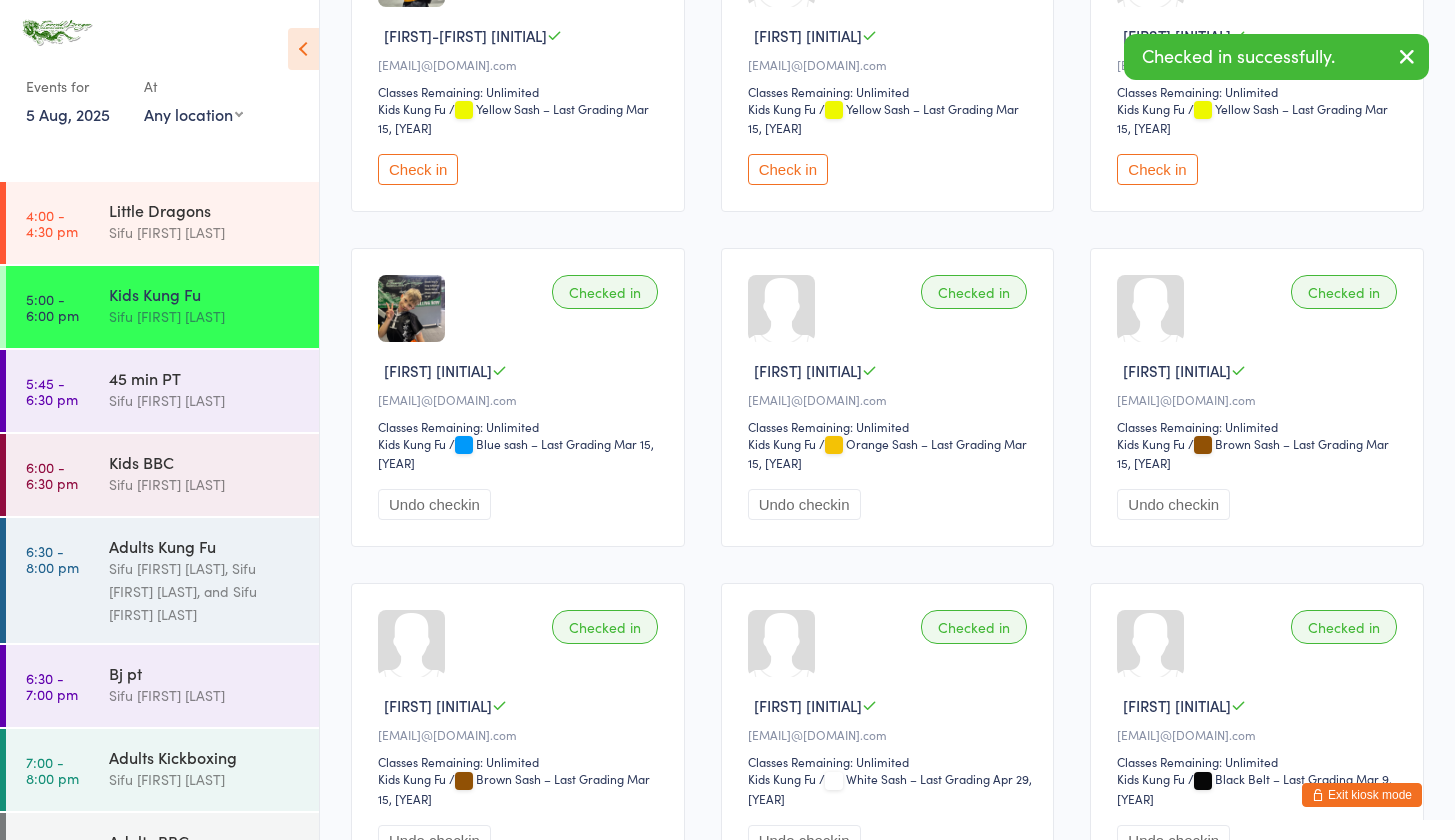 scroll, scrollTop: 0, scrollLeft: 0, axis: both 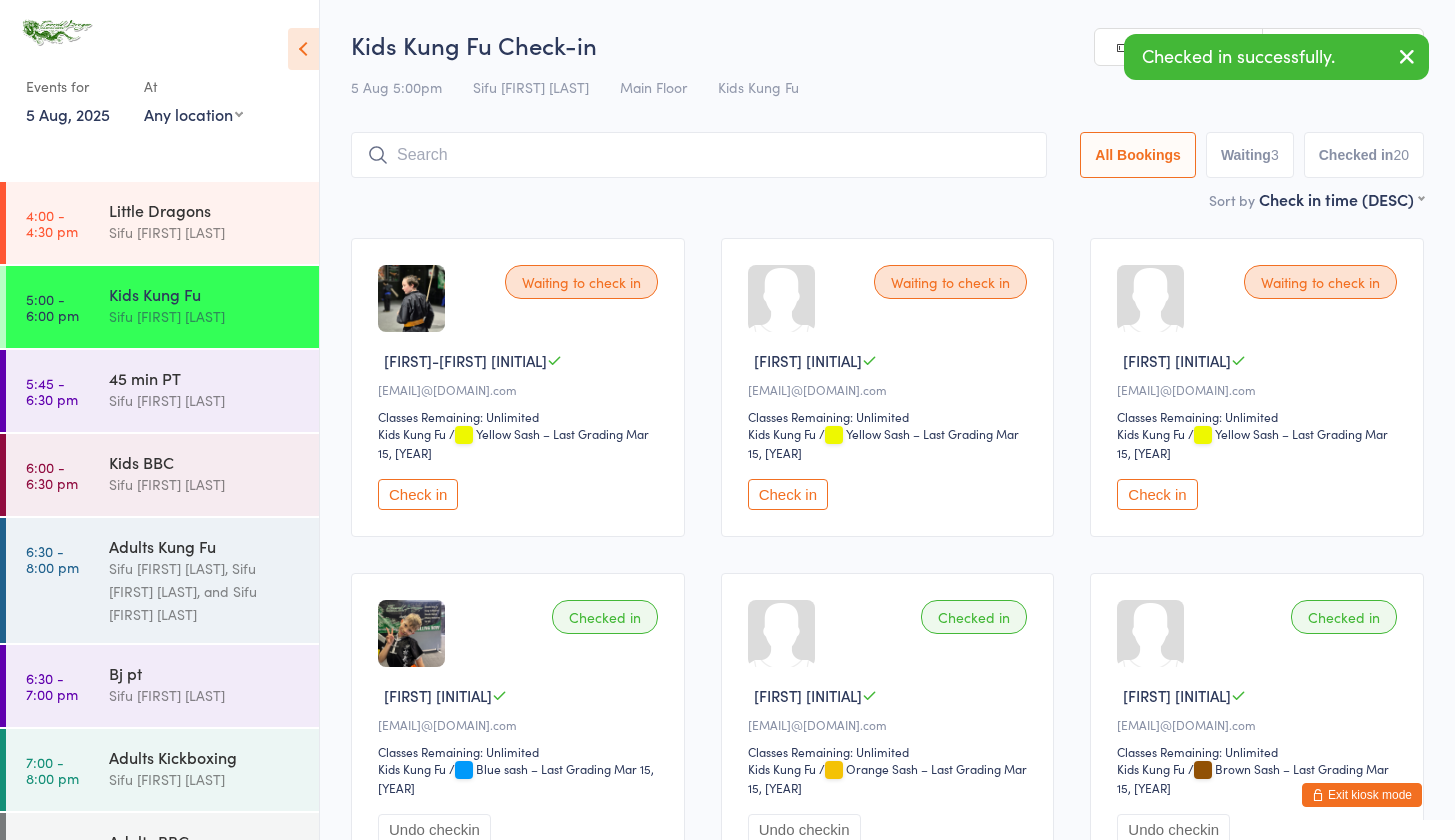 click at bounding box center (699, 155) 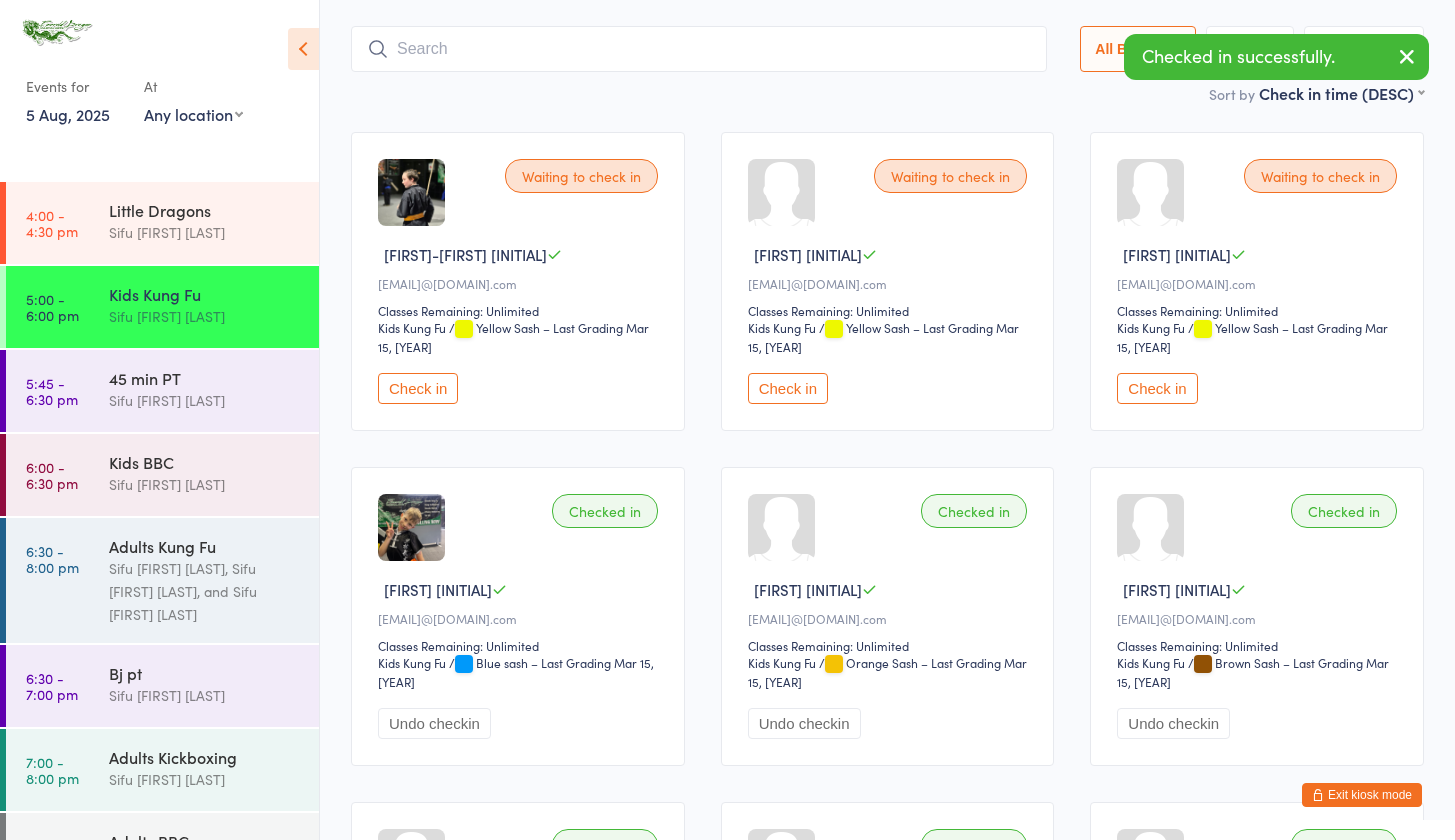 scroll, scrollTop: 132, scrollLeft: 0, axis: vertical 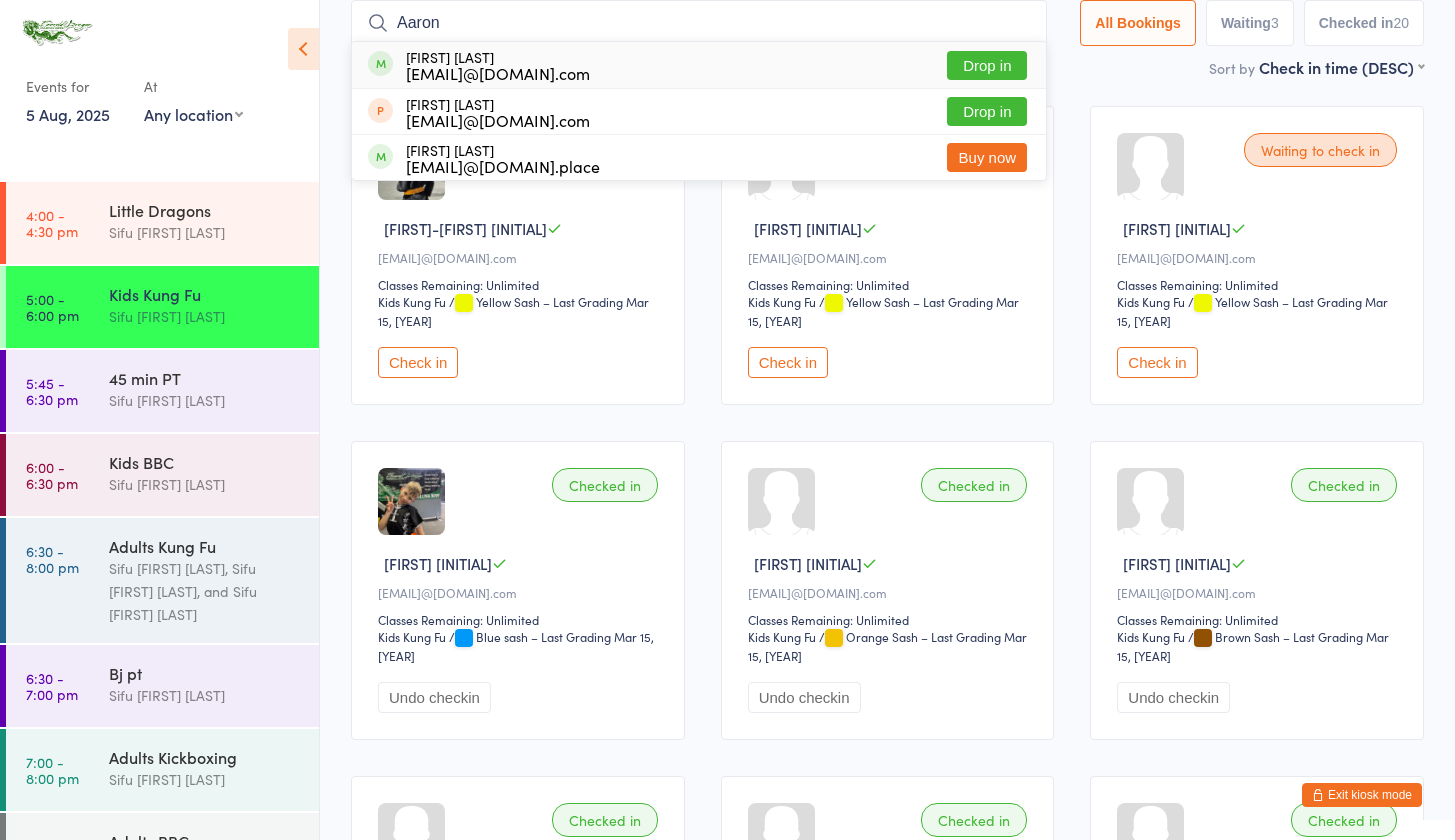 type on "Aaron" 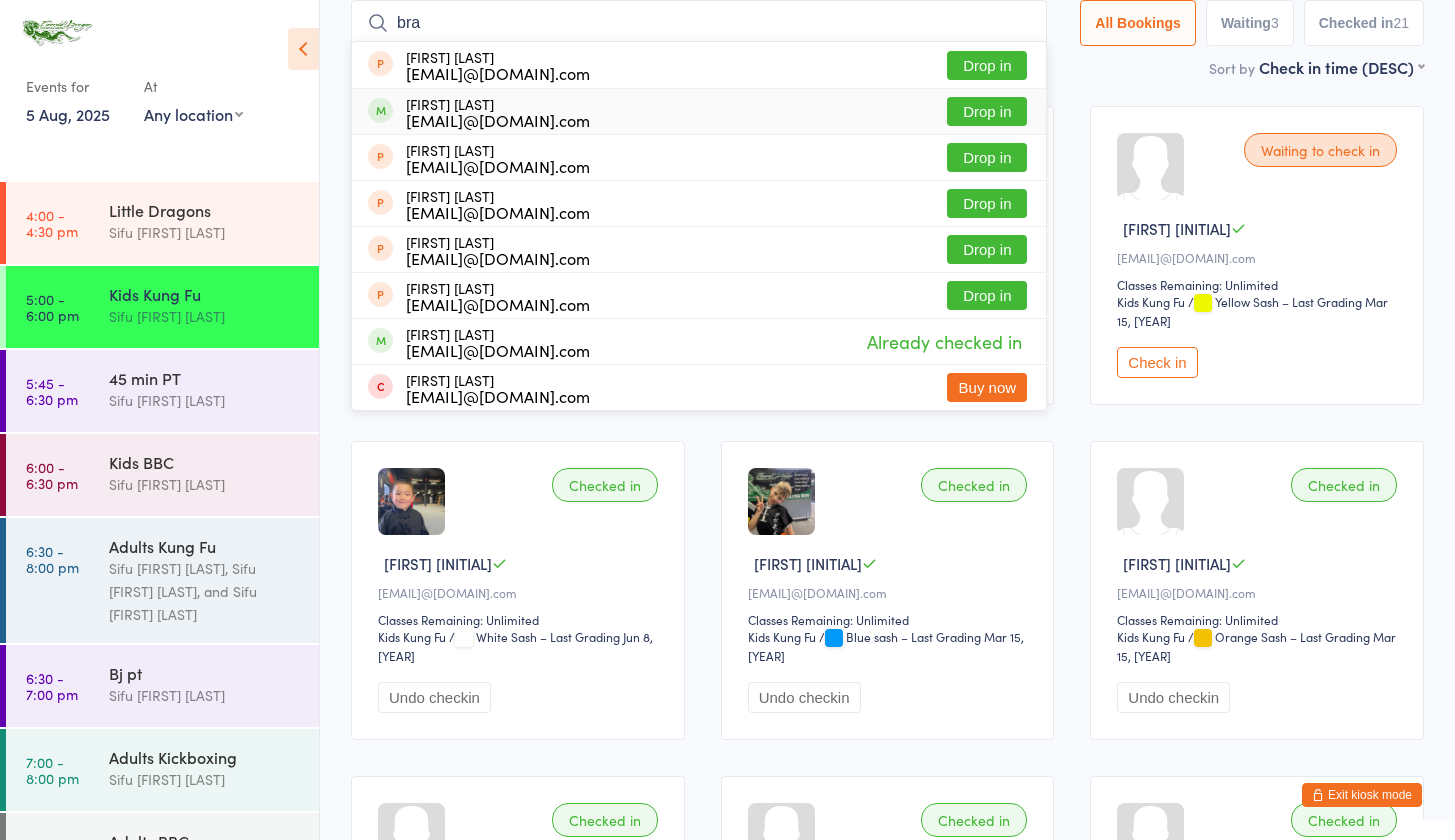 type on "bra" 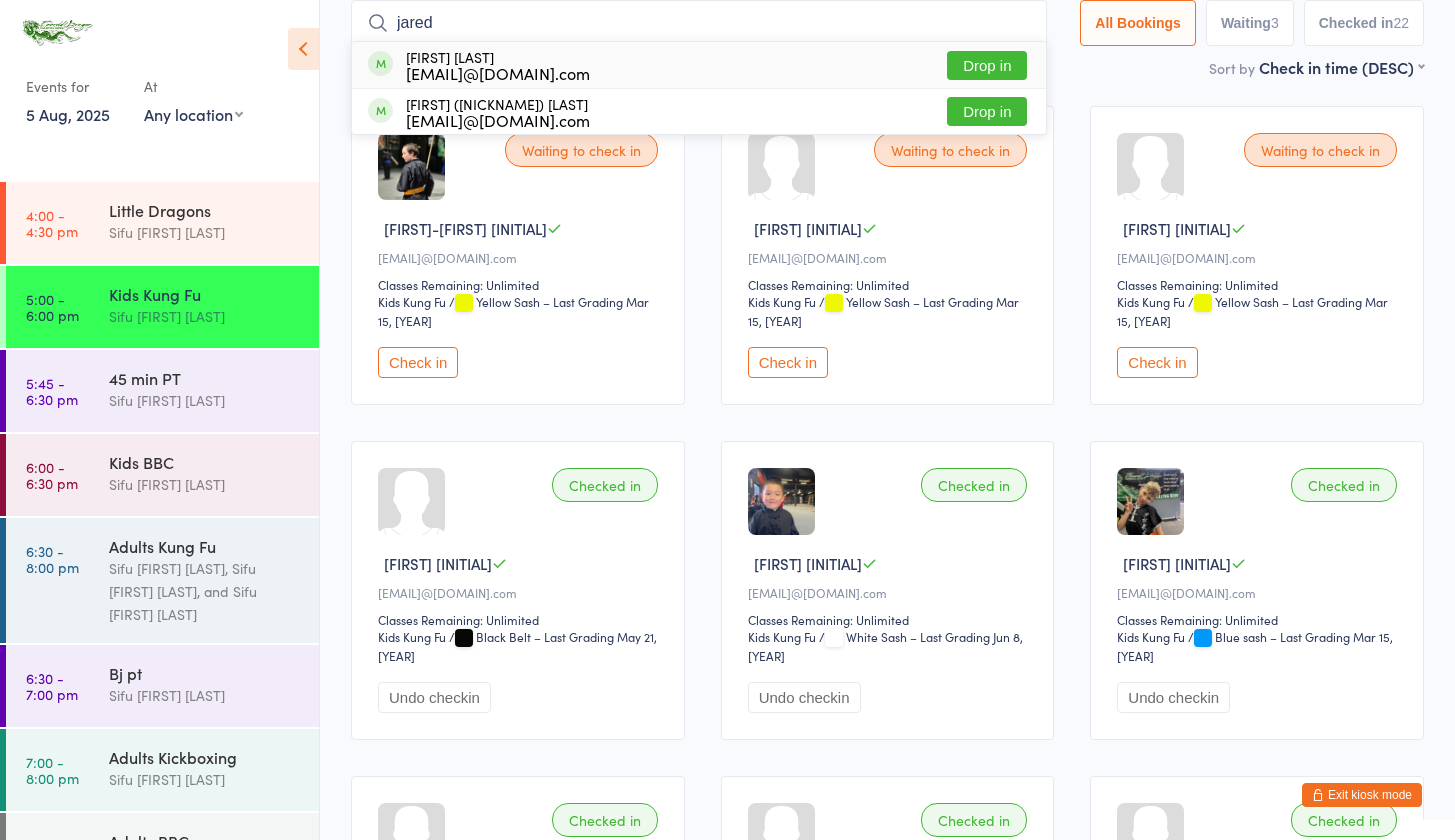 type on "jared" 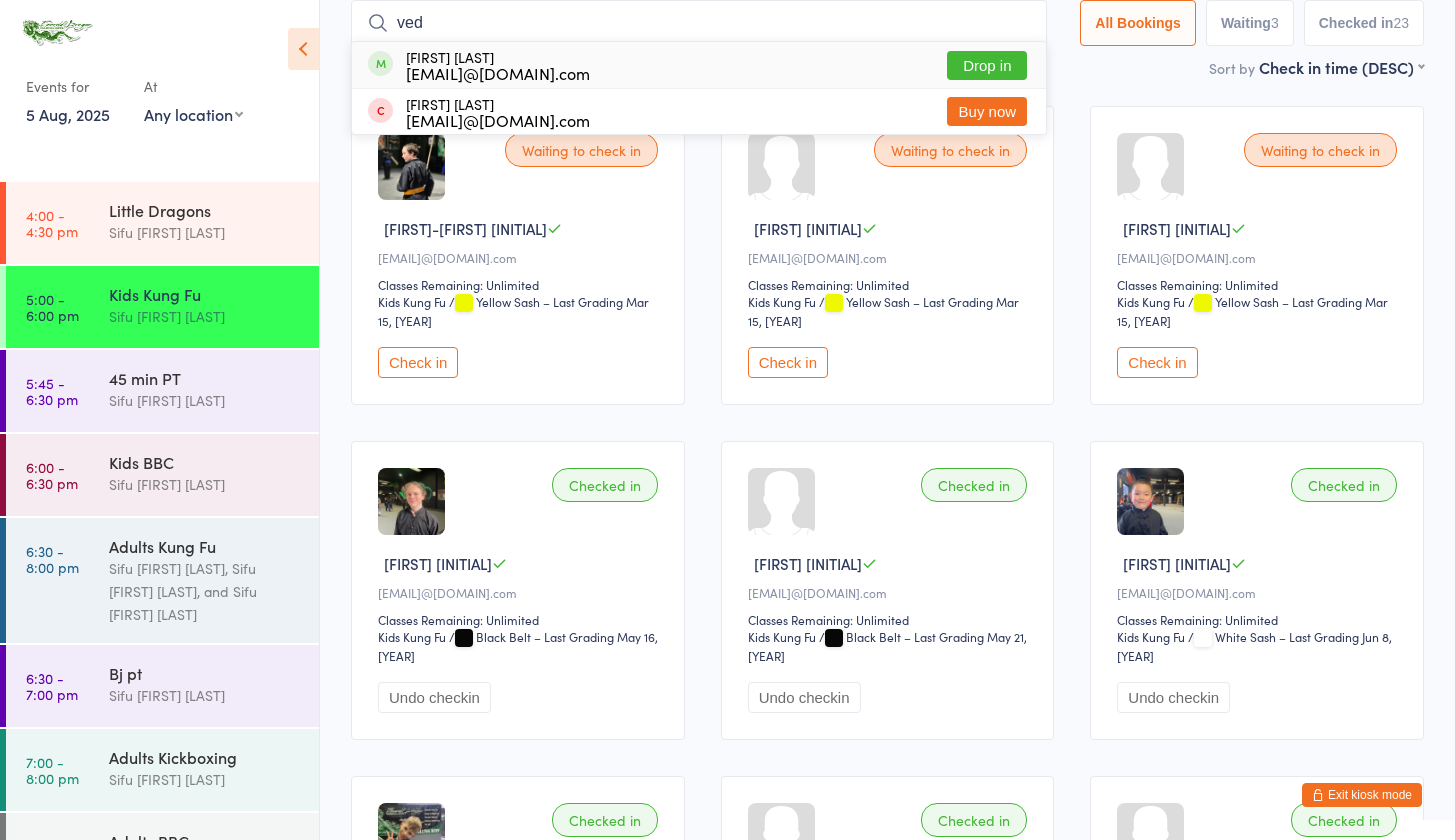 type on "ved" 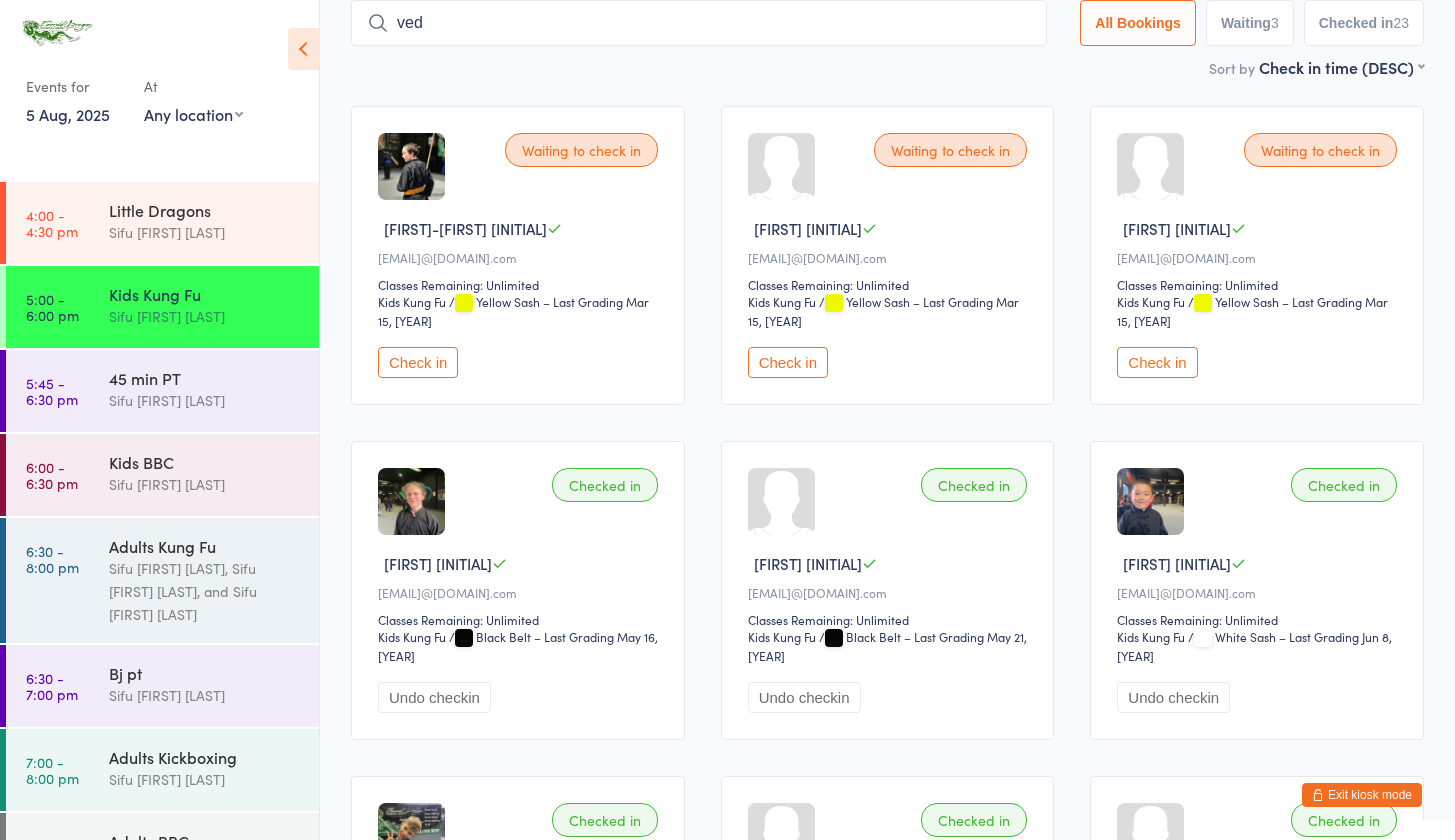 type 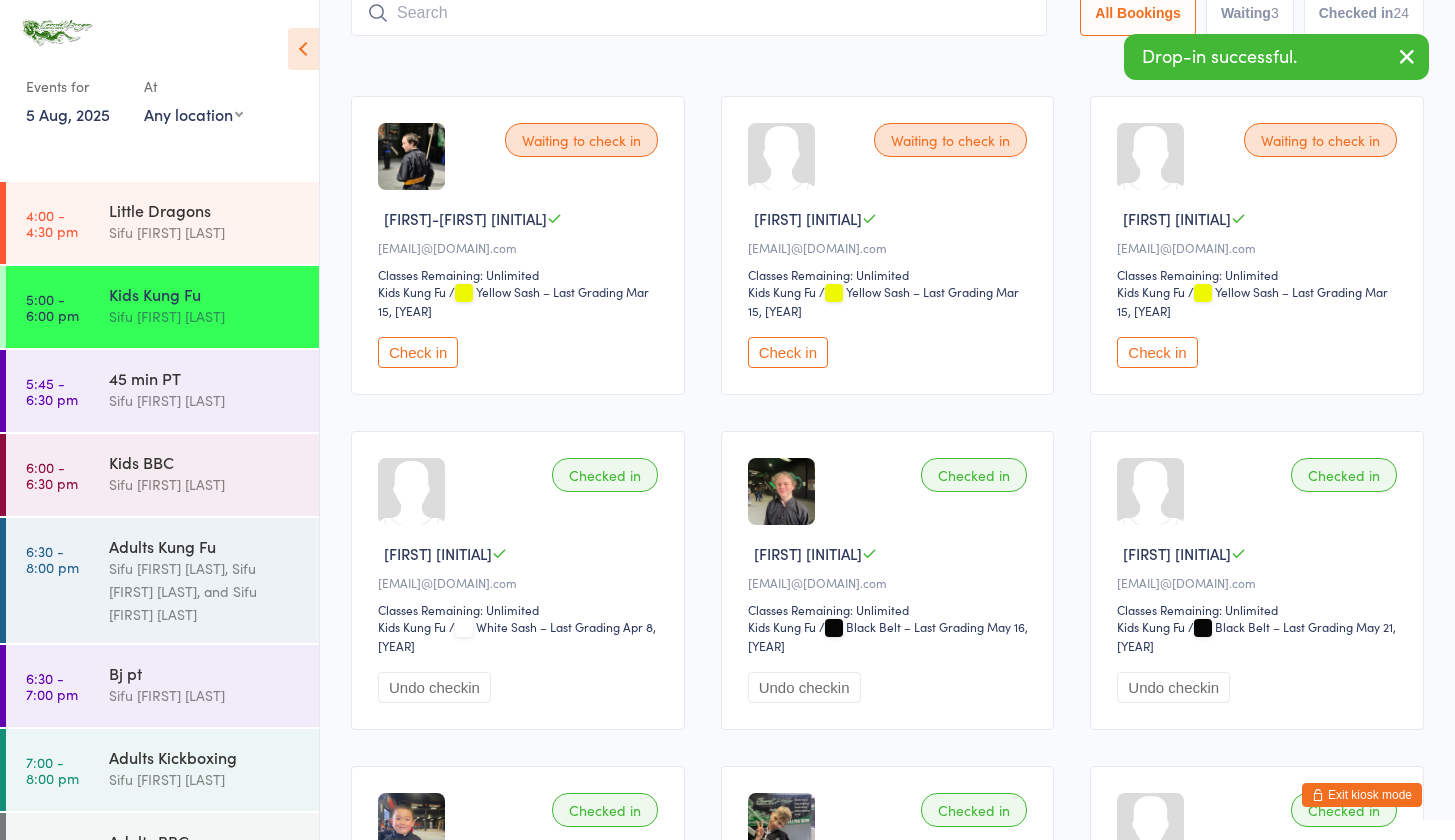scroll, scrollTop: 0, scrollLeft: 0, axis: both 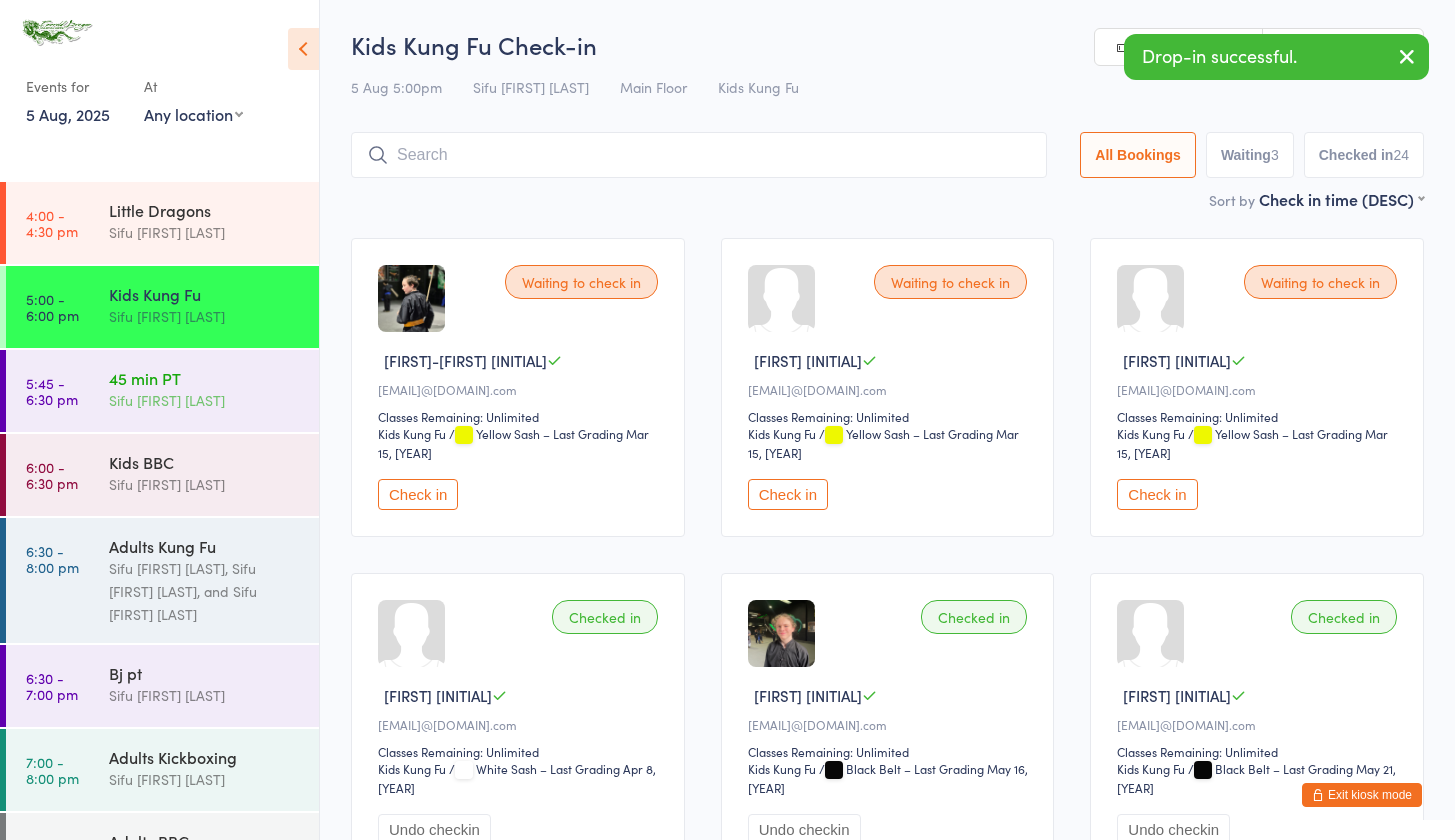 click on "[TITLE] [FIRST] [LAST]" at bounding box center (205, 400) 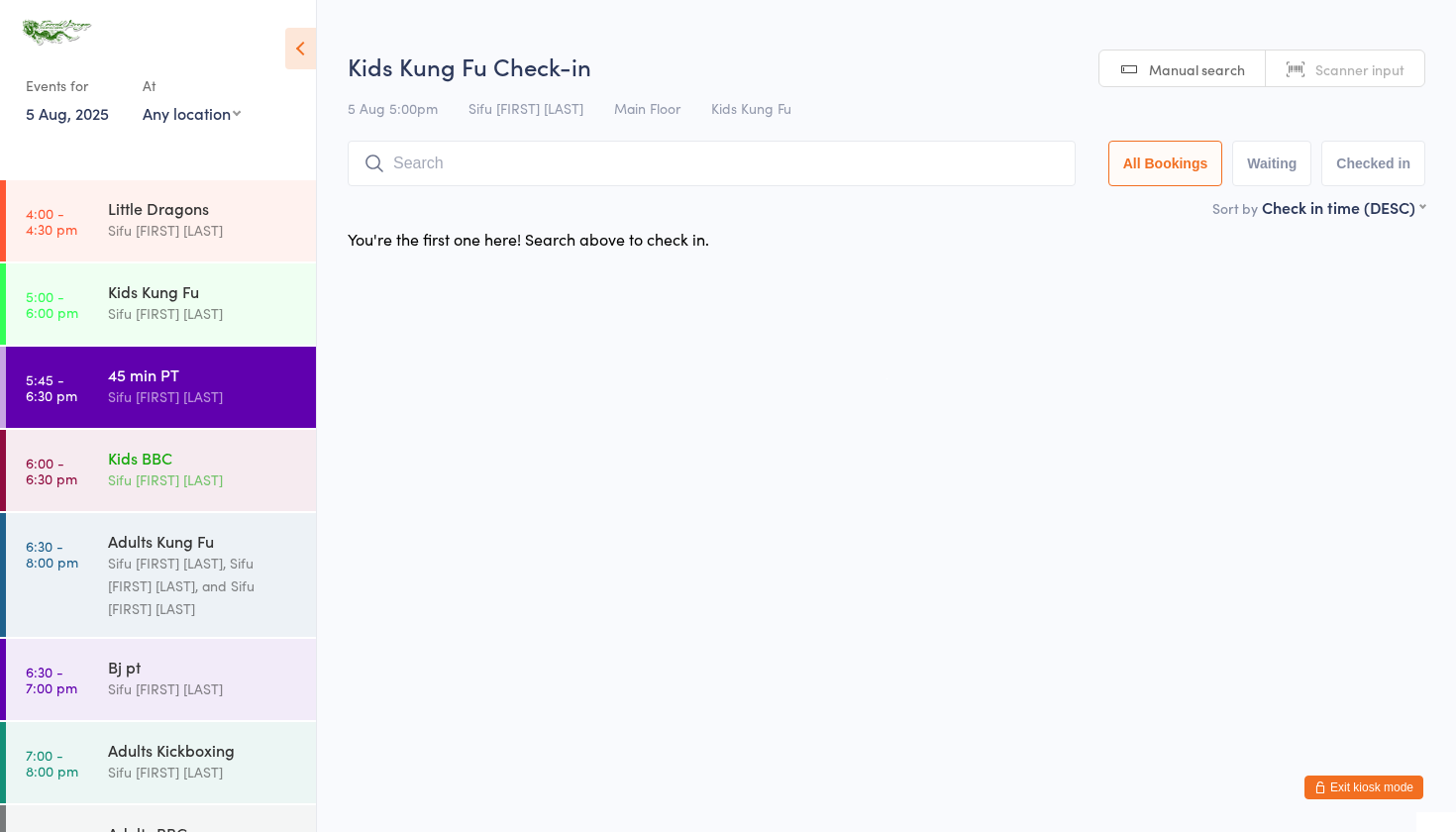 click on "[TITLE] [FIRST] [LAST]" at bounding box center (203, 479) 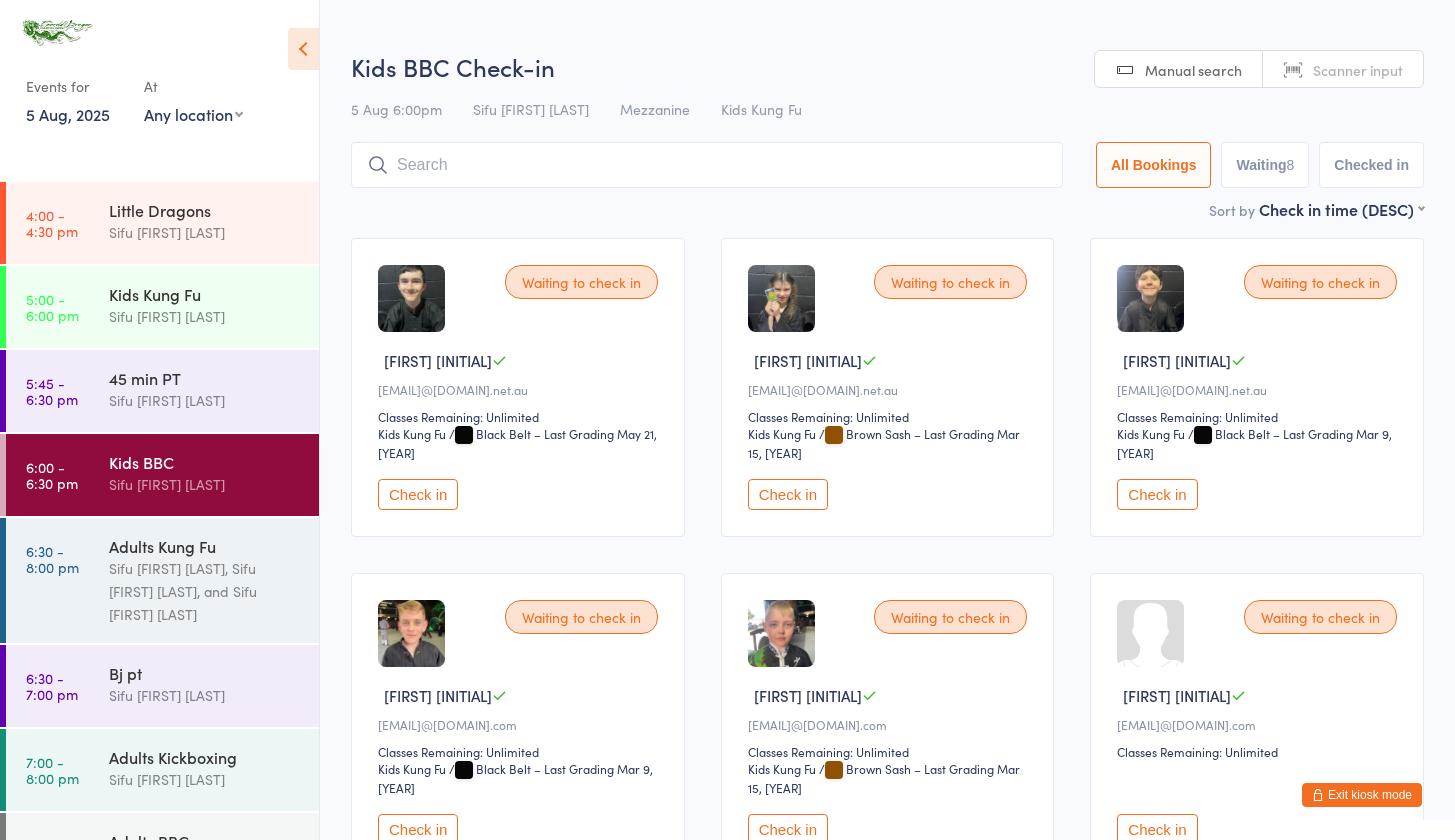 click on "Check in" at bounding box center (418, 494) 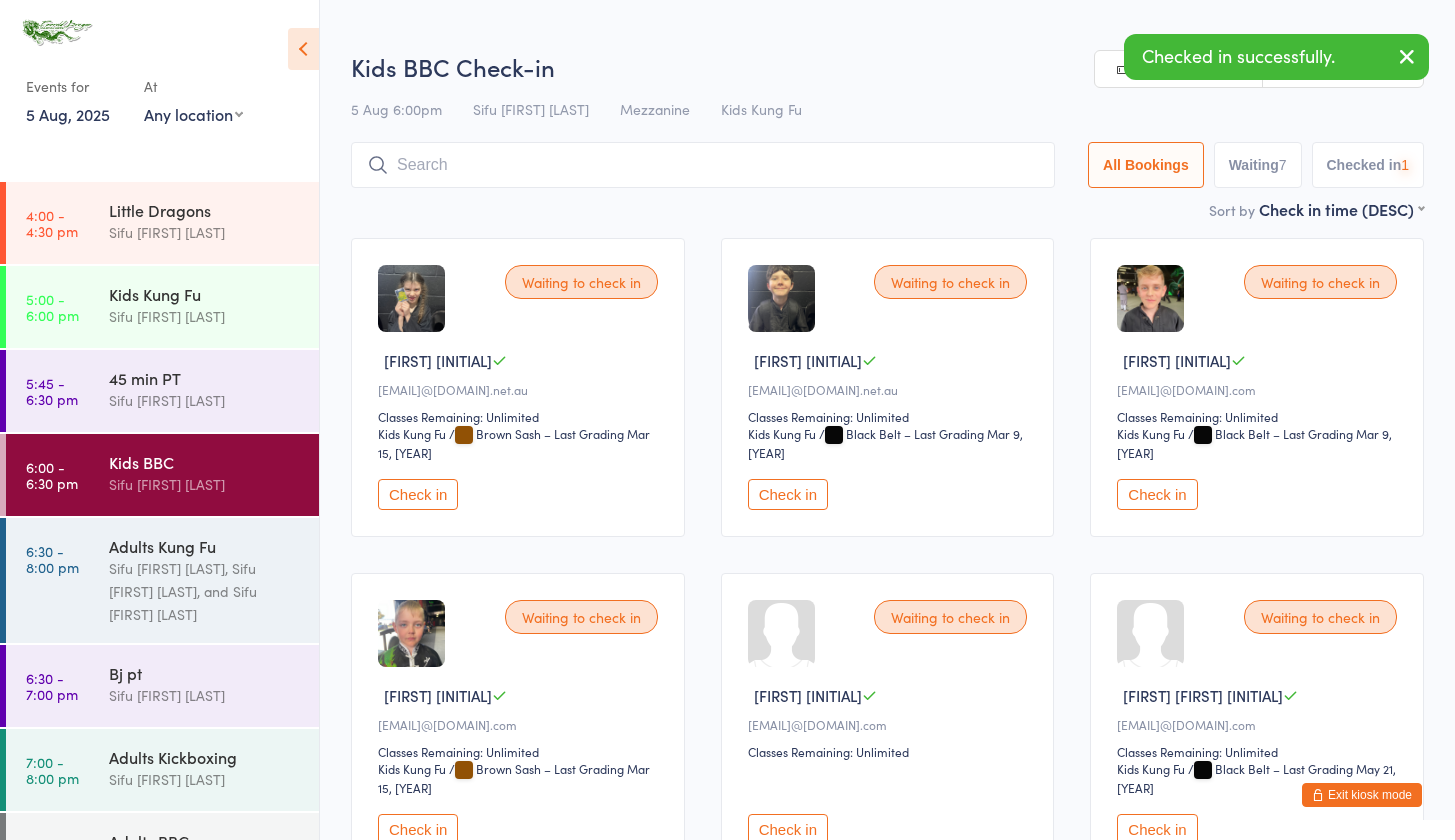 click on "Check in" at bounding box center (418, 494) 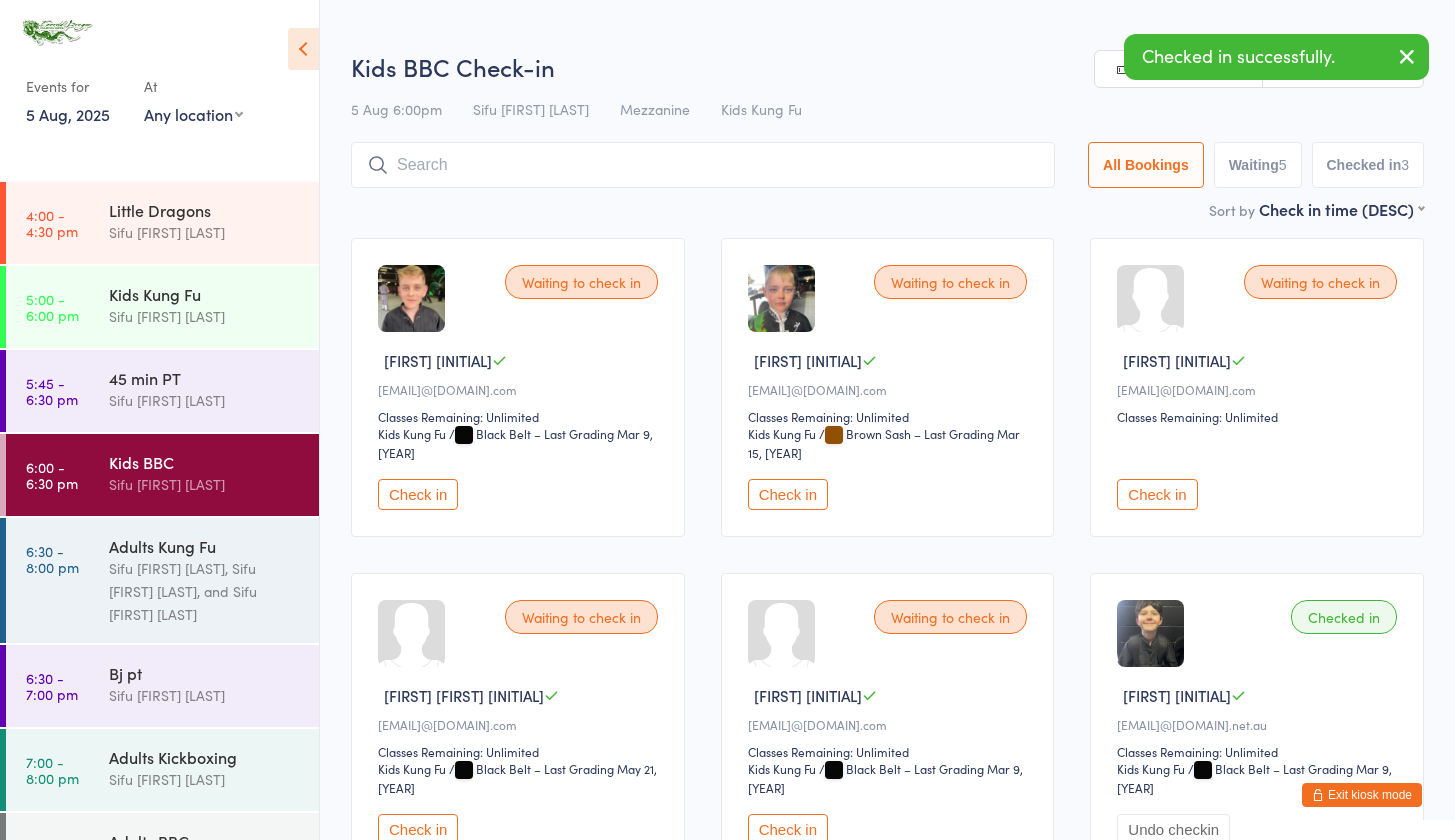 click on "Check in" at bounding box center (418, 494) 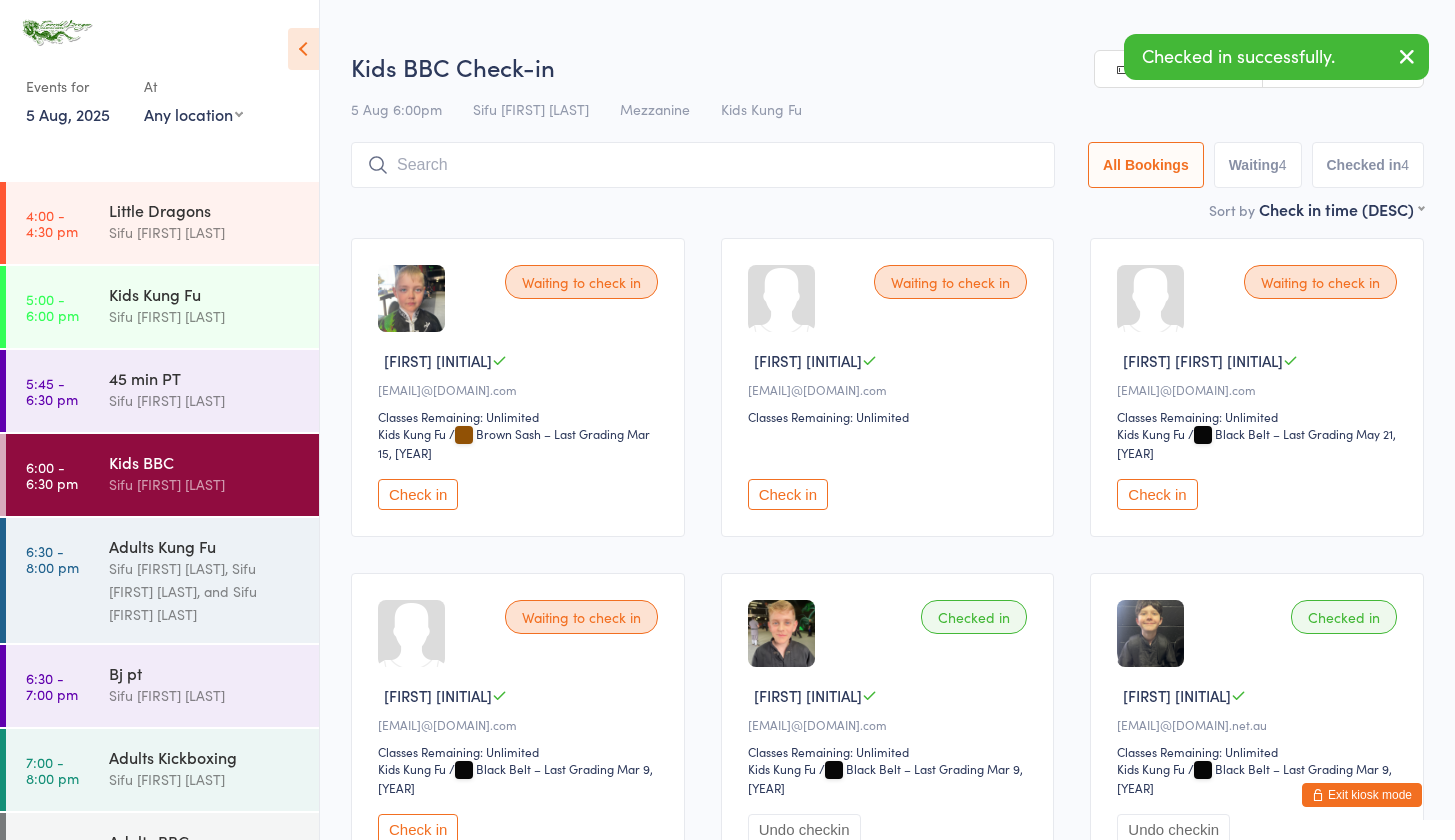 click on "Check in" at bounding box center (418, 494) 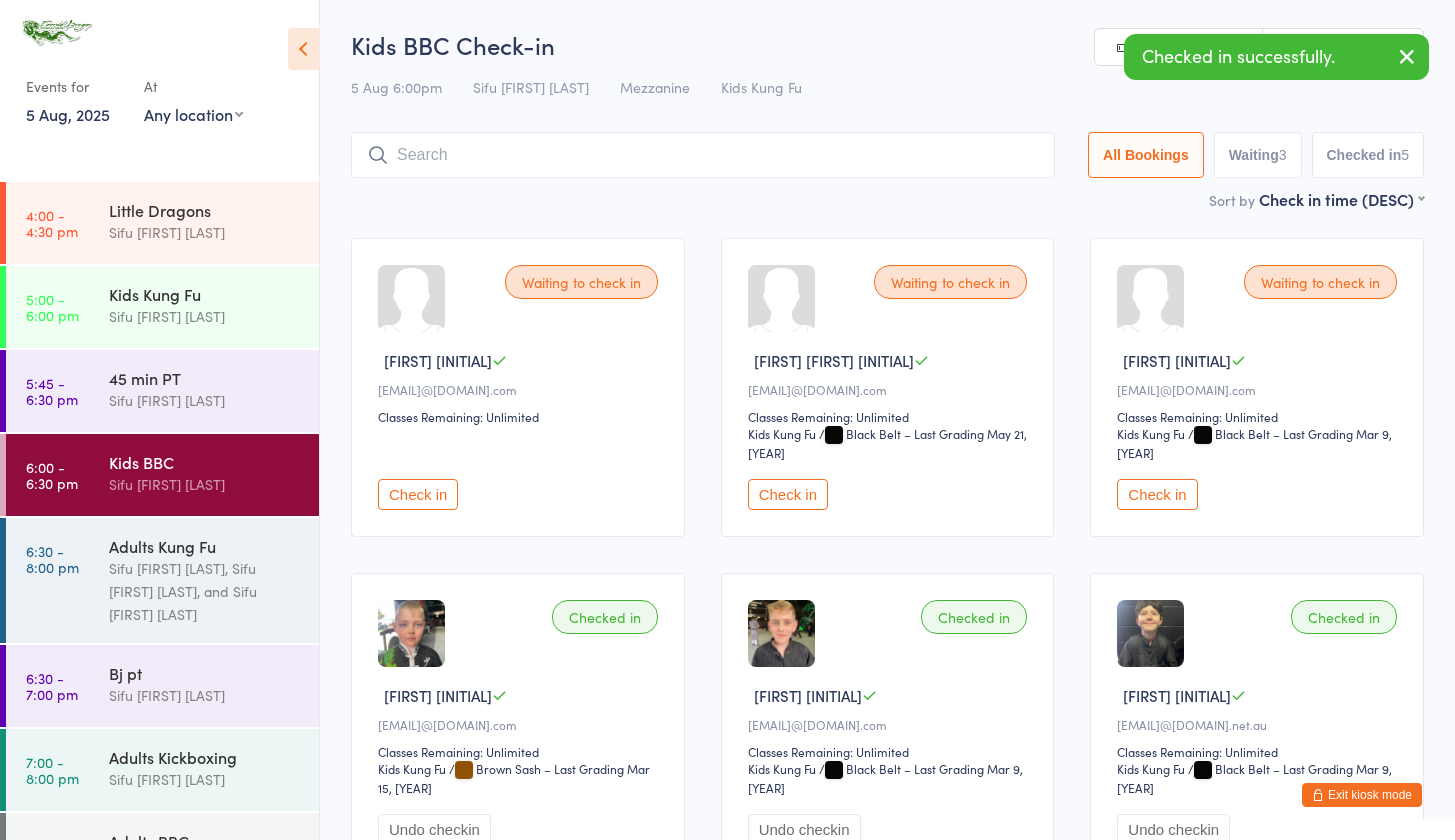 click on "Check in" at bounding box center [418, 494] 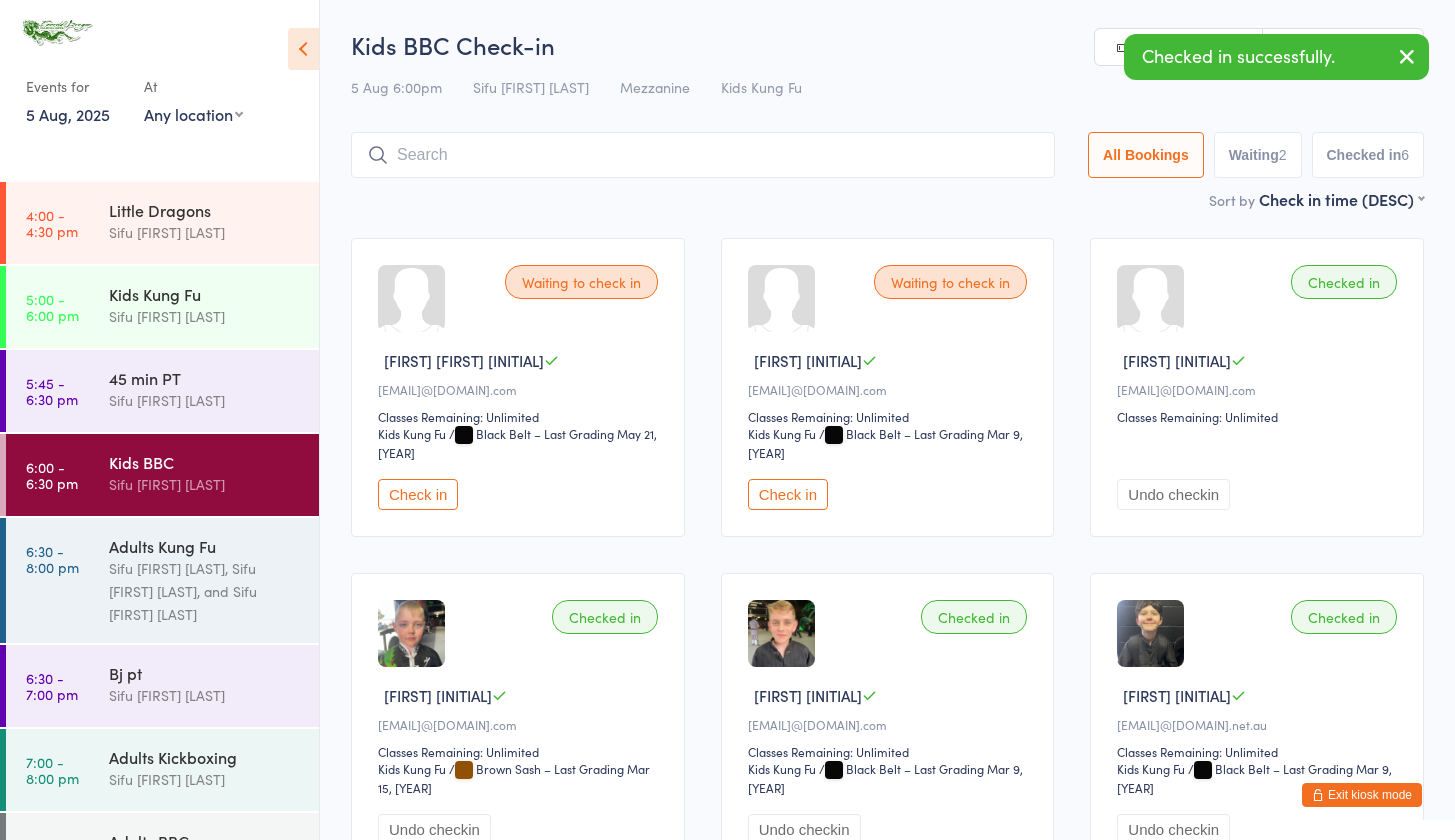 click on "Check in" at bounding box center [418, 494] 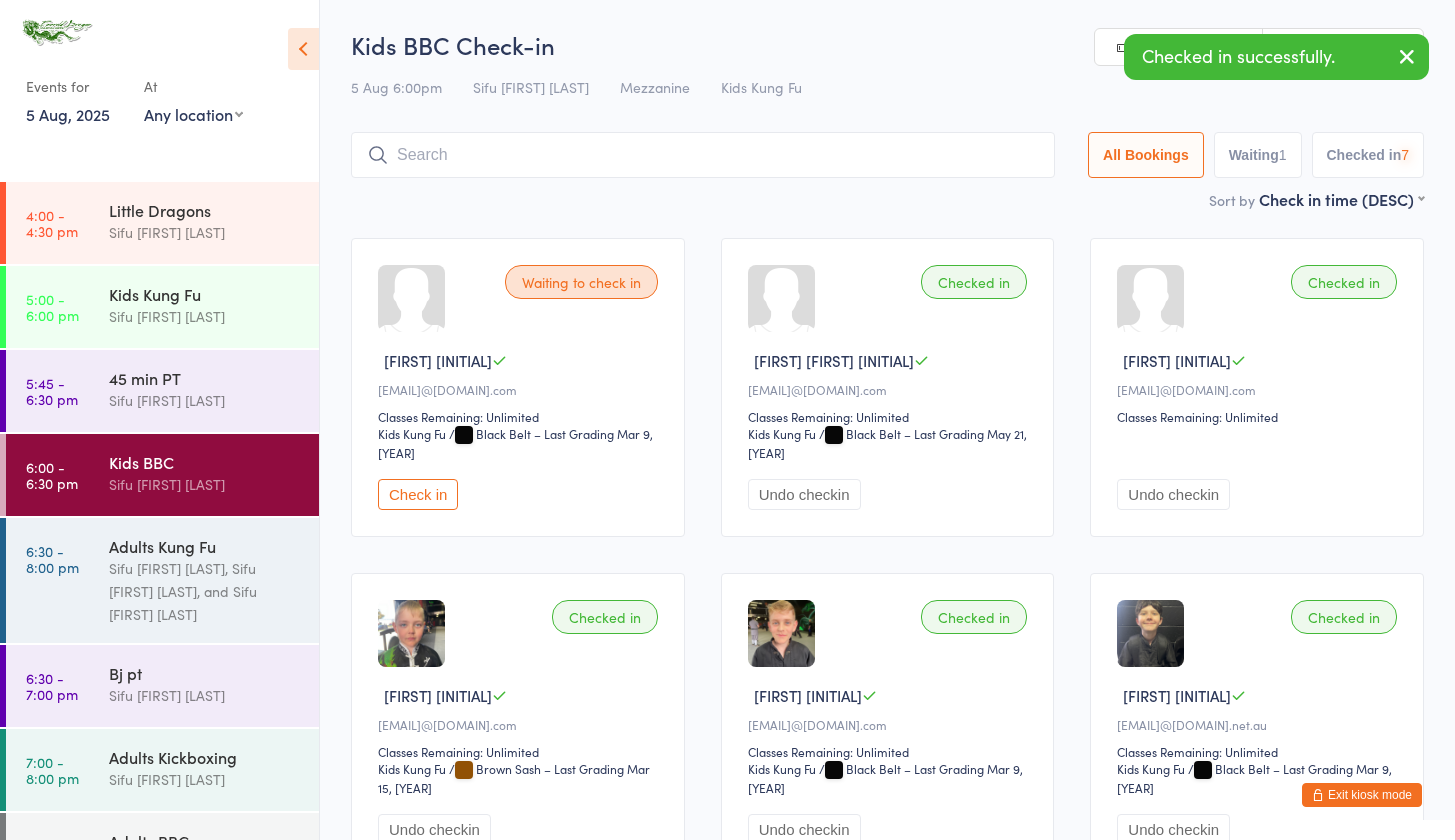 click on "Check in" at bounding box center (418, 494) 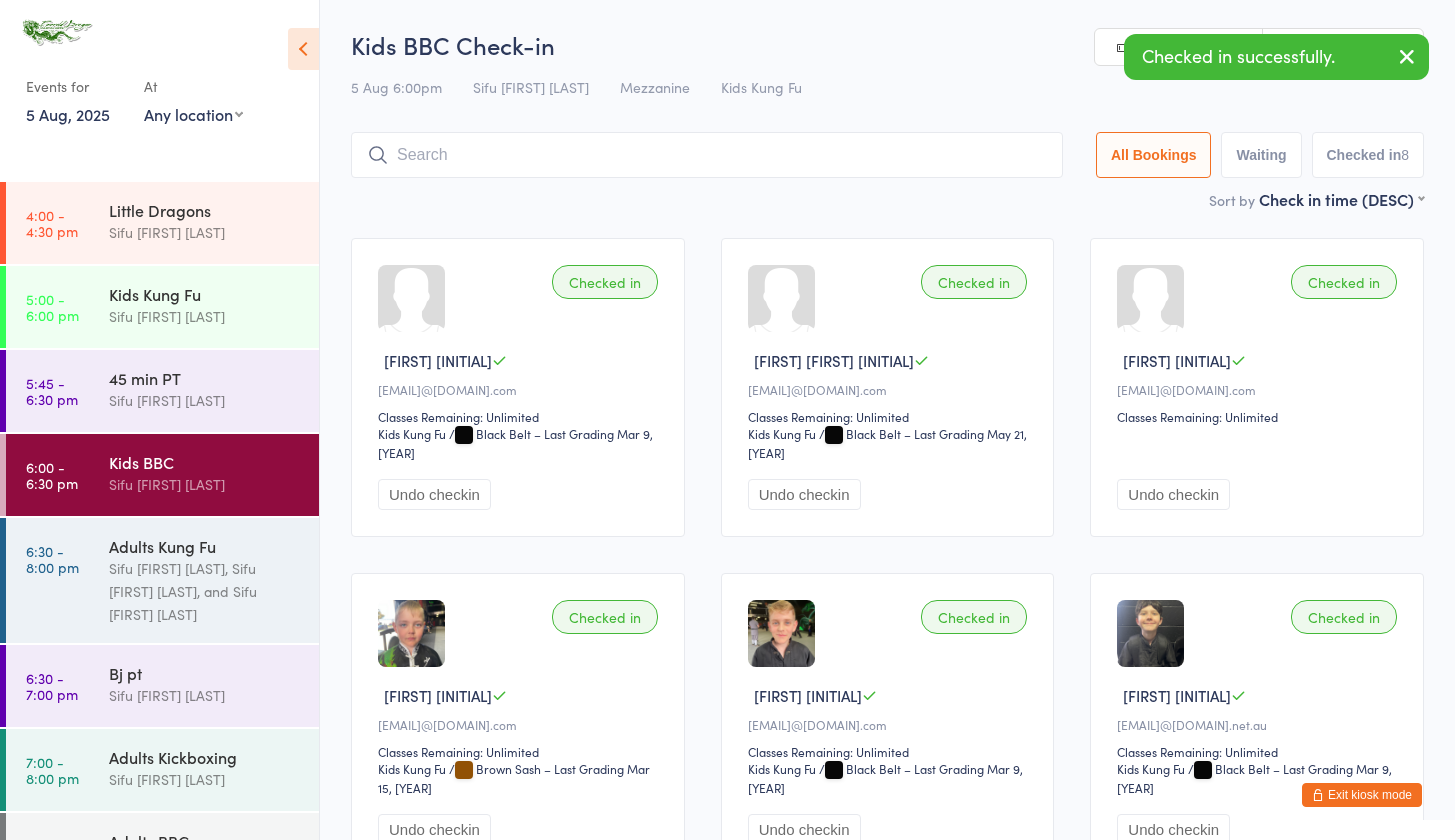 scroll, scrollTop: 523, scrollLeft: 0, axis: vertical 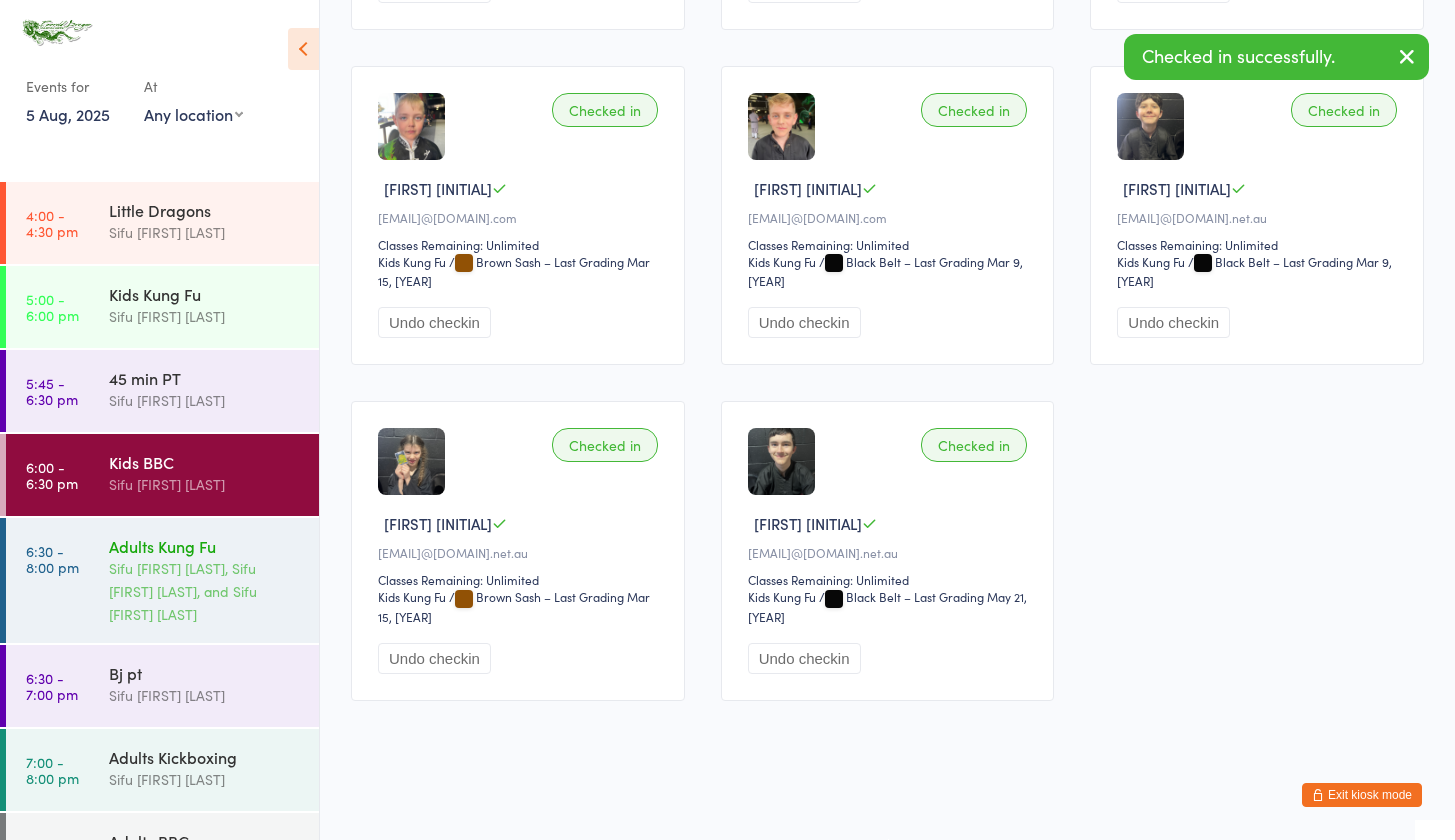 click on "6:30 - 8:00 pm Adults Kung Fu Sifu David Greenland, Sifu Josh Scott, and Sifu Kieren Dowding" at bounding box center [162, 580] 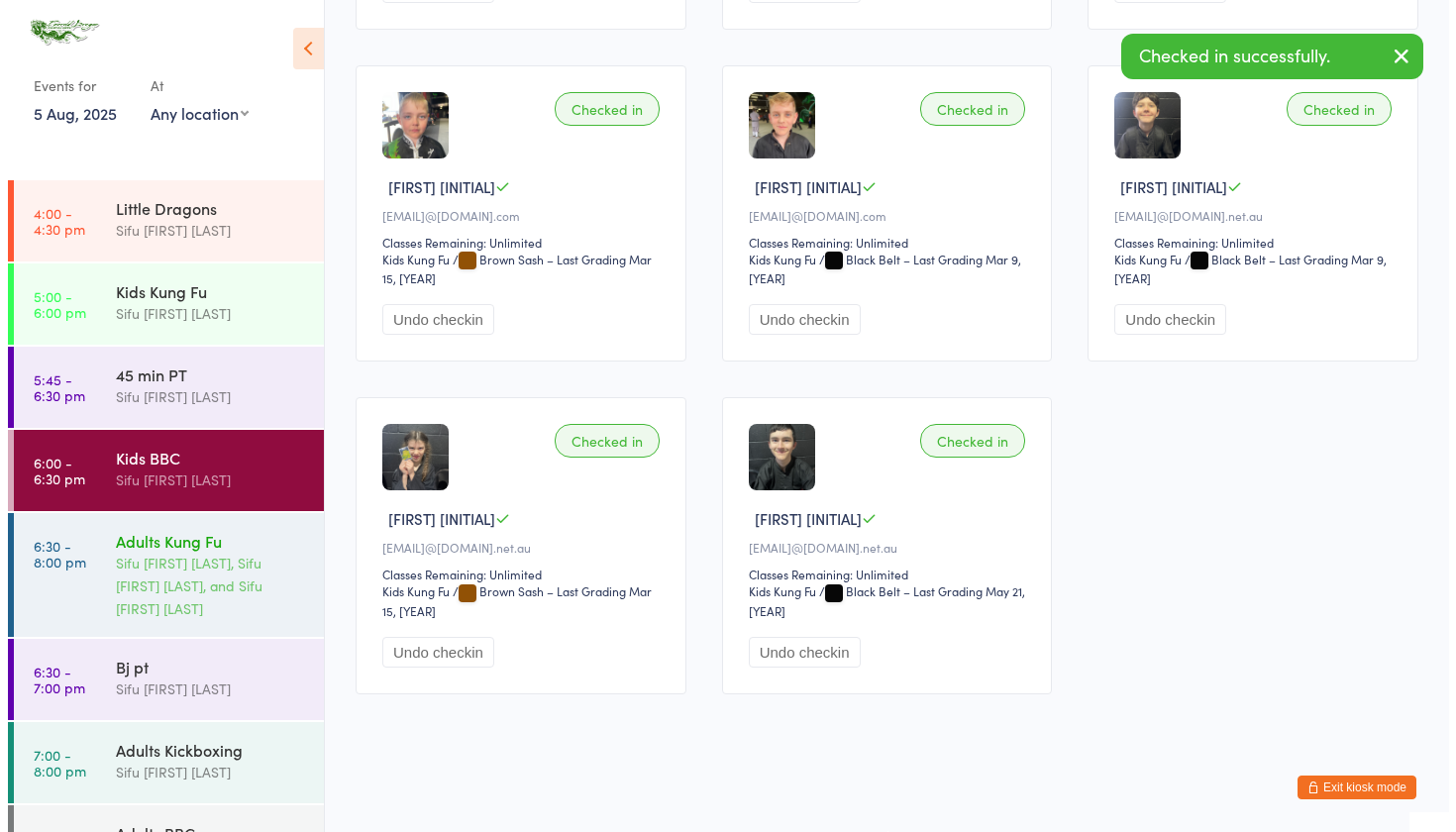 scroll, scrollTop: 0, scrollLeft: 0, axis: both 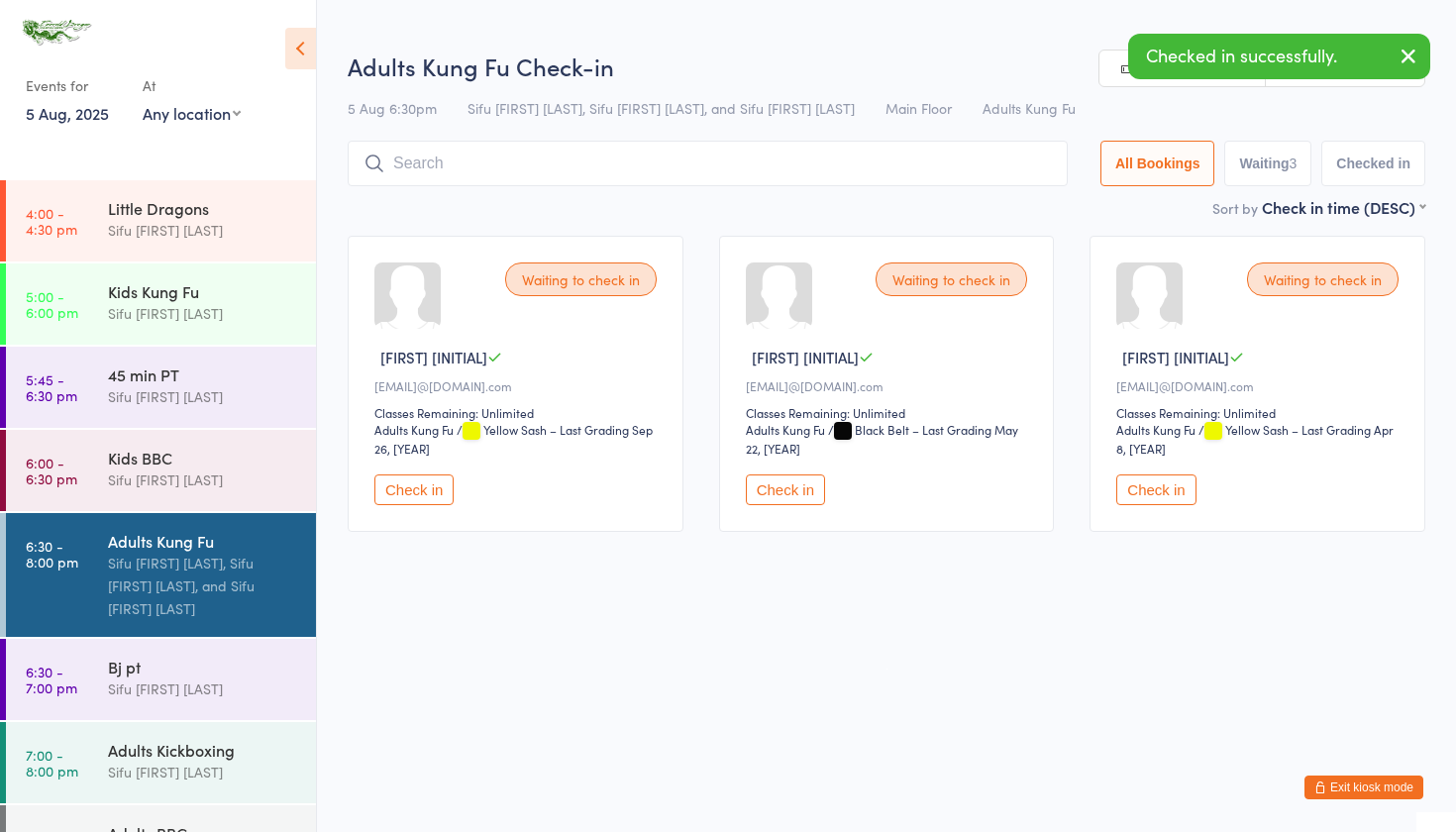 click on "Check in" at bounding box center [1156, 489] 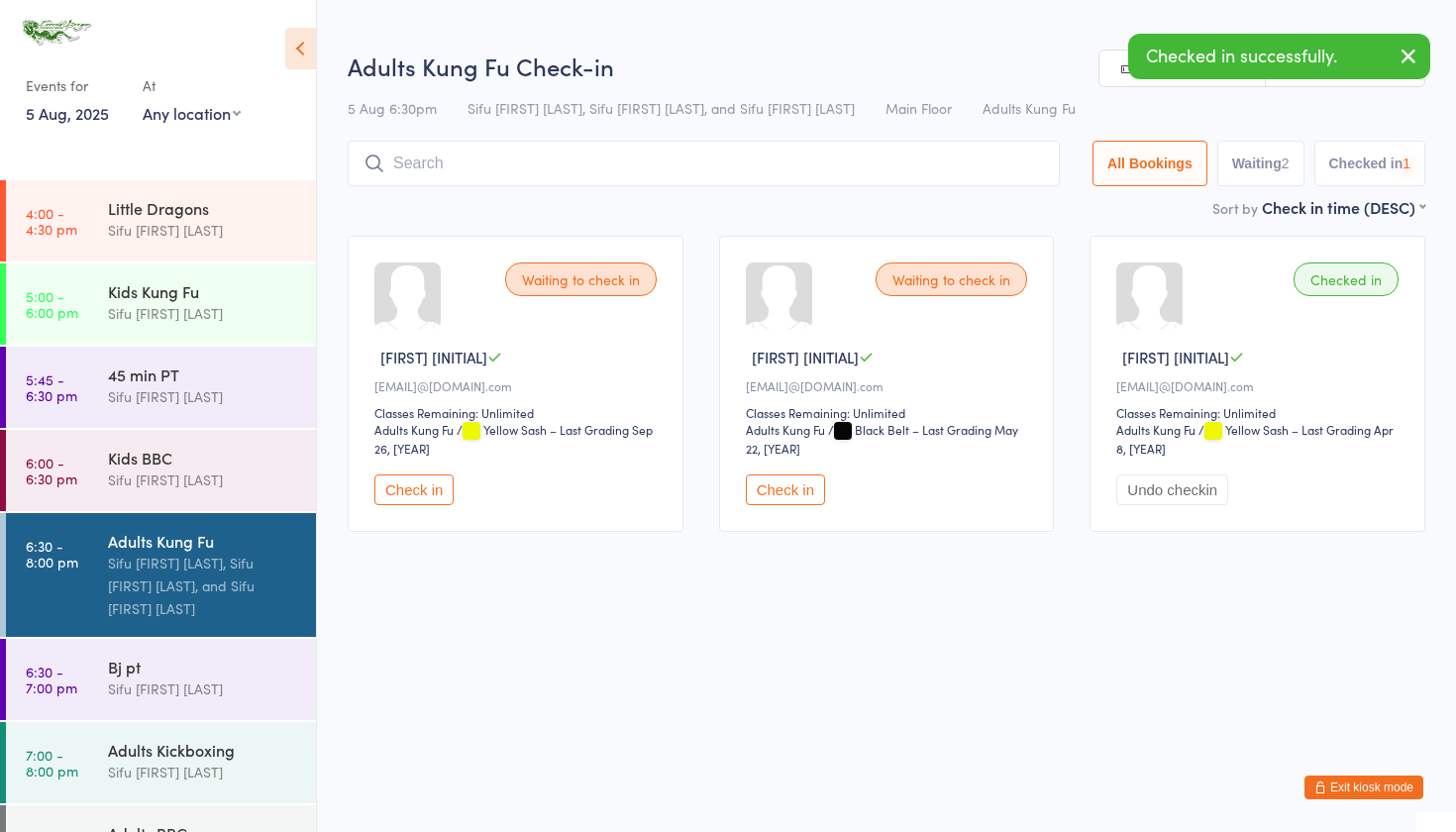 click at bounding box center (703, 163) 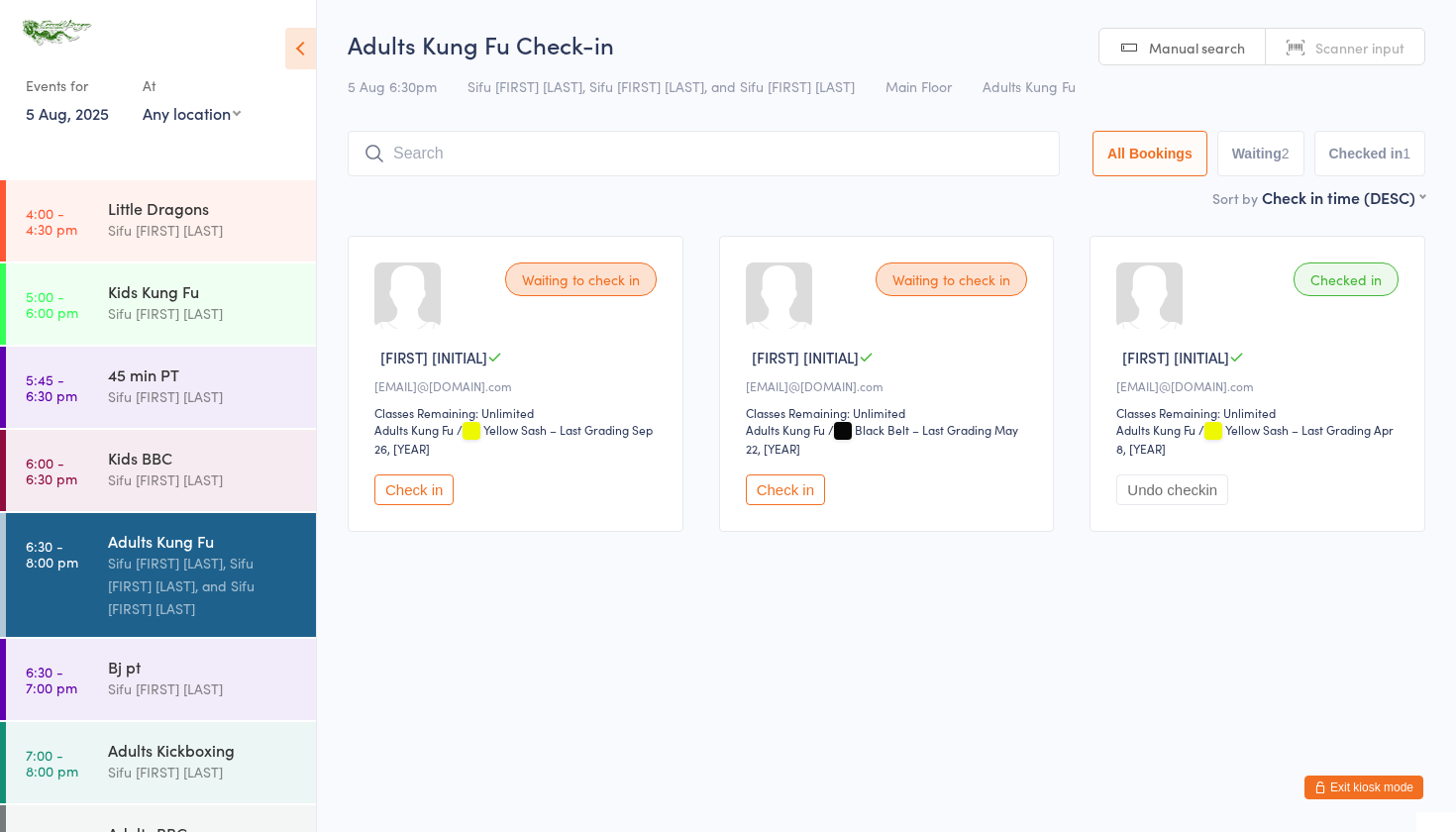 click at bounding box center (703, 154) 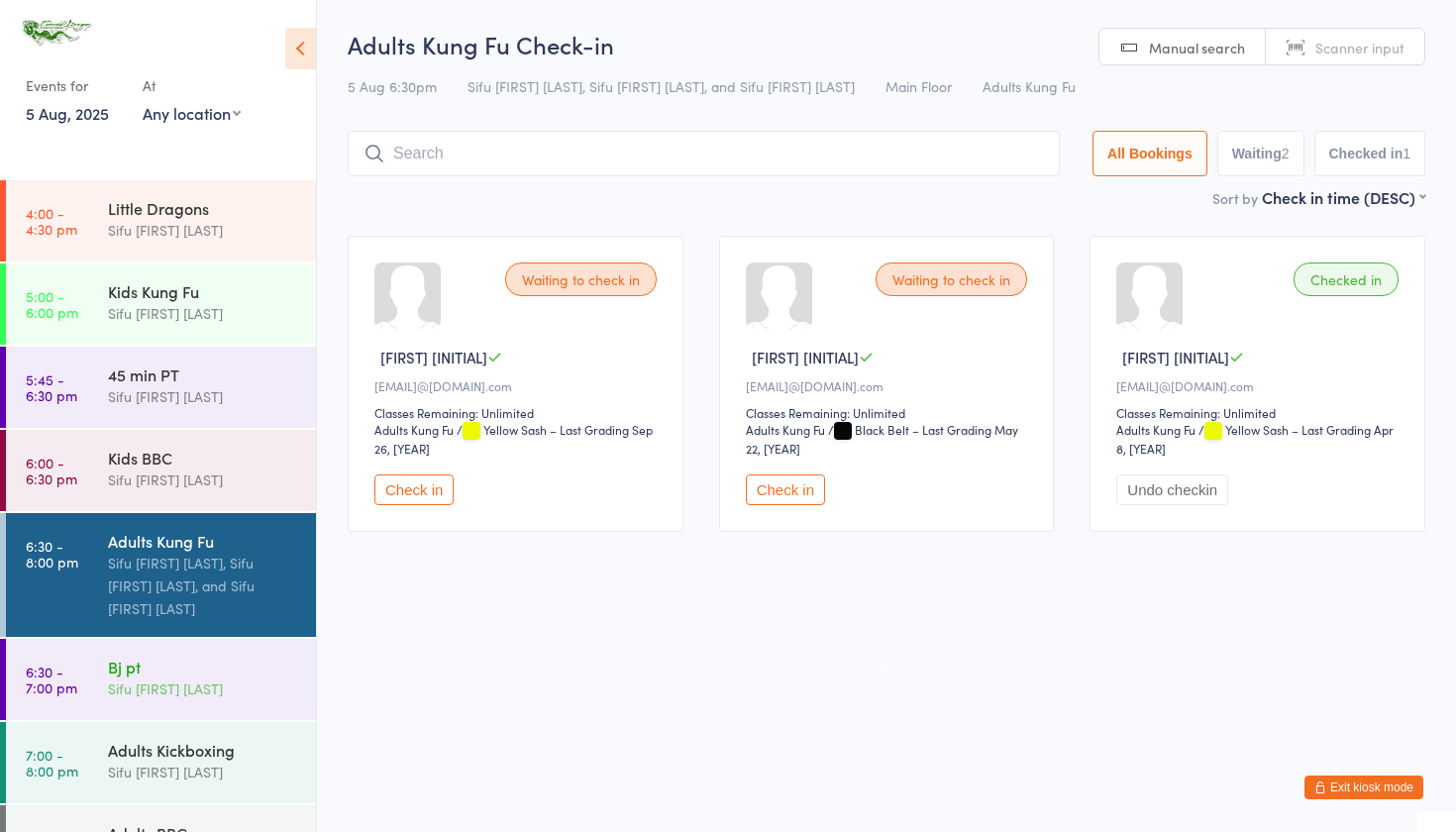 click on "[TITLE] [FIRST] [LAST]" at bounding box center [203, 688] 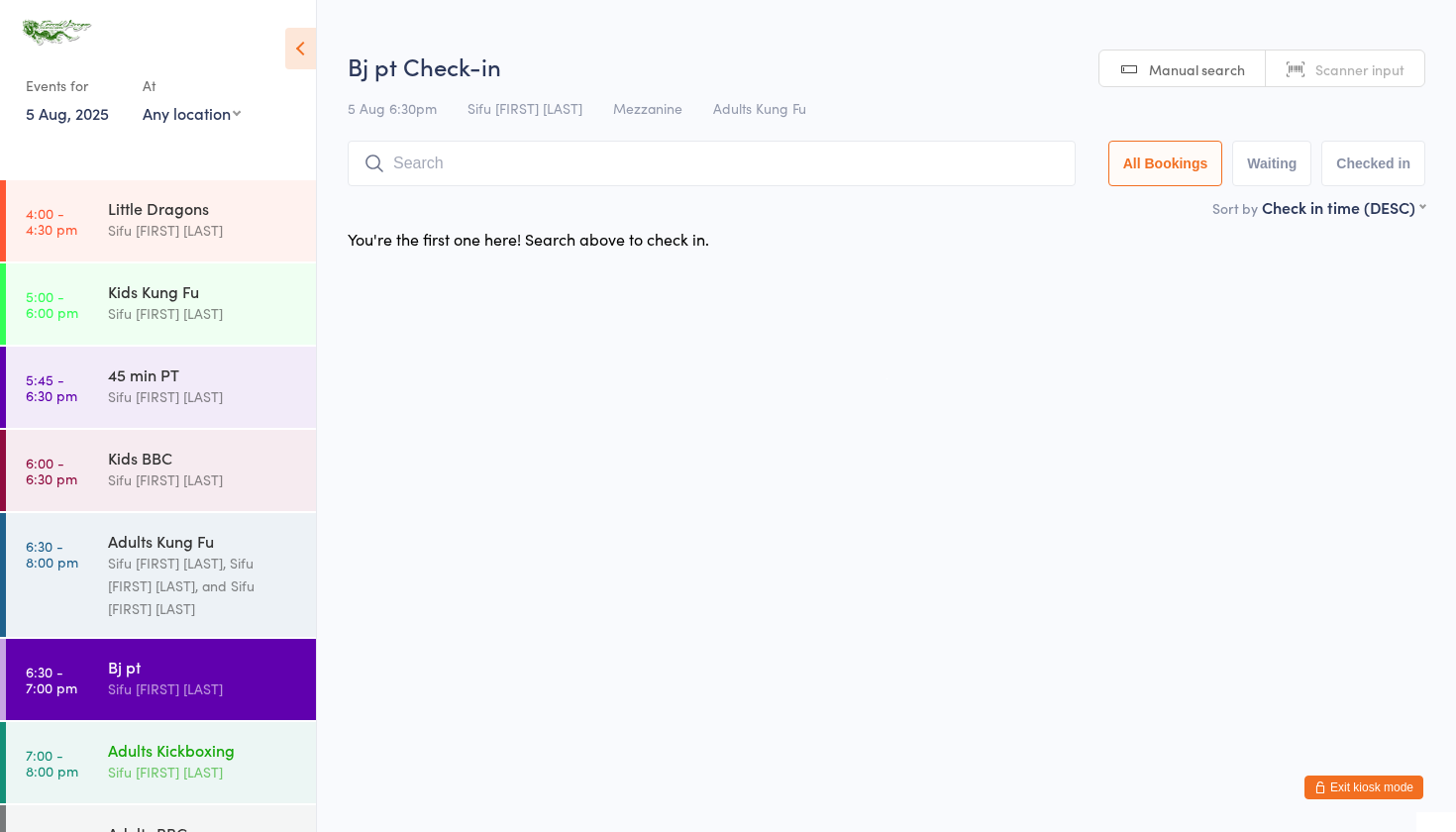 click on "[TIME] - [TIME] [PROGRAM] [ACTIVITY] [TITLE] [FIRST] [LAST]" at bounding box center (160, 763) 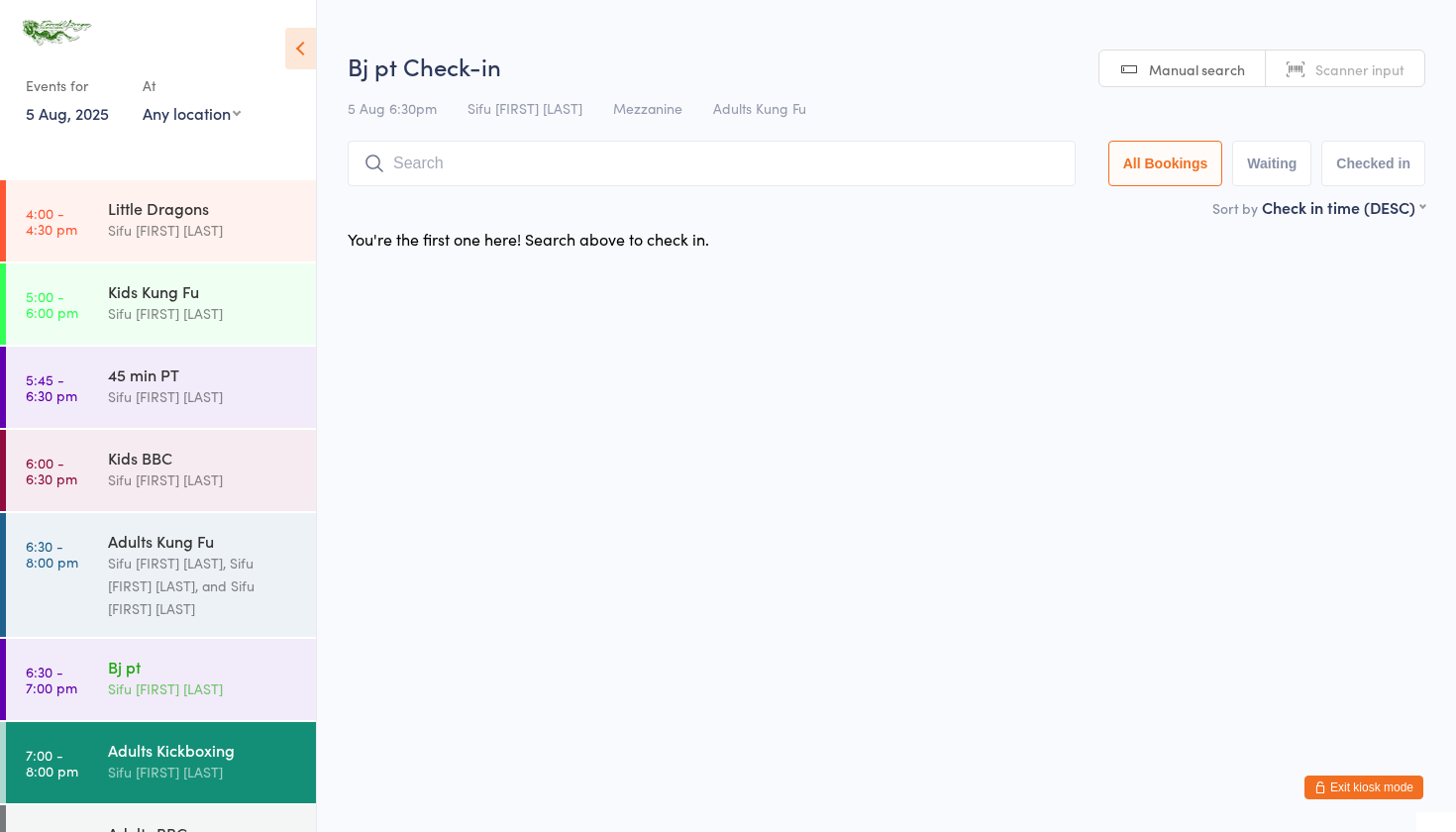 click on "Bj pt Sifu Riley Greenland" at bounding box center [212, 677] 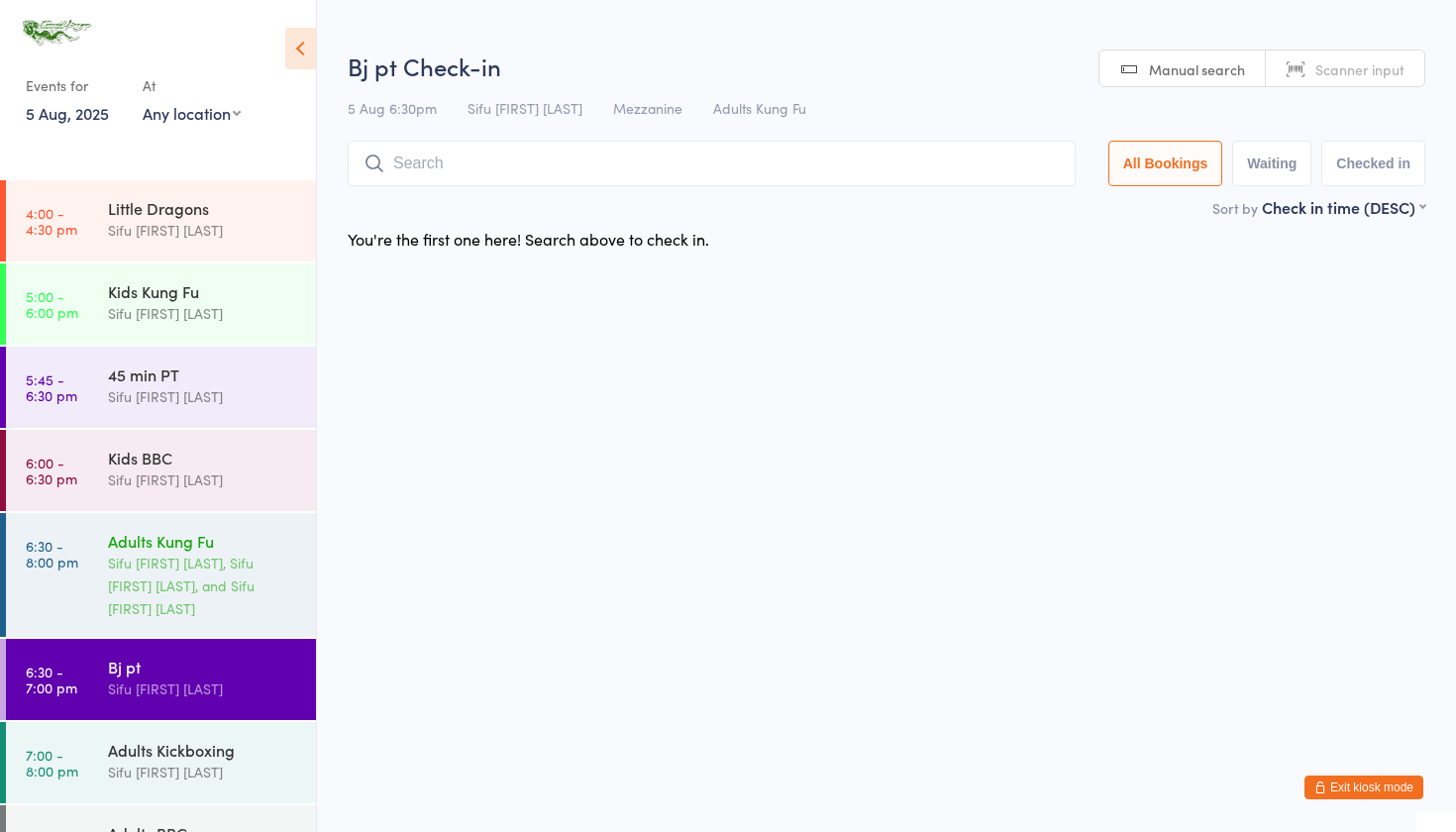 click on "[TITLE] [FIRST] [LAST], [TITLE] [FIRST] [LAST], and [TITLE] [FIRST] [LAST]" at bounding box center (203, 585) 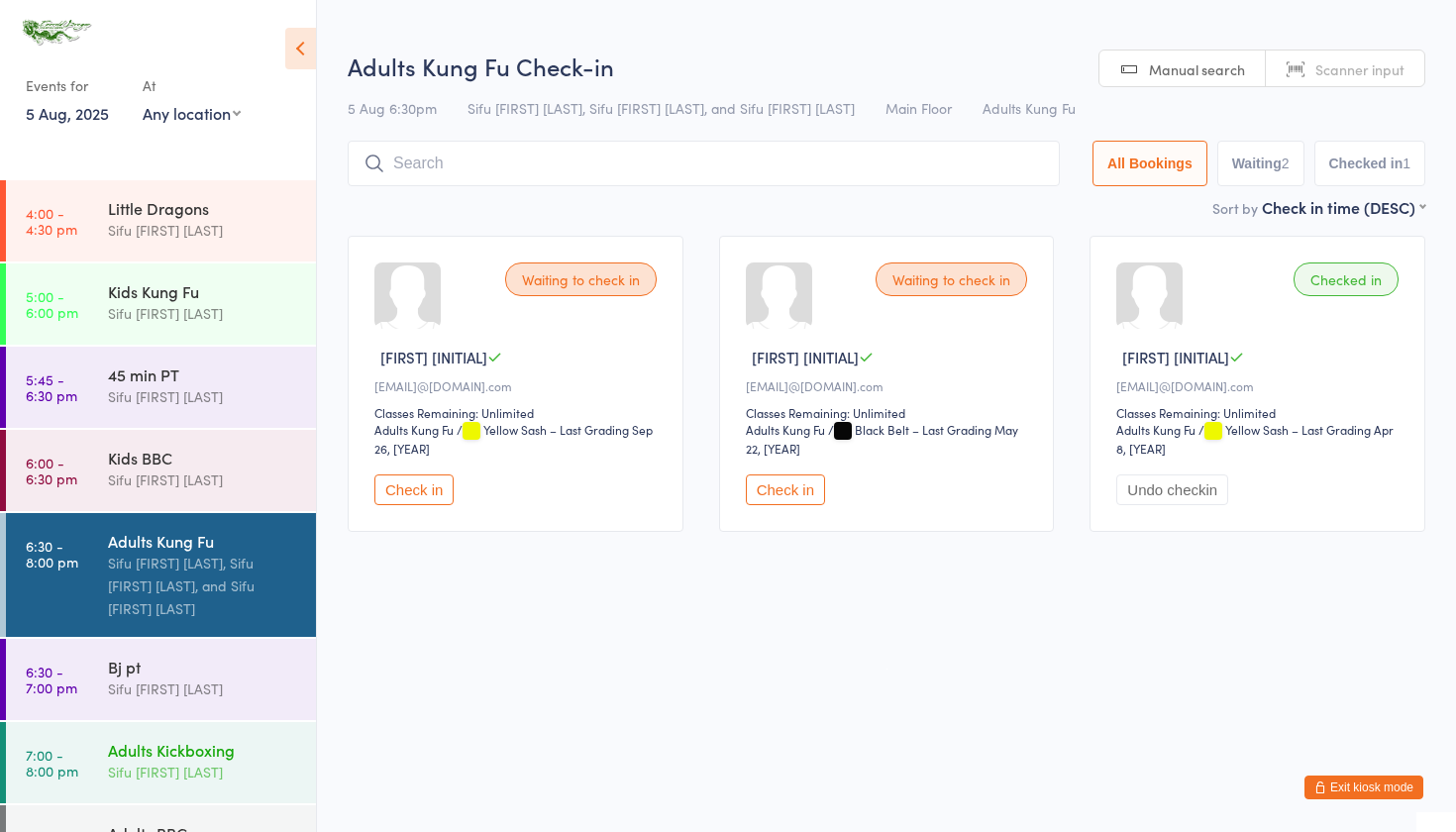 click on "[TITLE] [FIRST] [LAST]" at bounding box center [203, 772] 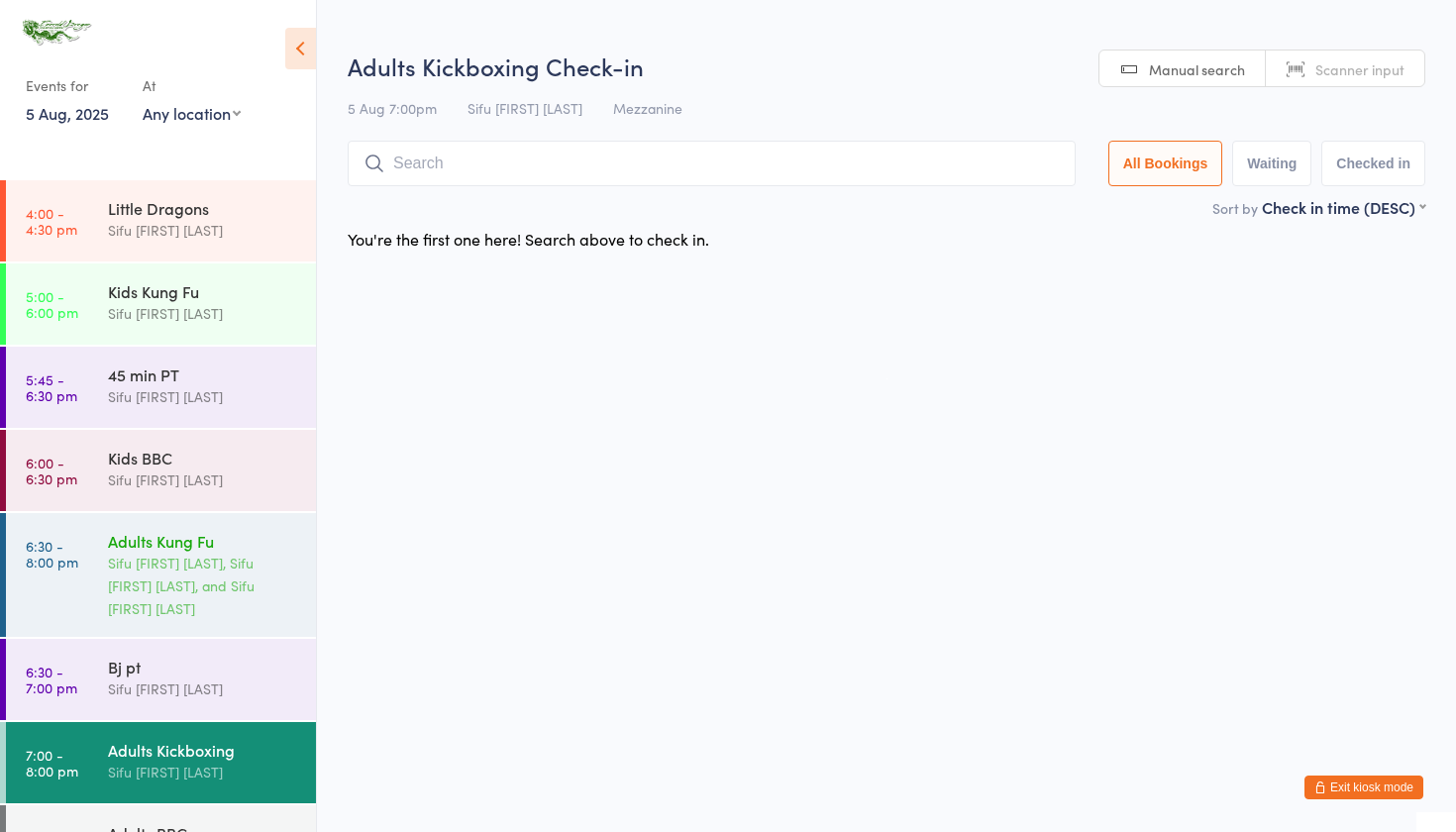 click on "[TITLE] [FIRST] [LAST], [TITLE] [FIRST] [LAST], and [TITLE] [FIRST] [LAST]" at bounding box center (203, 585) 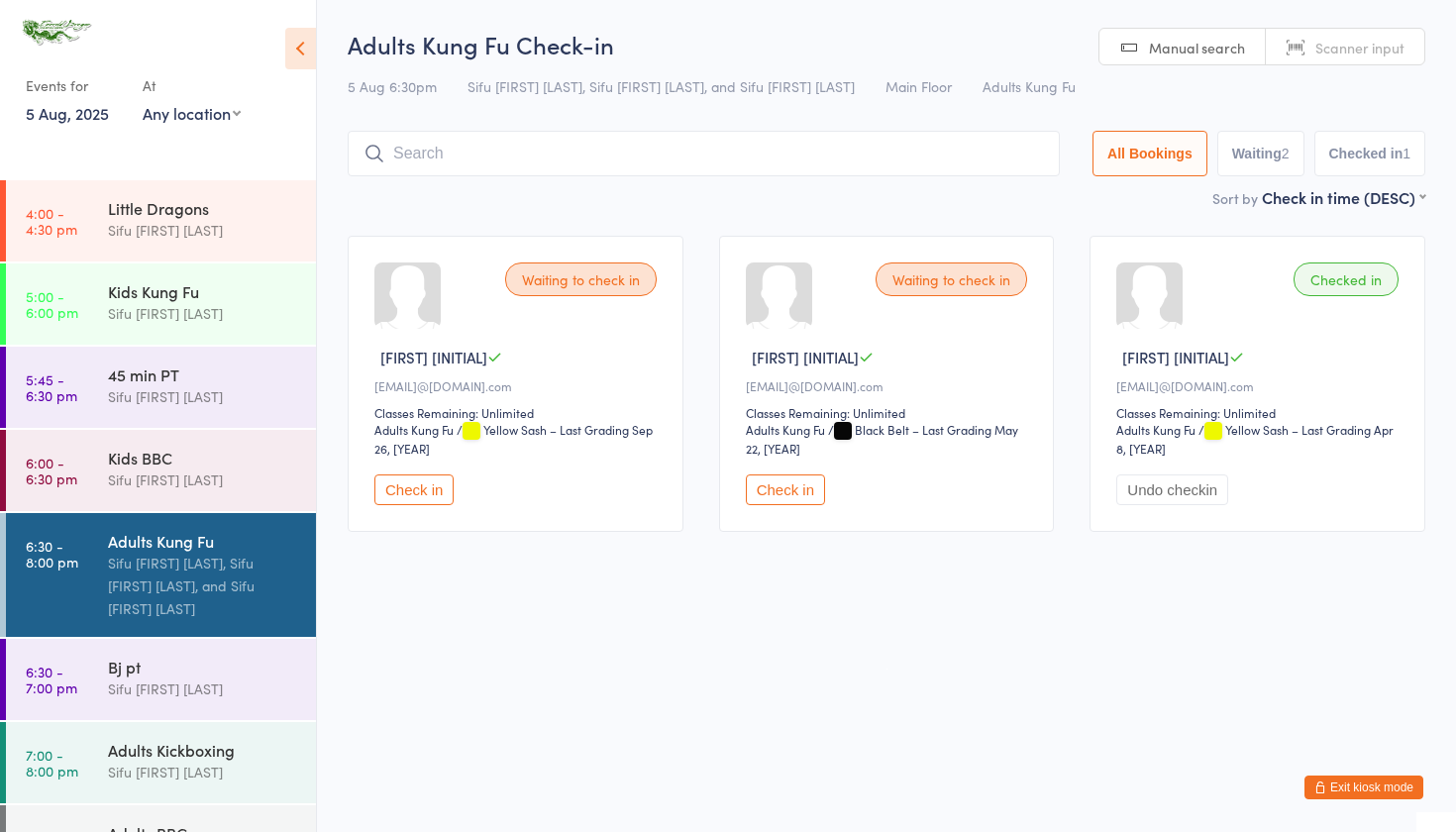 click on "Exit kiosk mode" at bounding box center [1364, 787] 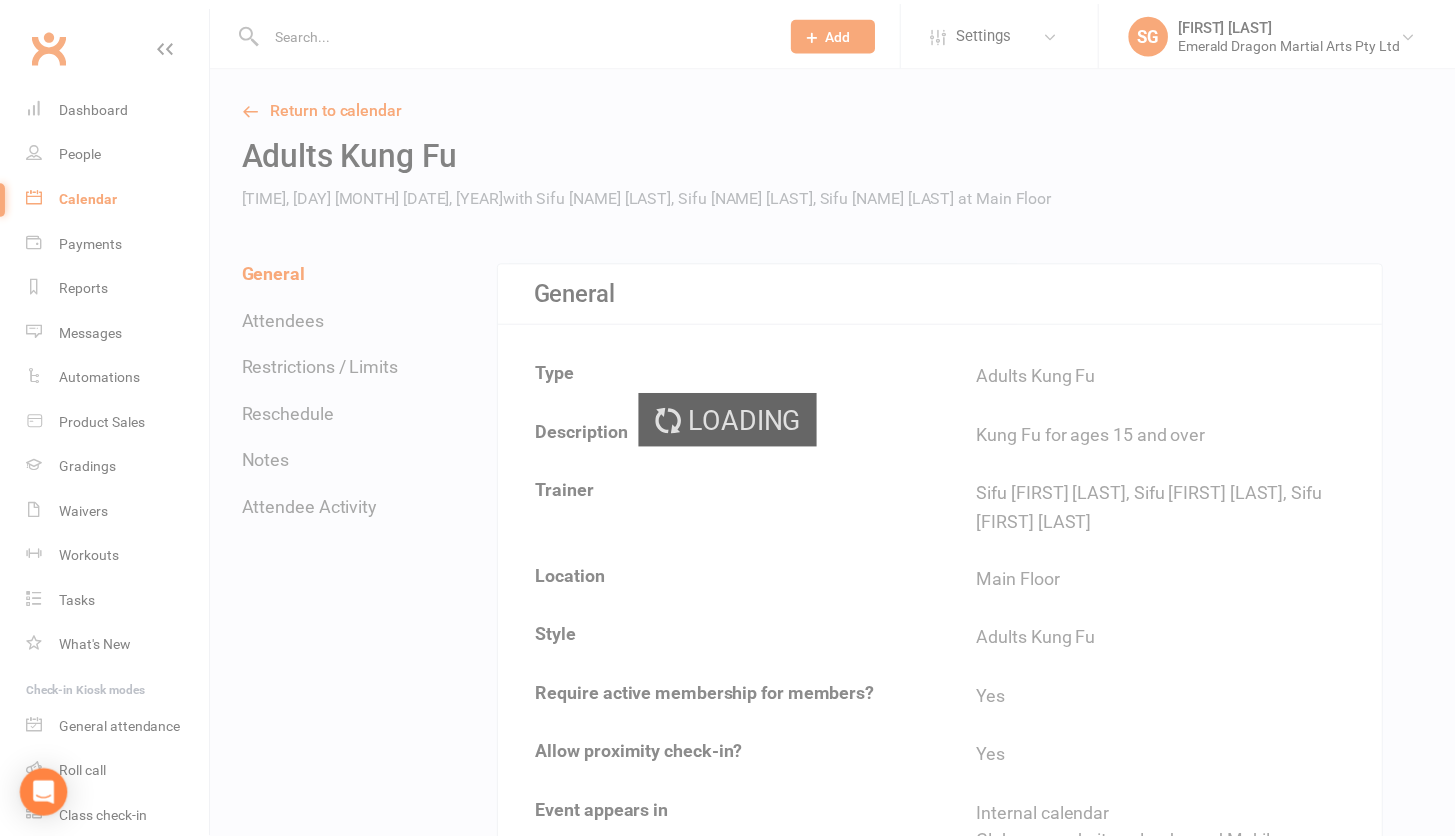 scroll, scrollTop: 0, scrollLeft: 0, axis: both 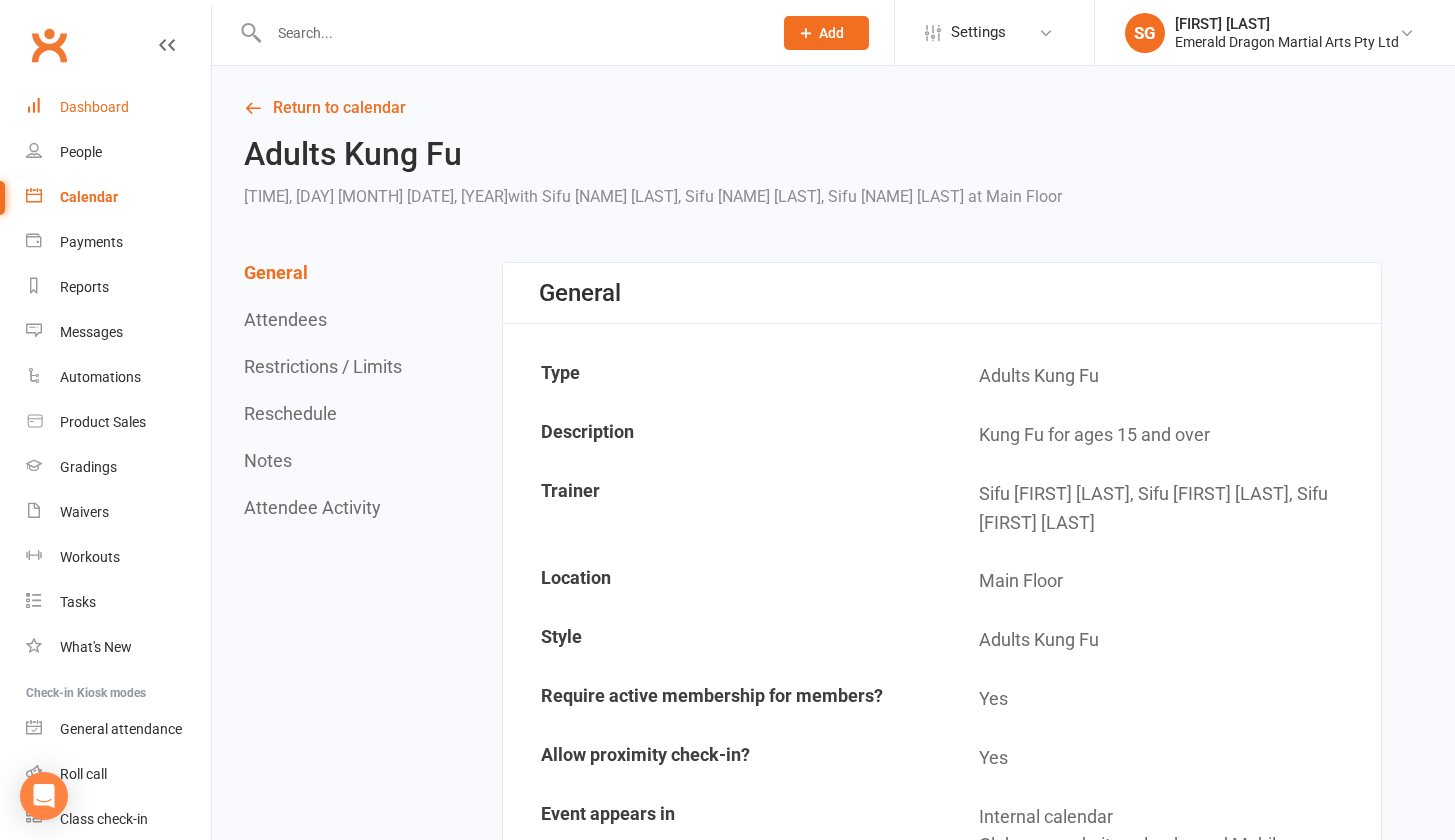 drag, startPoint x: 108, startPoint y: 109, endPoint x: 125, endPoint y: 106, distance: 17.262676 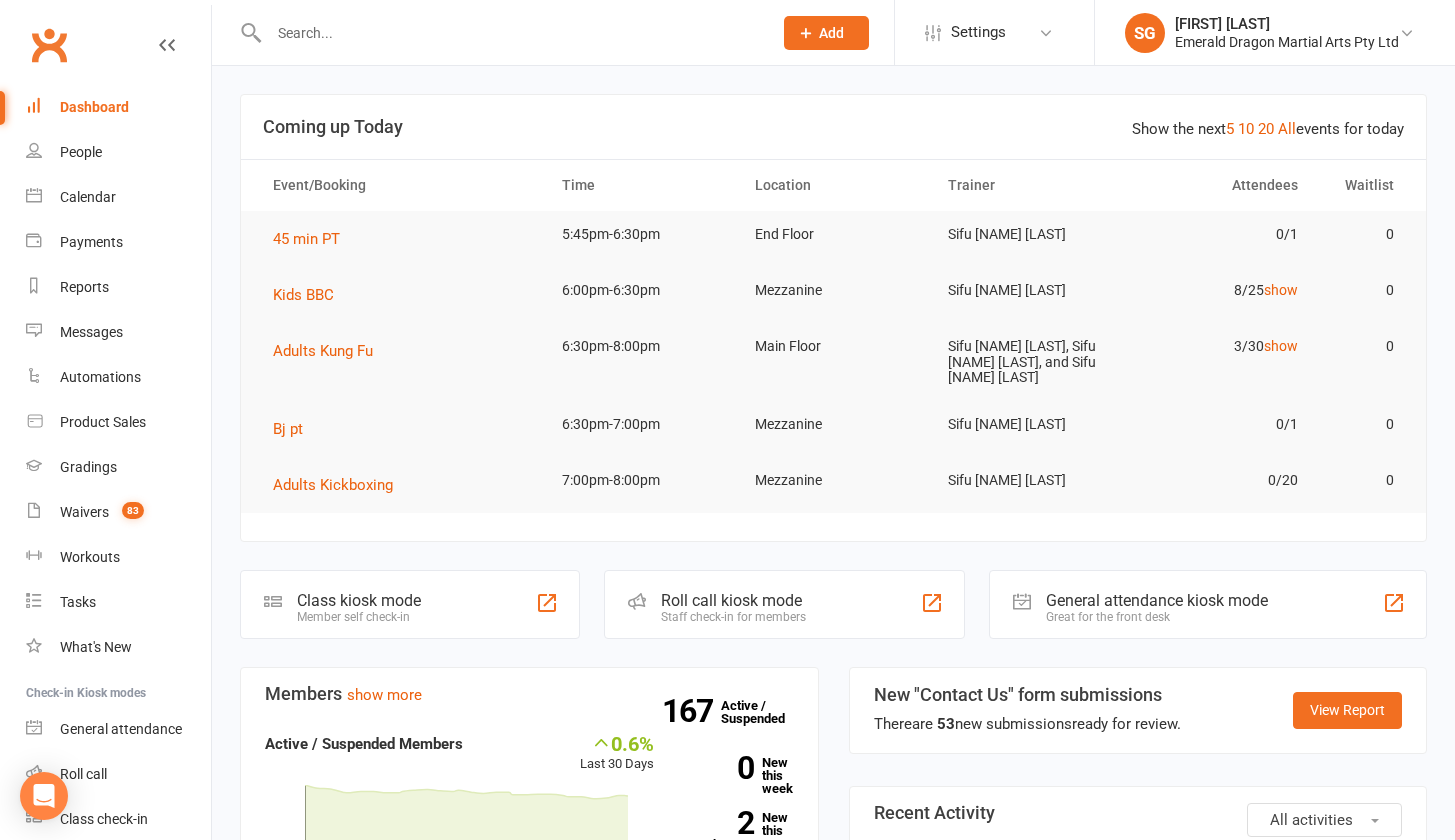 click at bounding box center (510, 33) 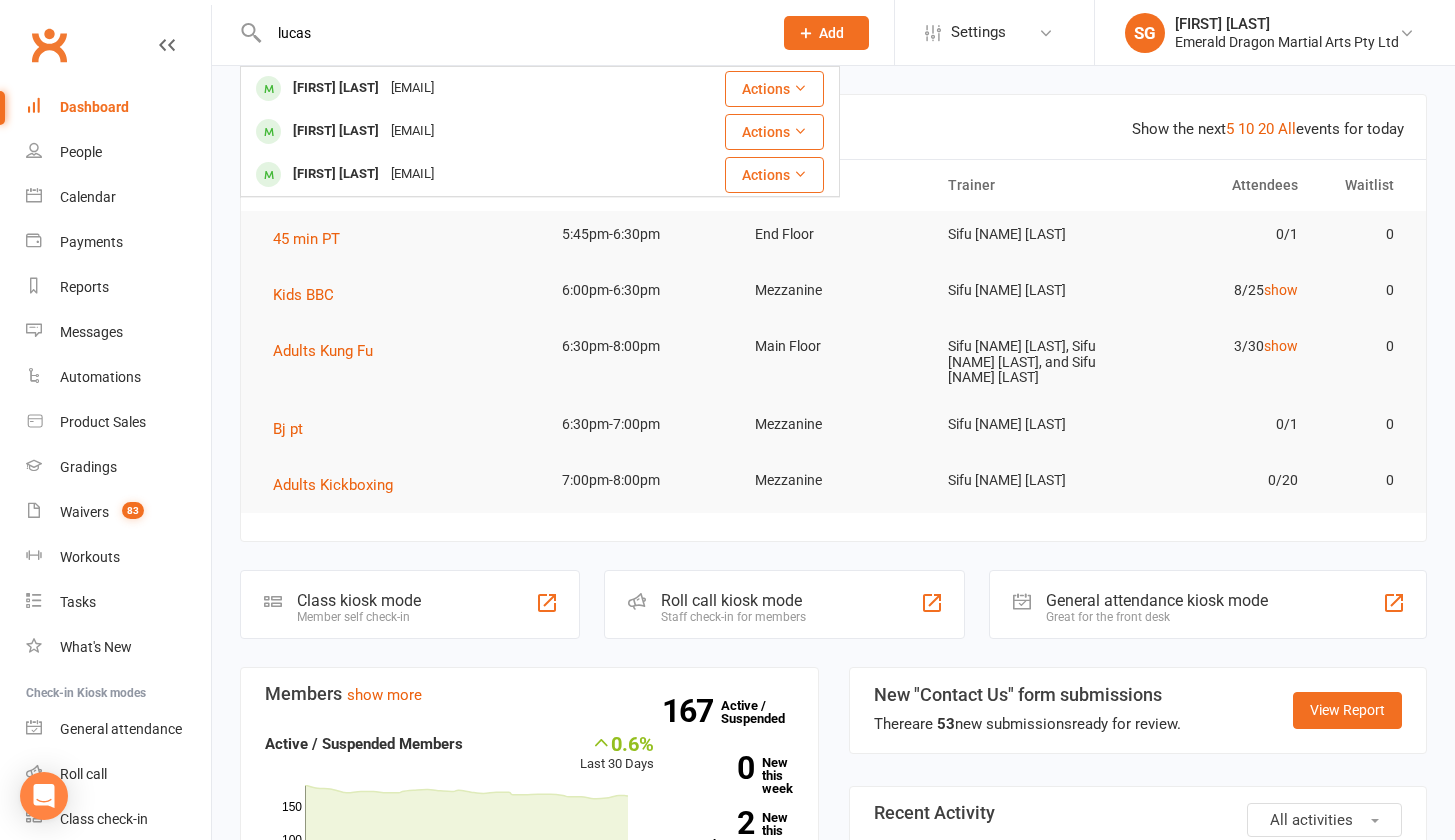 type on "Lucas" 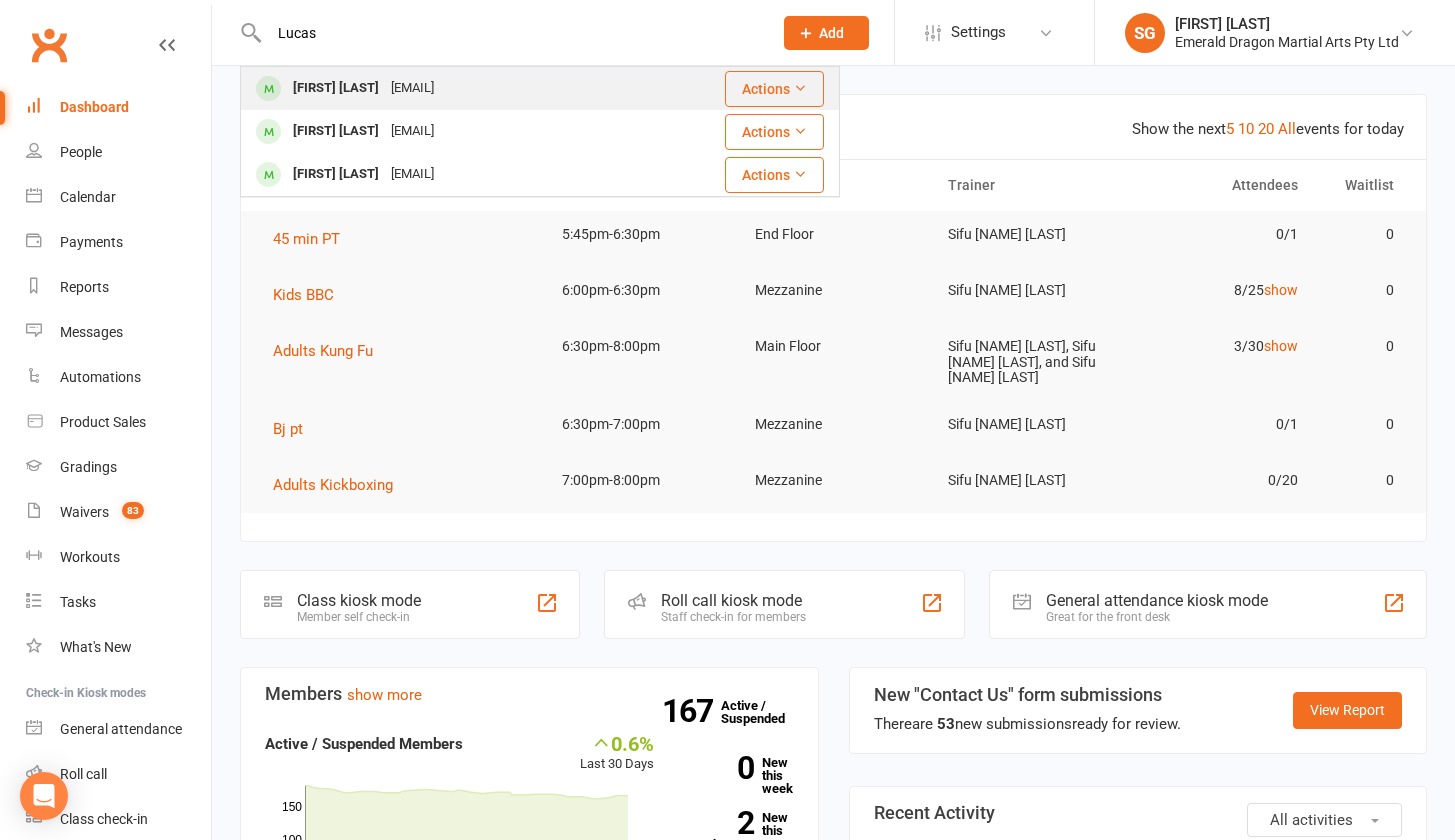 drag, startPoint x: 303, startPoint y: 66, endPoint x: 312, endPoint y: 75, distance: 12.727922 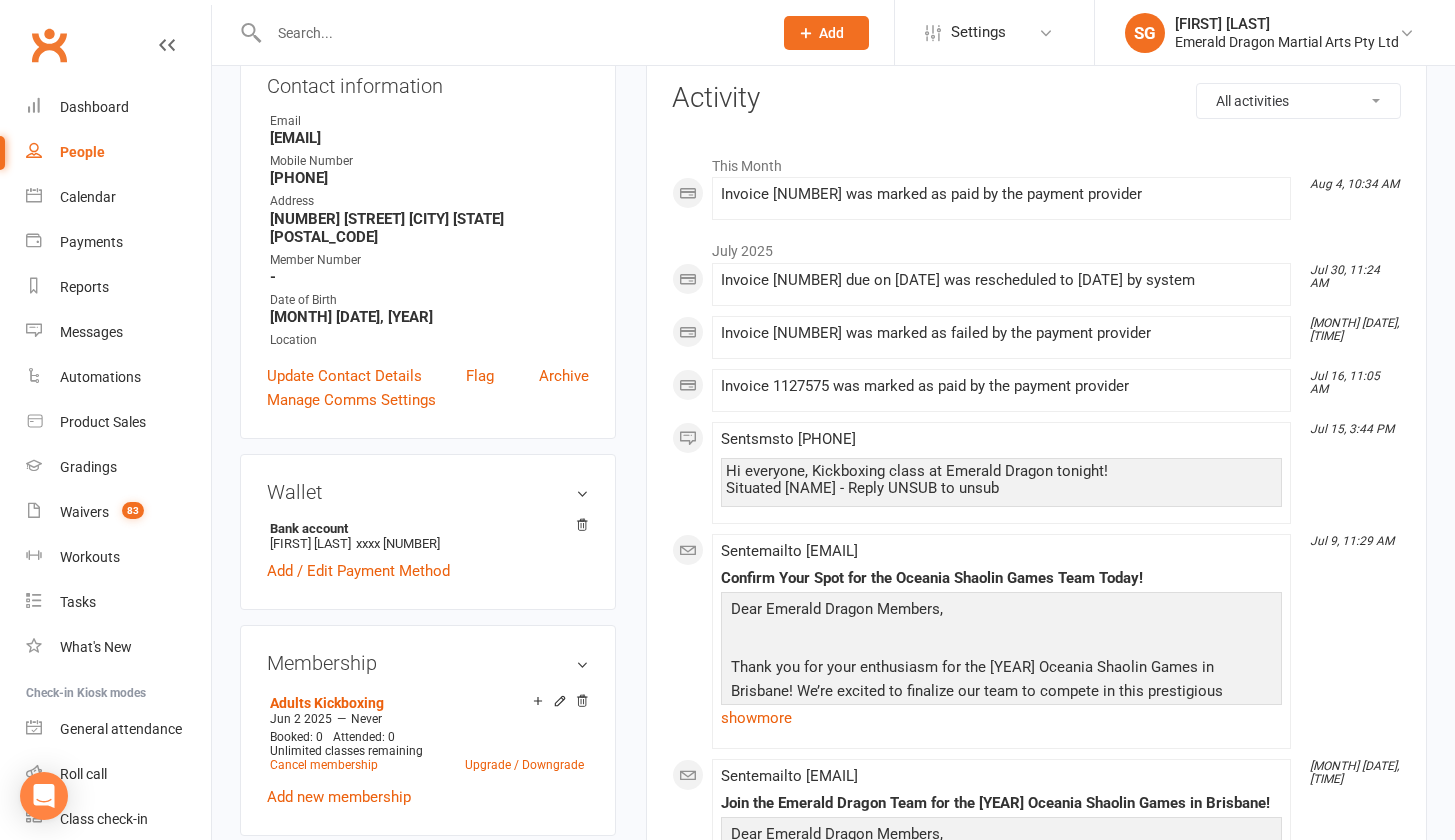 scroll, scrollTop: 0, scrollLeft: 0, axis: both 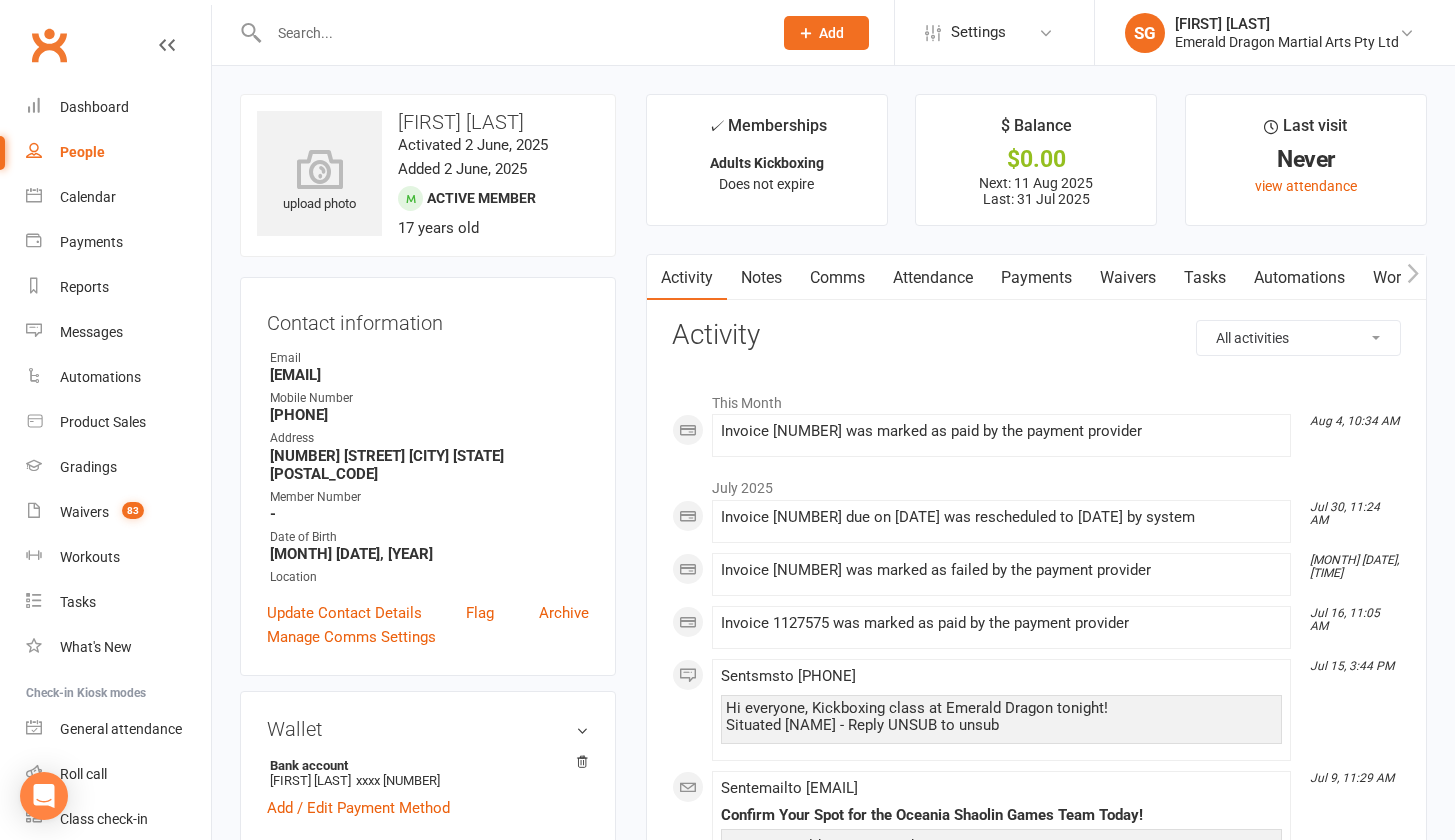click on "Automations" at bounding box center [1299, 278] 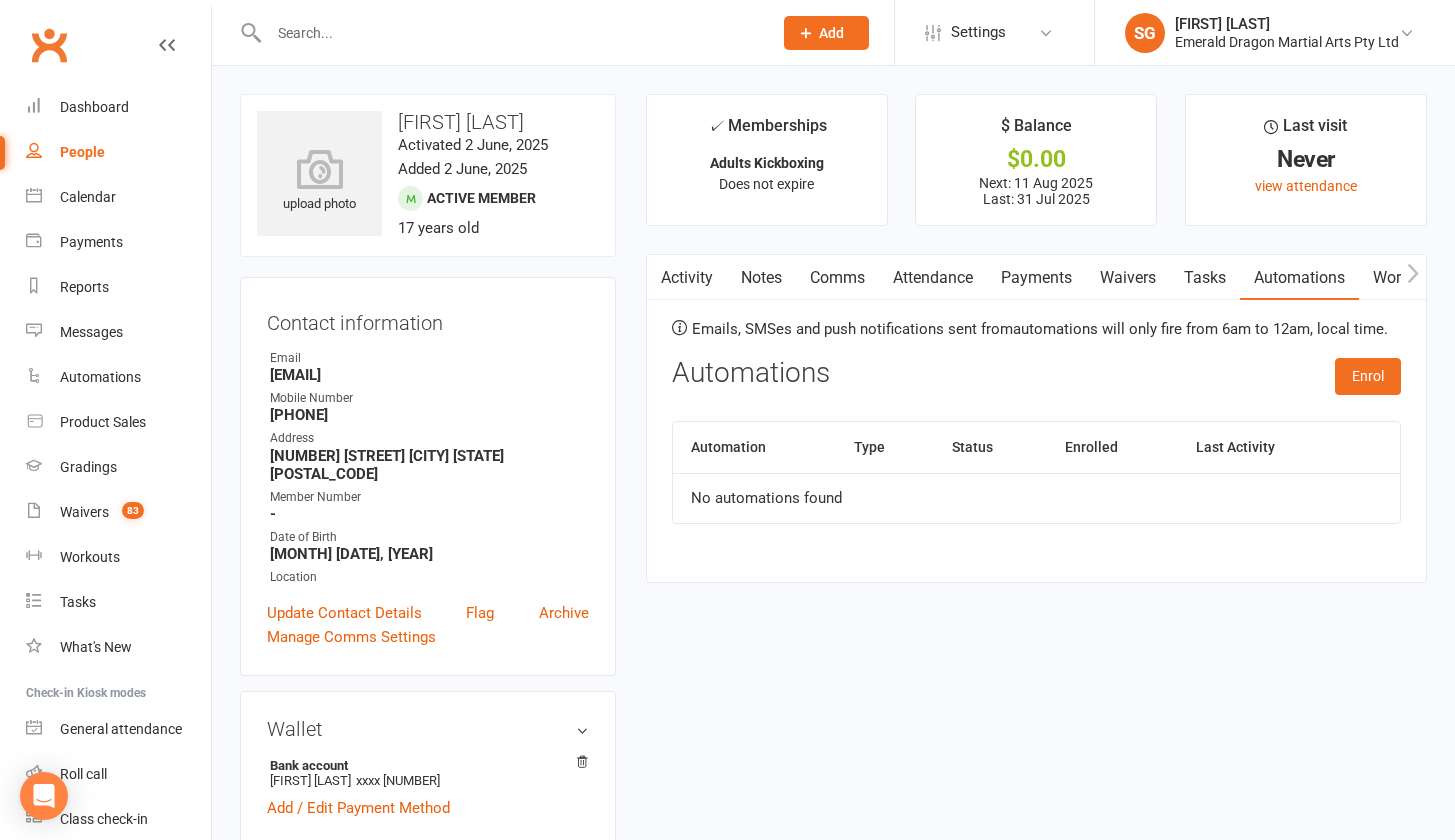 click on "Workouts" at bounding box center (1406, 278) 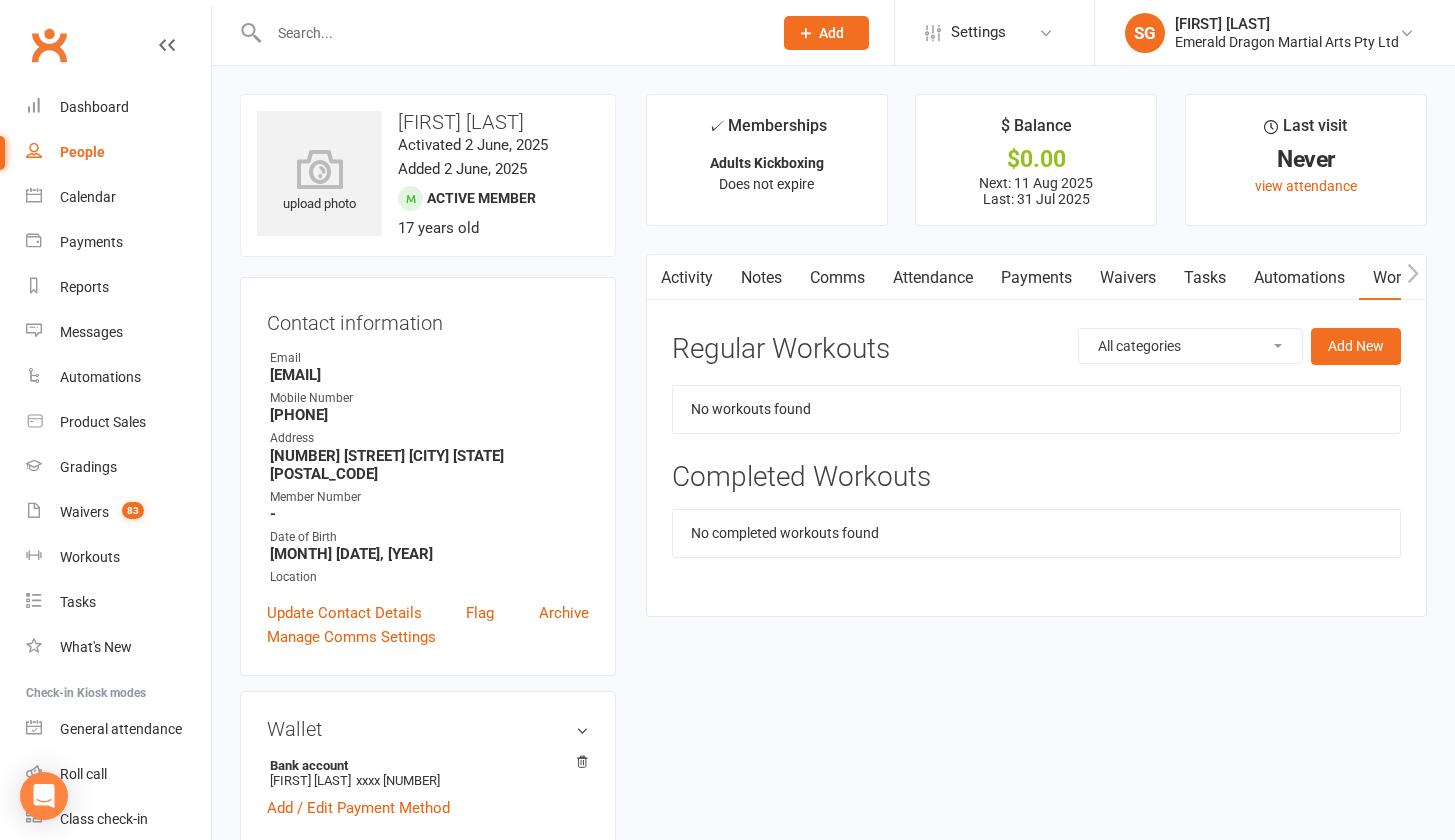 click 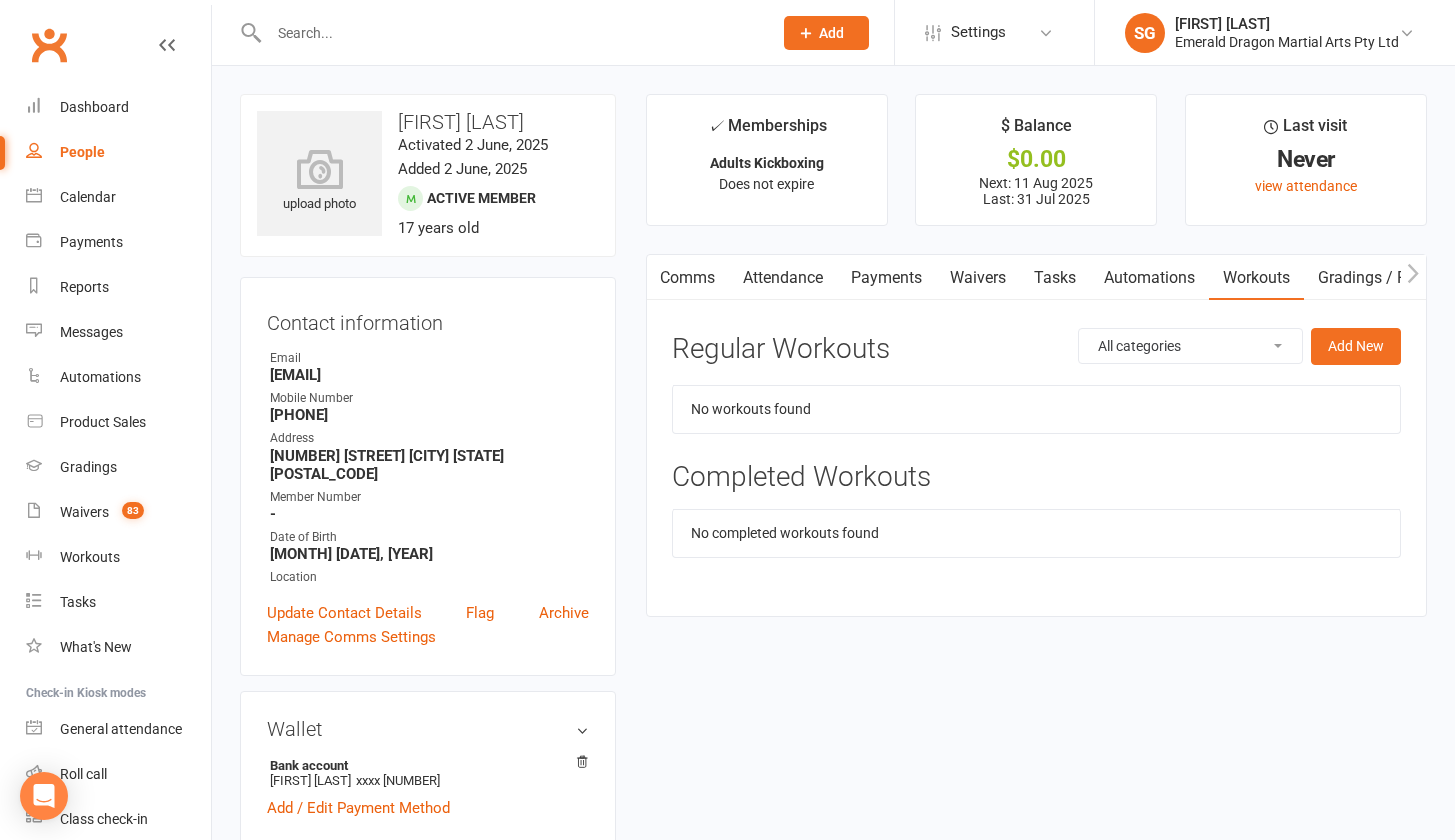 scroll, scrollTop: 0, scrollLeft: 150, axis: horizontal 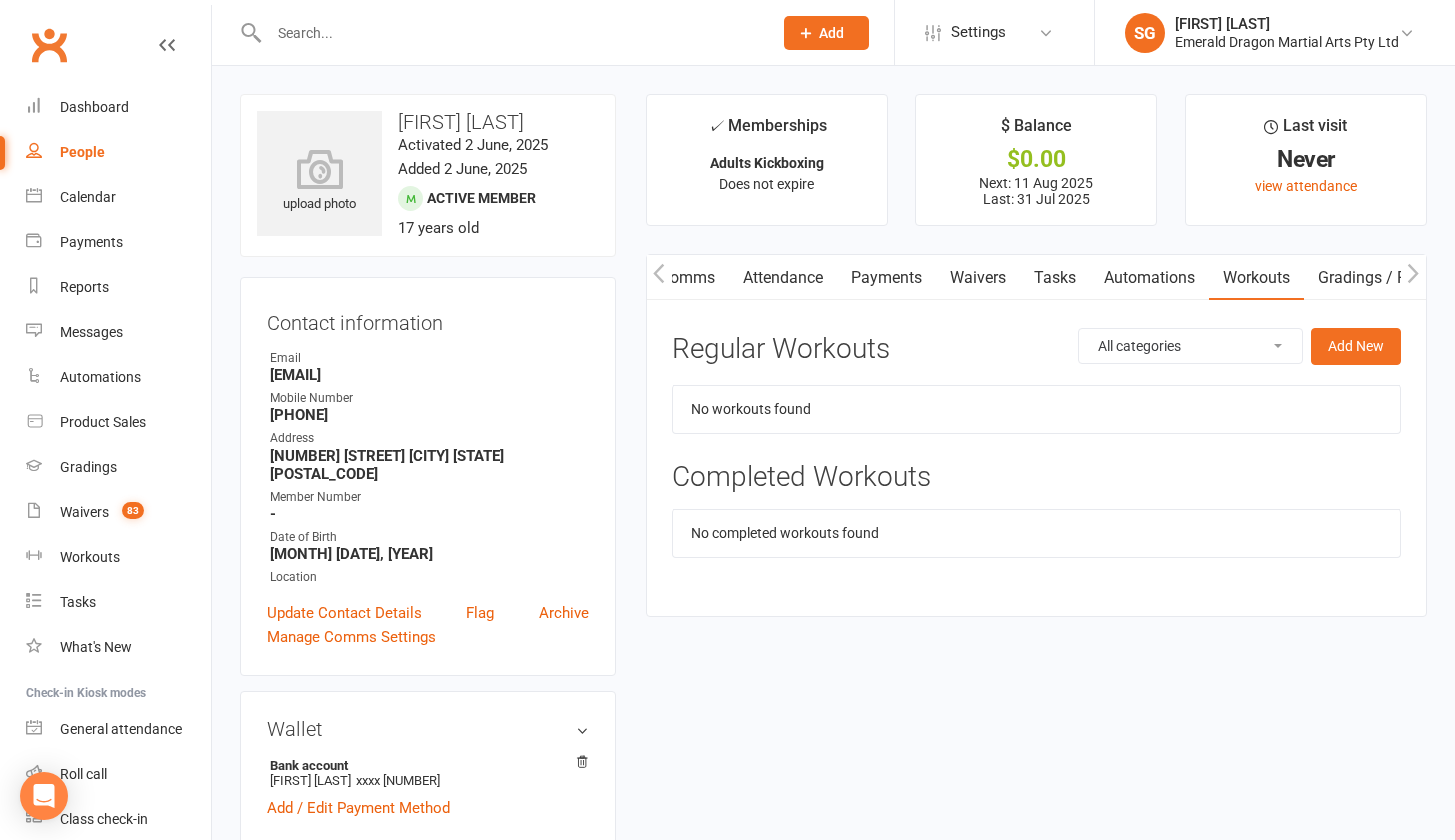 click on "Gradings / Promotions" at bounding box center (1398, 278) 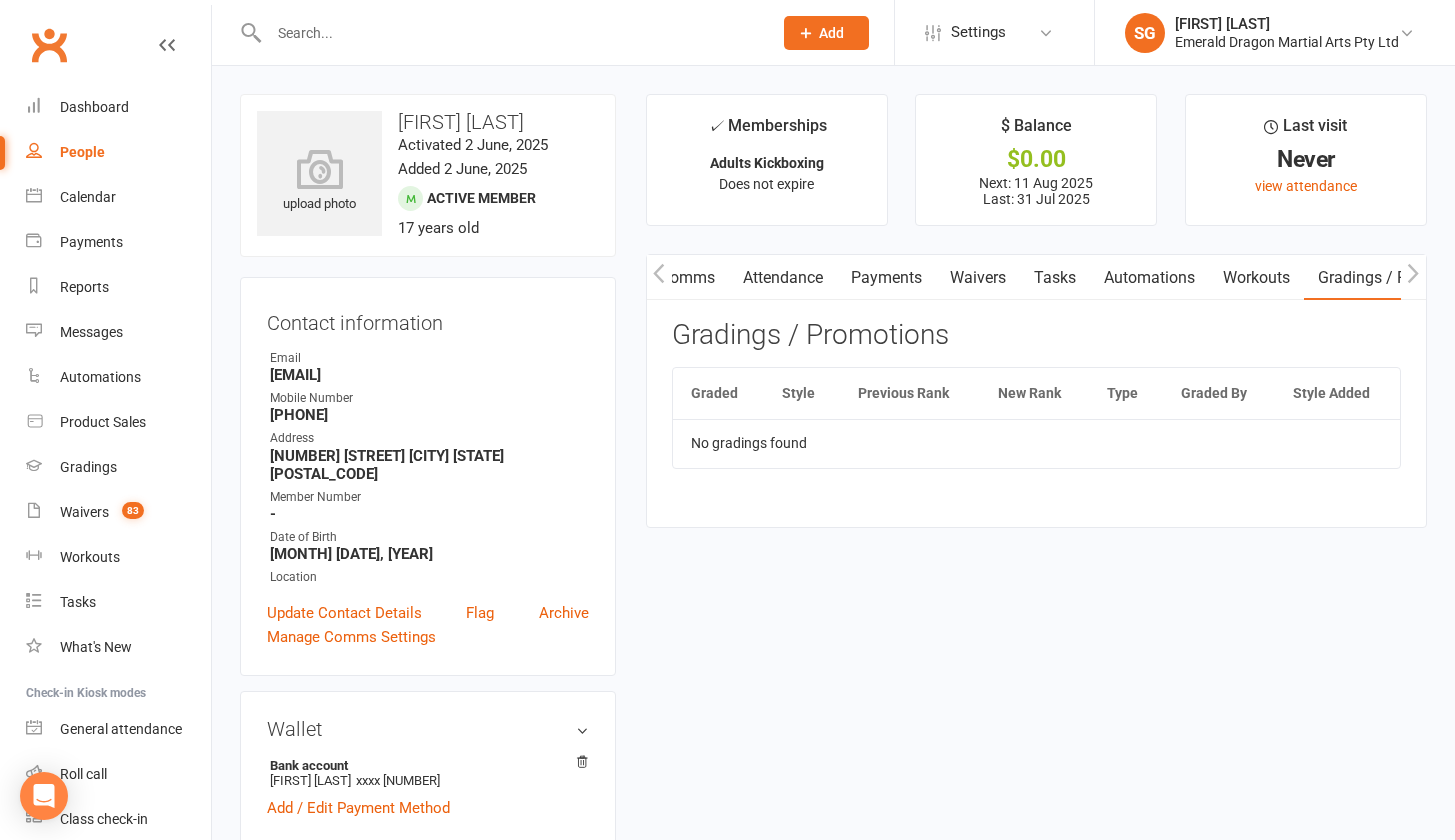 click 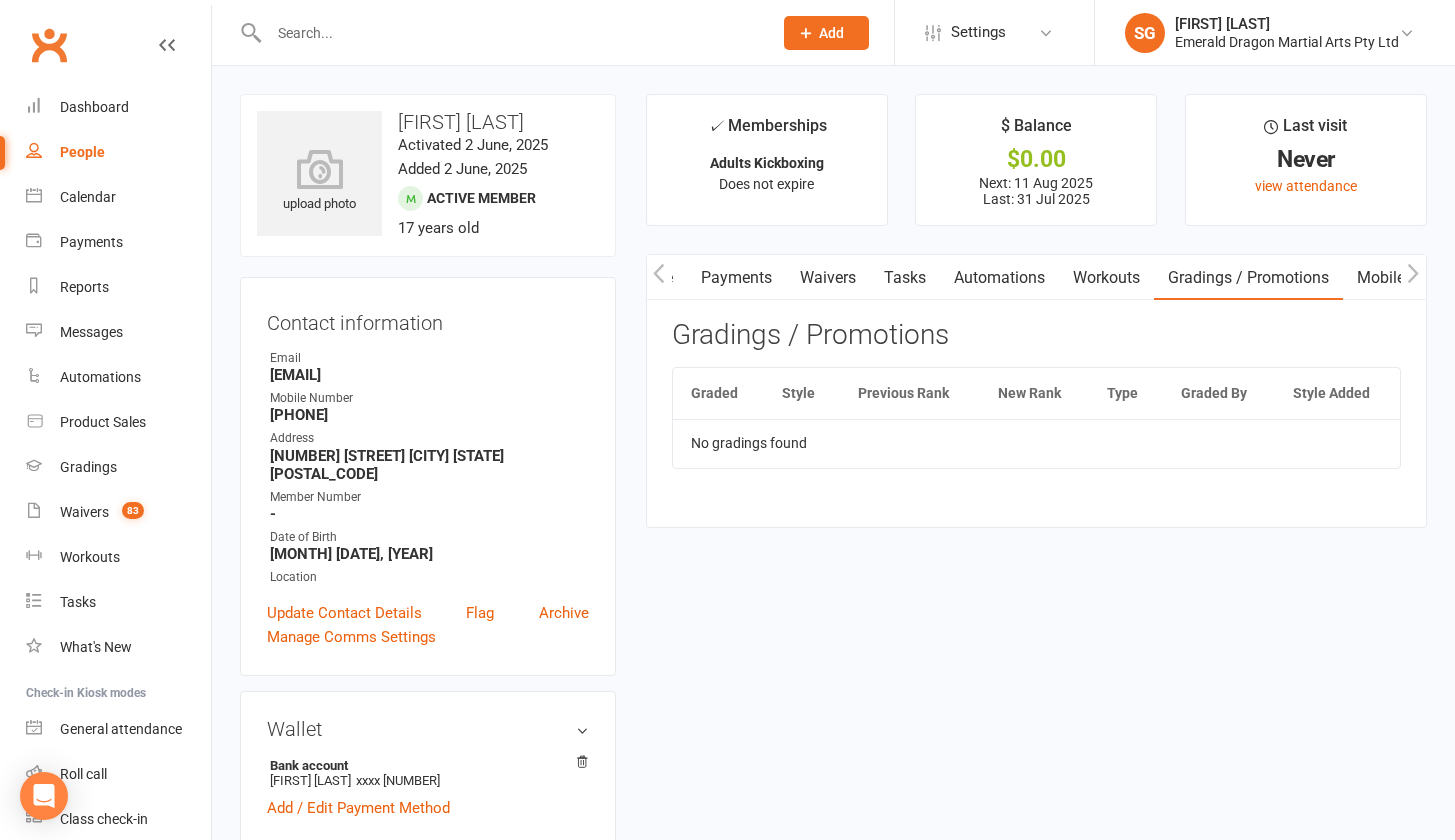 scroll, scrollTop: 0, scrollLeft: 300, axis: horizontal 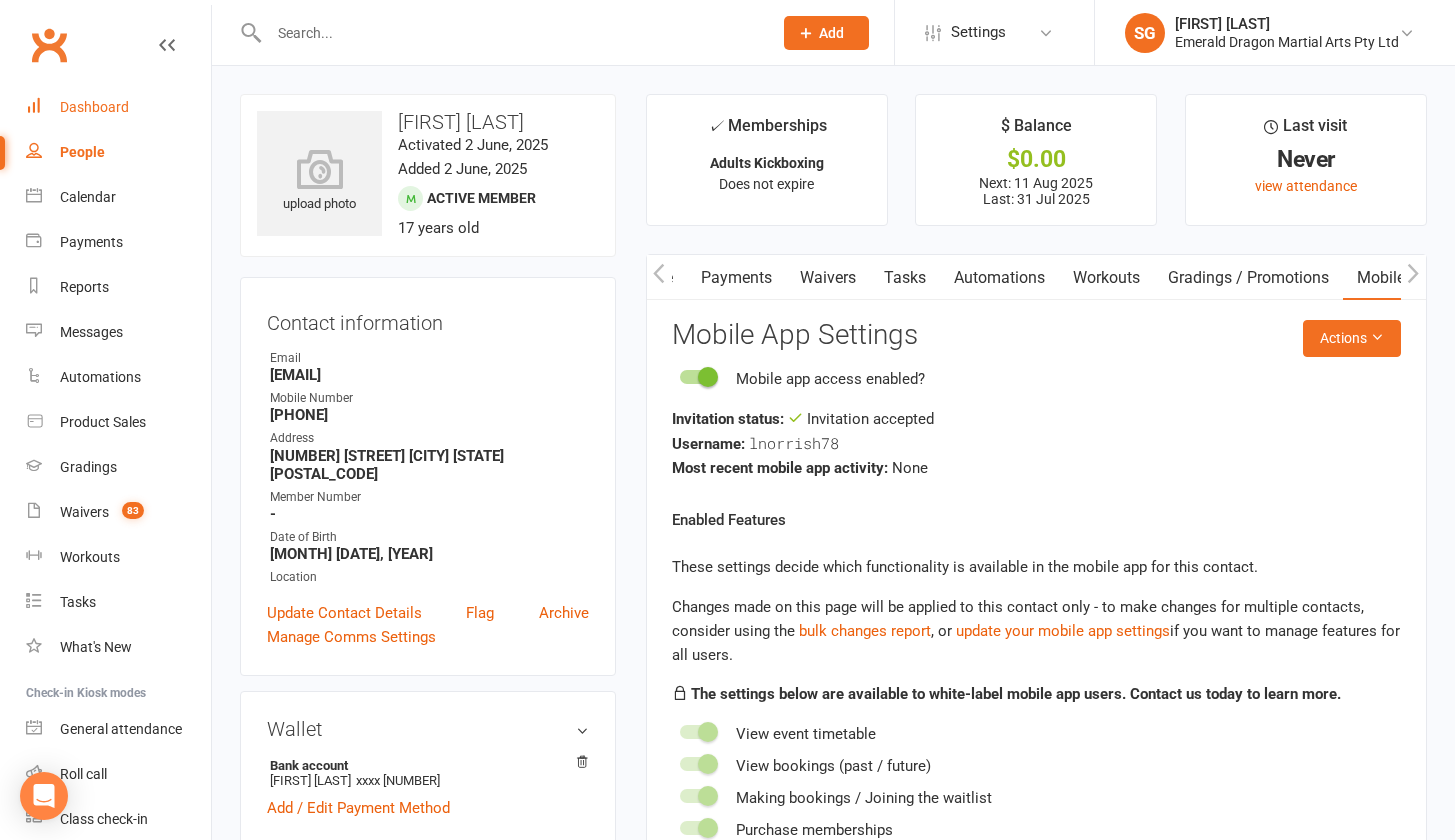 click on "Dashboard" at bounding box center [94, 107] 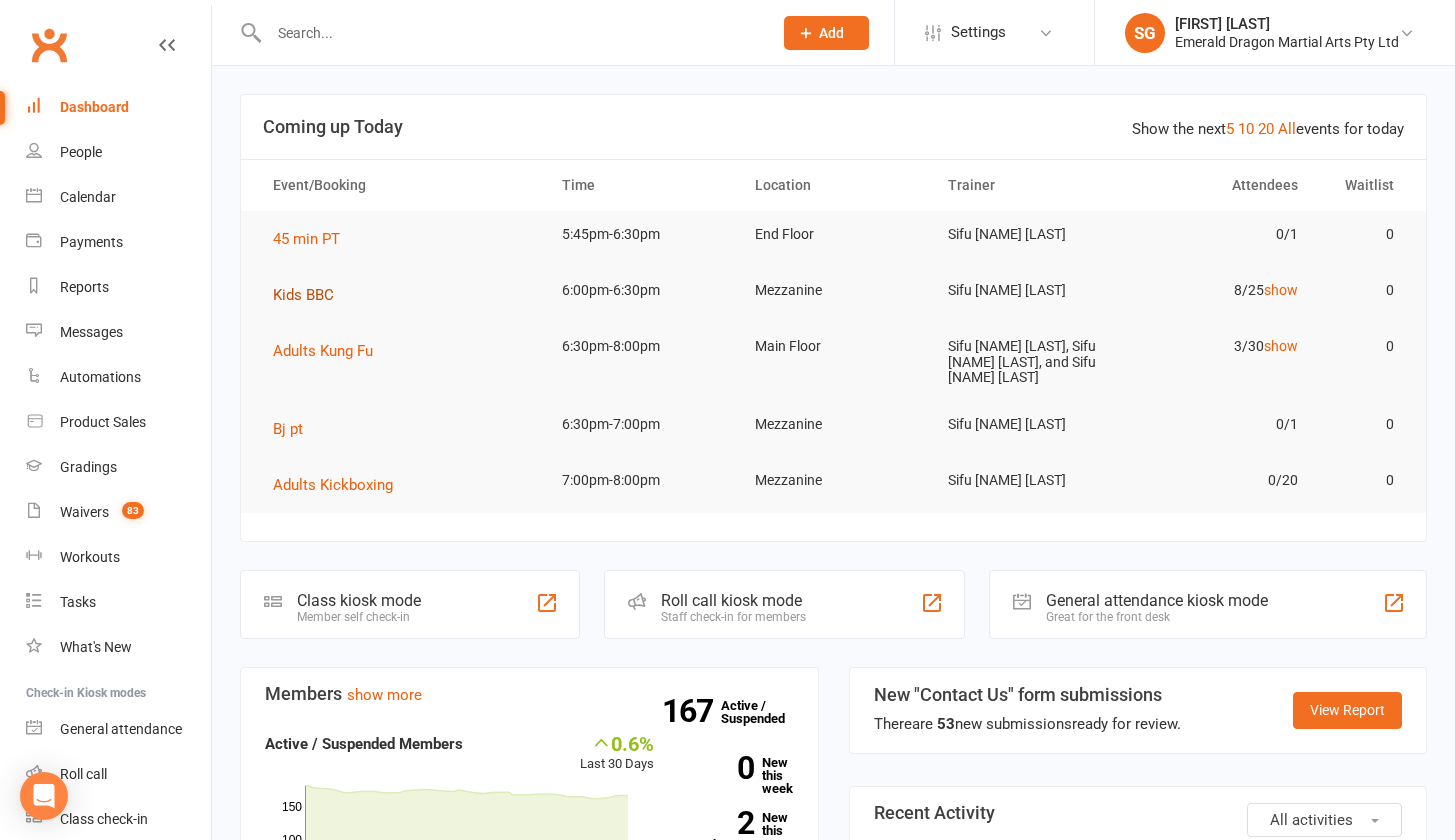 click on "Kids BBC" at bounding box center (303, 295) 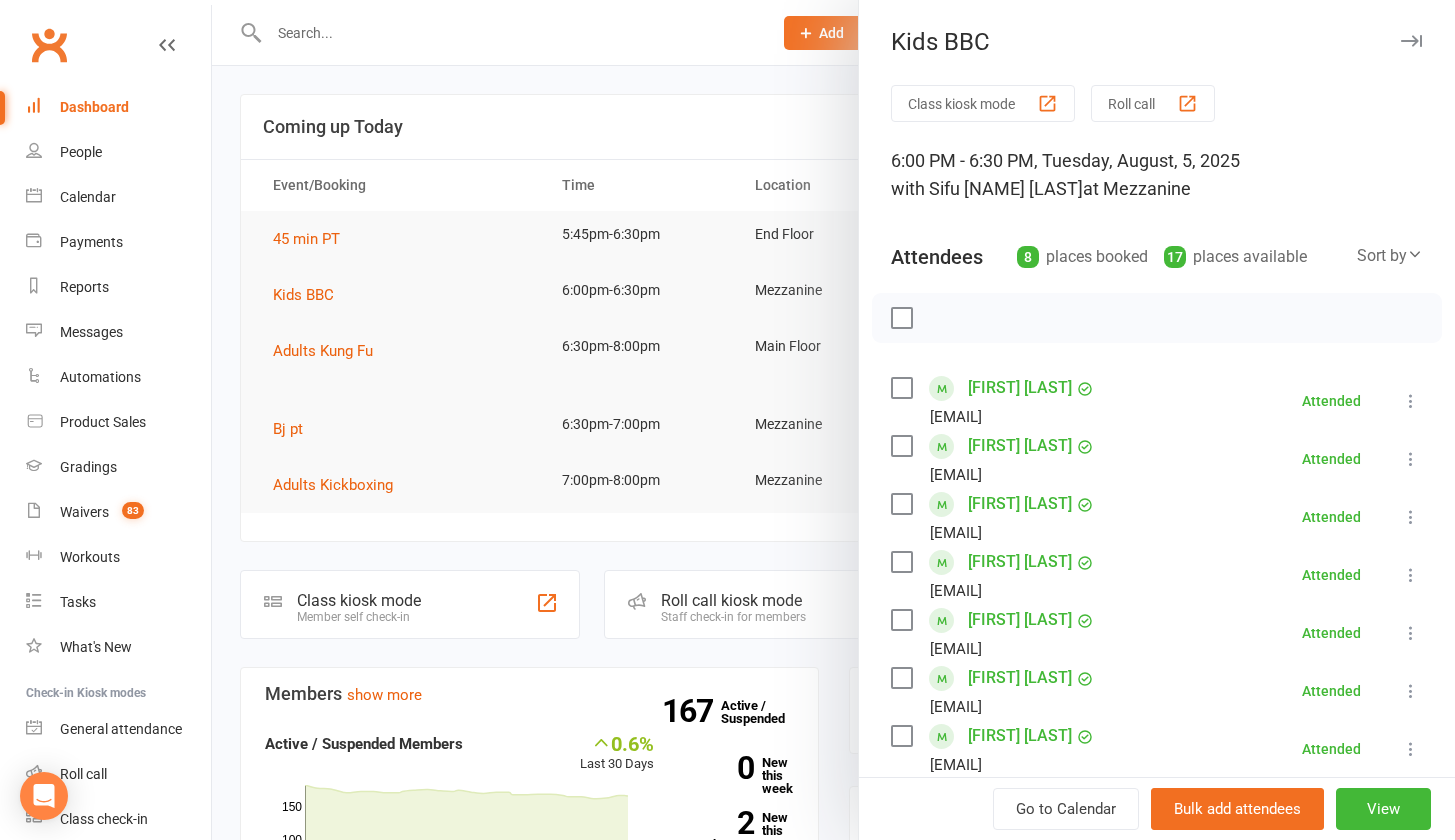 scroll, scrollTop: 33, scrollLeft: 0, axis: vertical 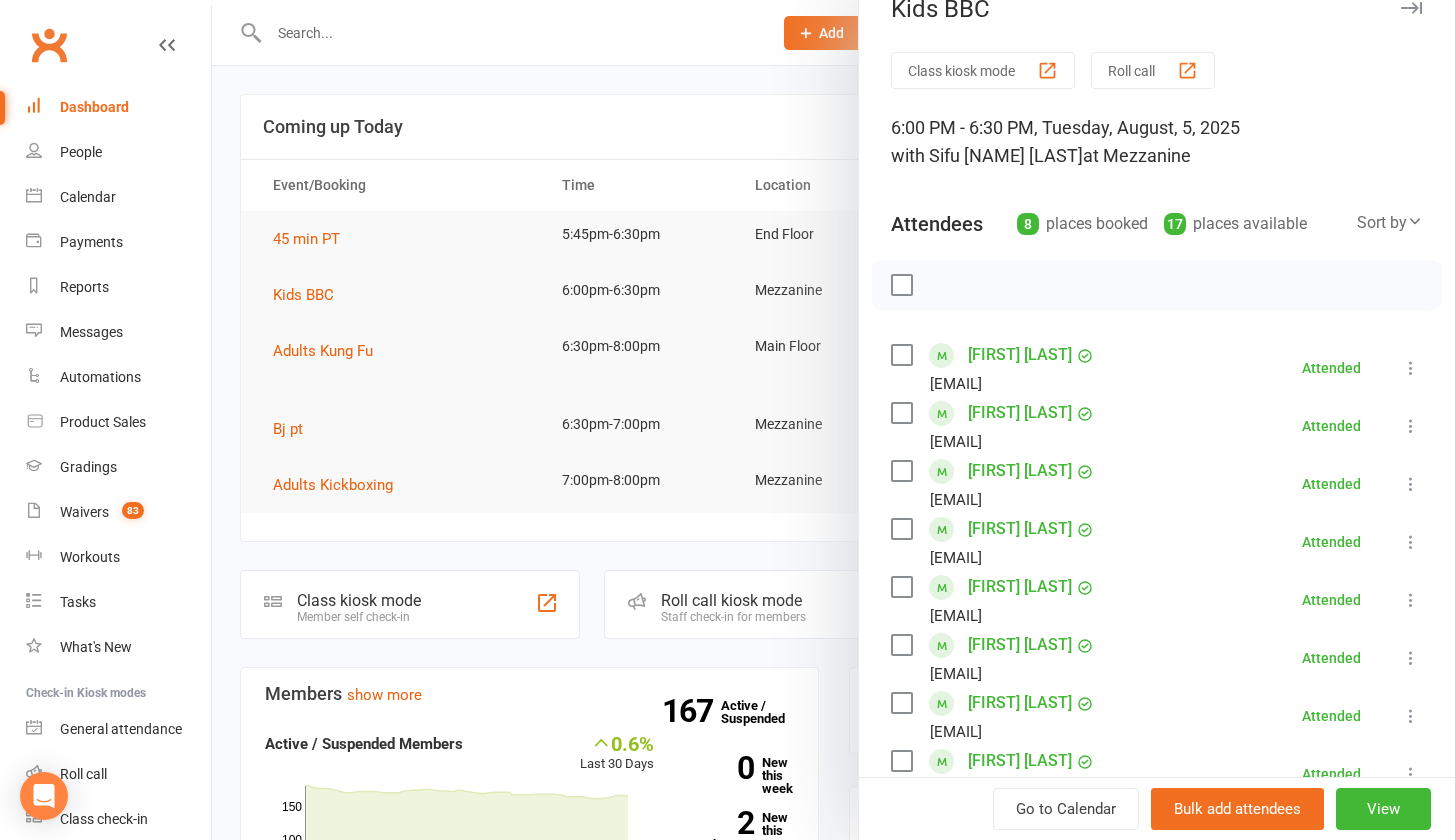 click at bounding box center [833, 420] 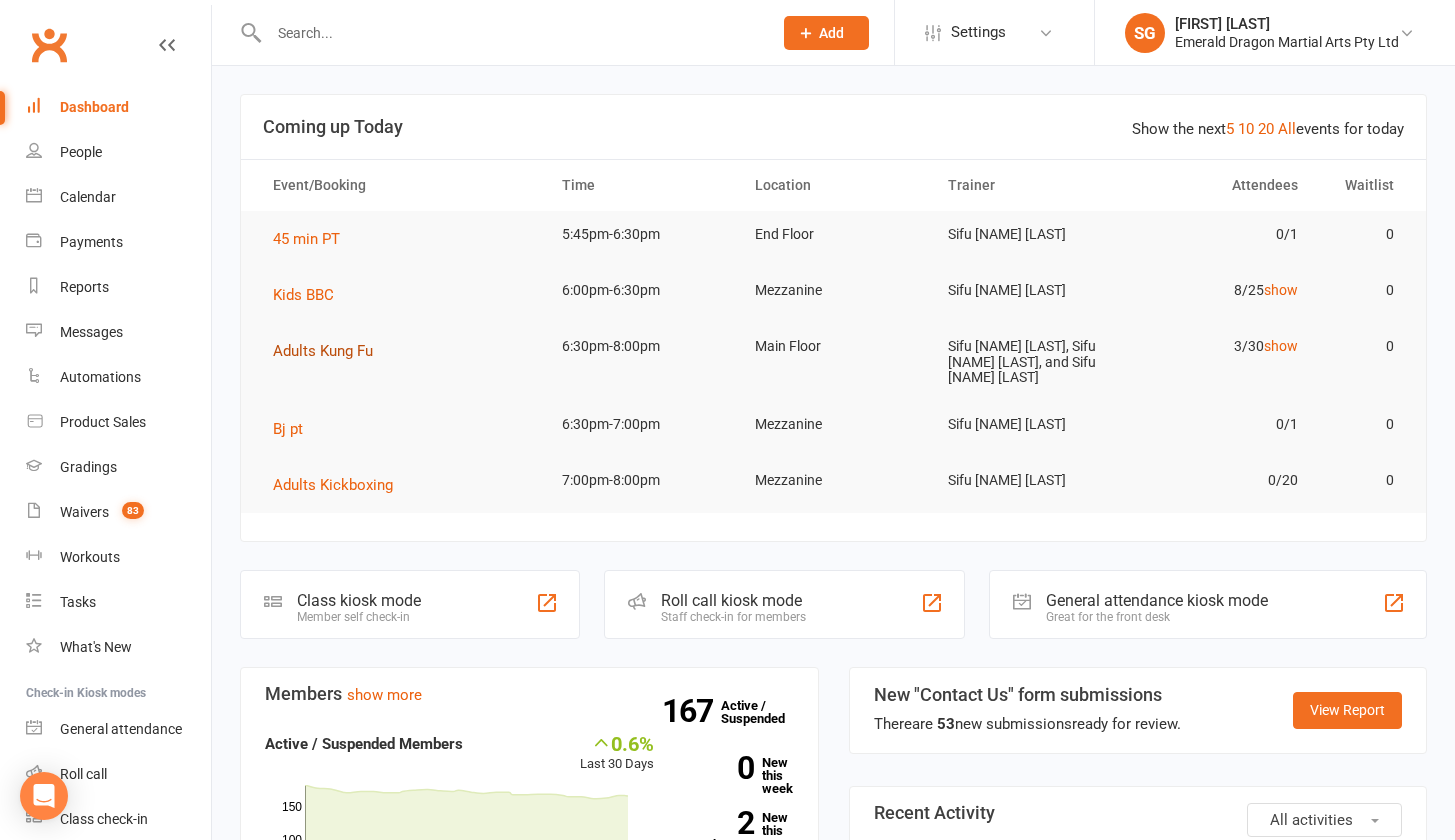click on "Adults Kung Fu" at bounding box center (323, 351) 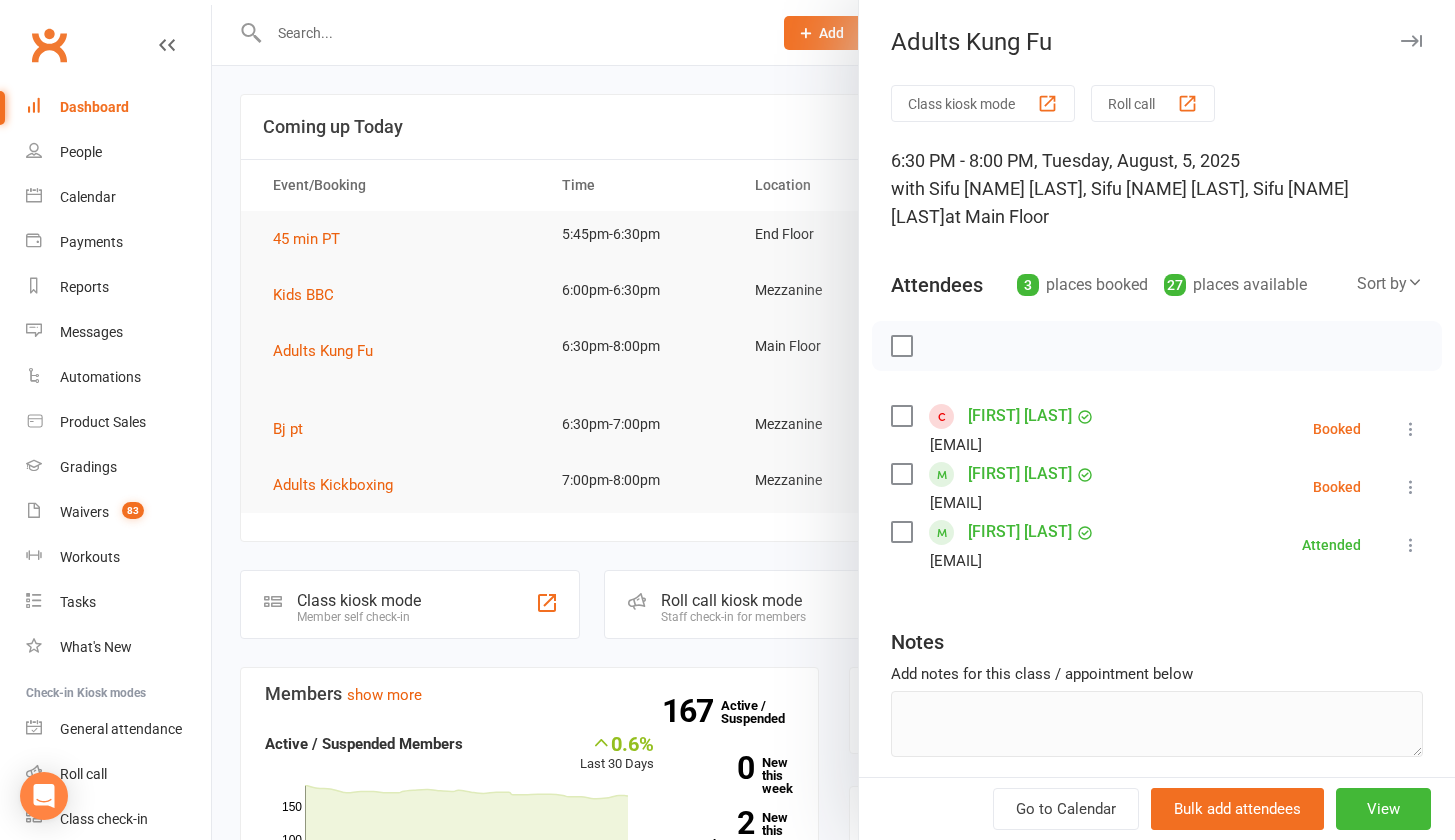 click on "Class kiosk mode" at bounding box center (983, 103) 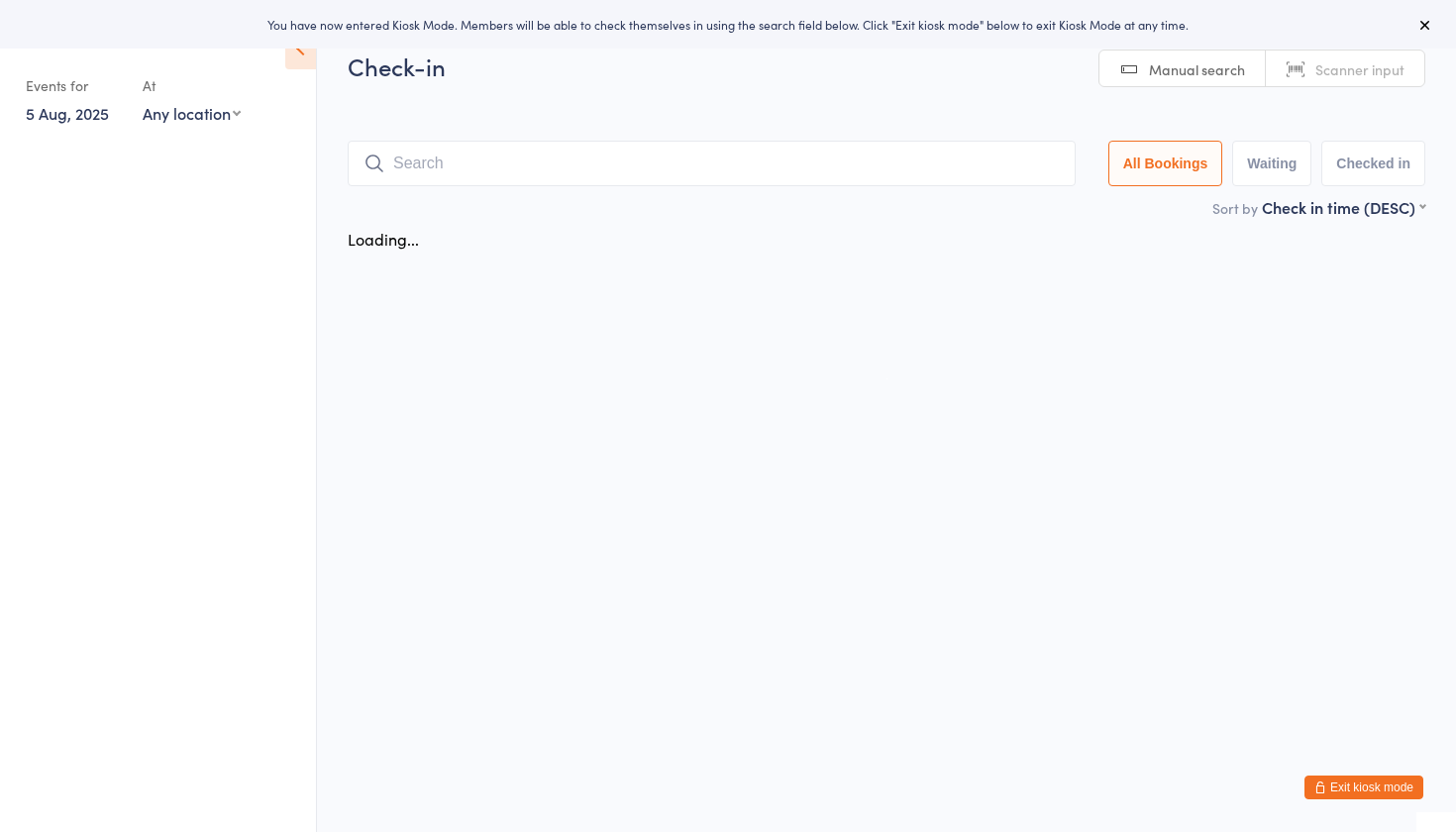 scroll, scrollTop: 0, scrollLeft: 0, axis: both 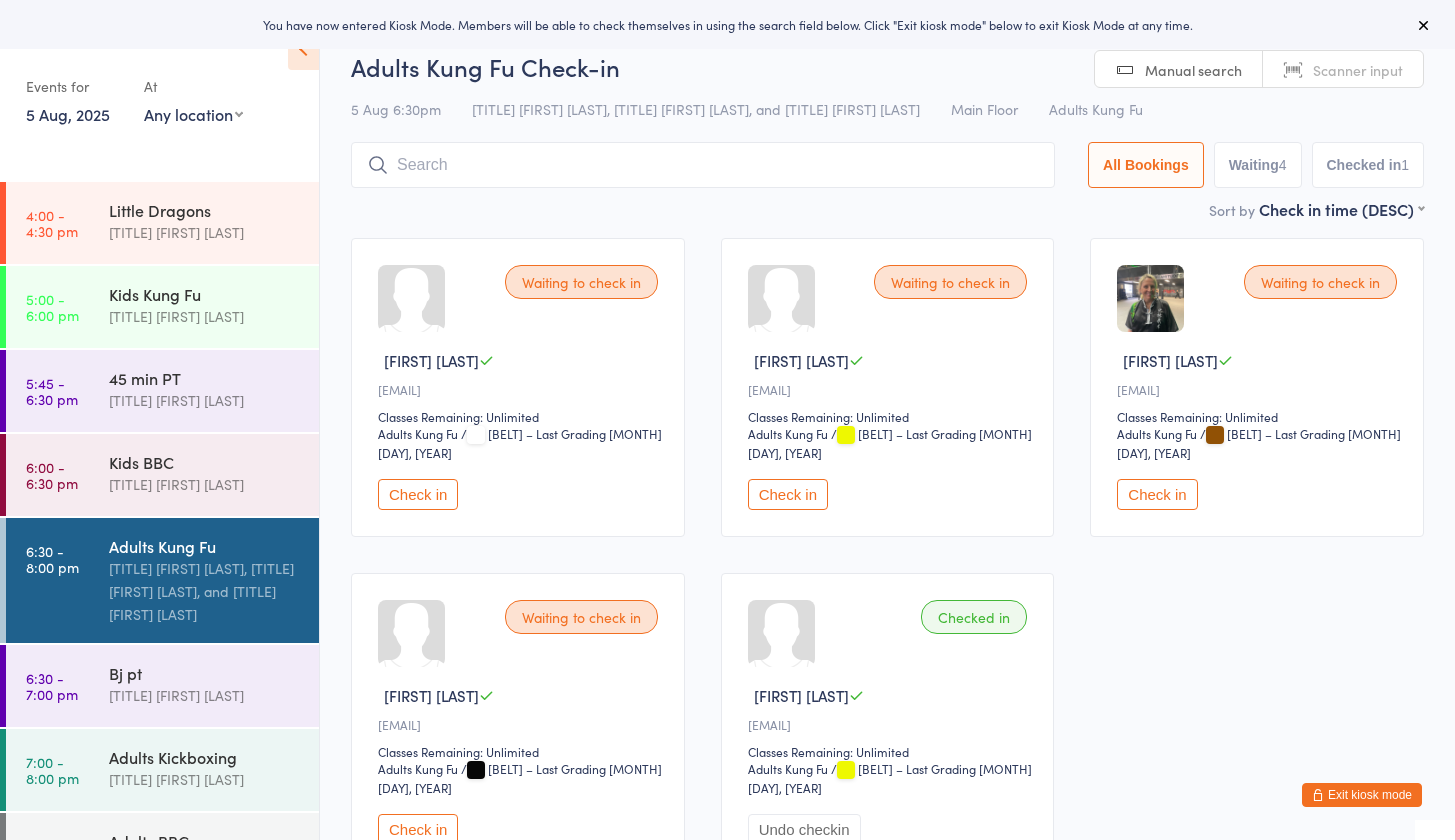 click on "Check in" at bounding box center [418, 494] 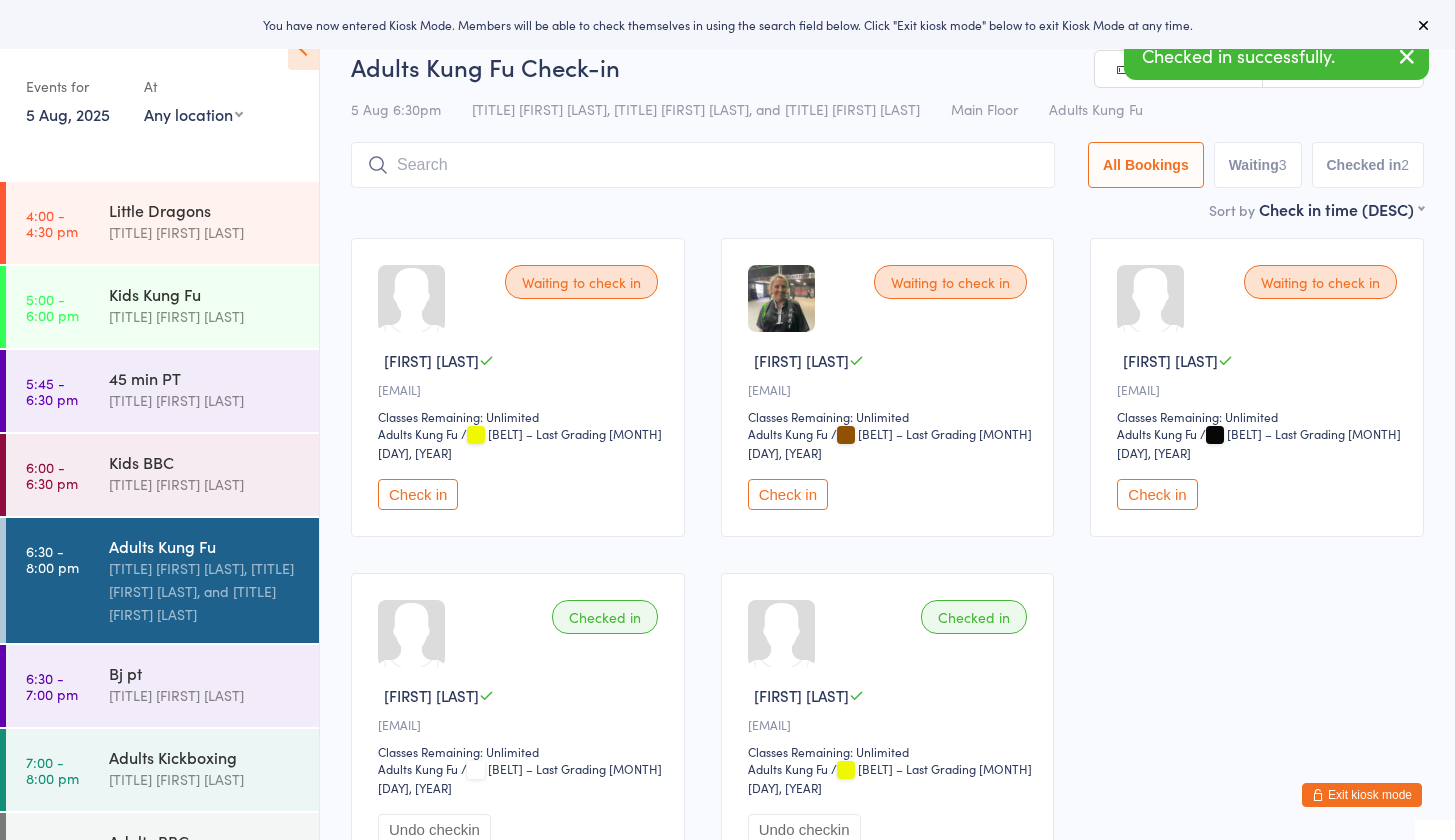 click on "Check in" at bounding box center [788, 494] 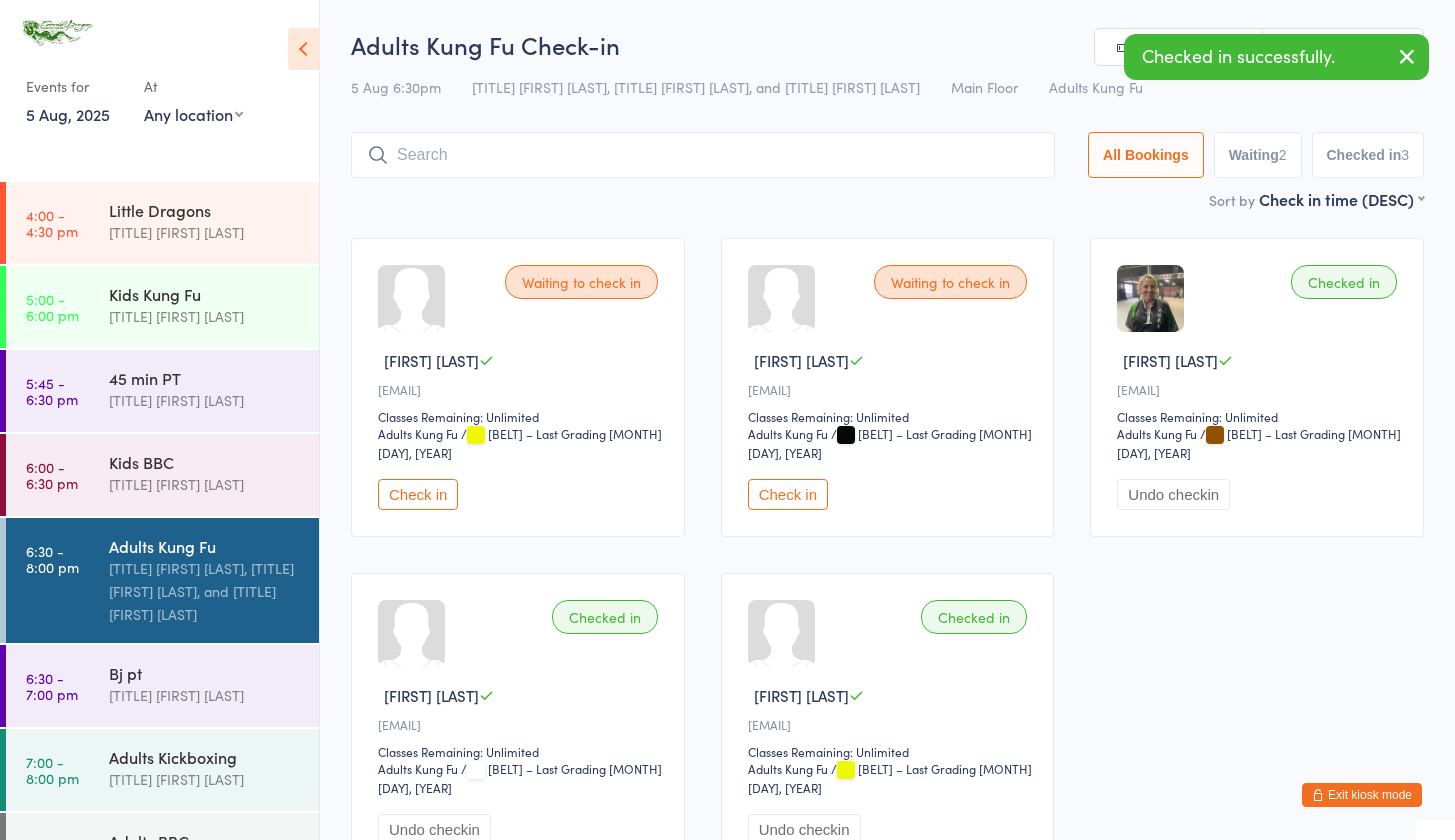click at bounding box center [703, 155] 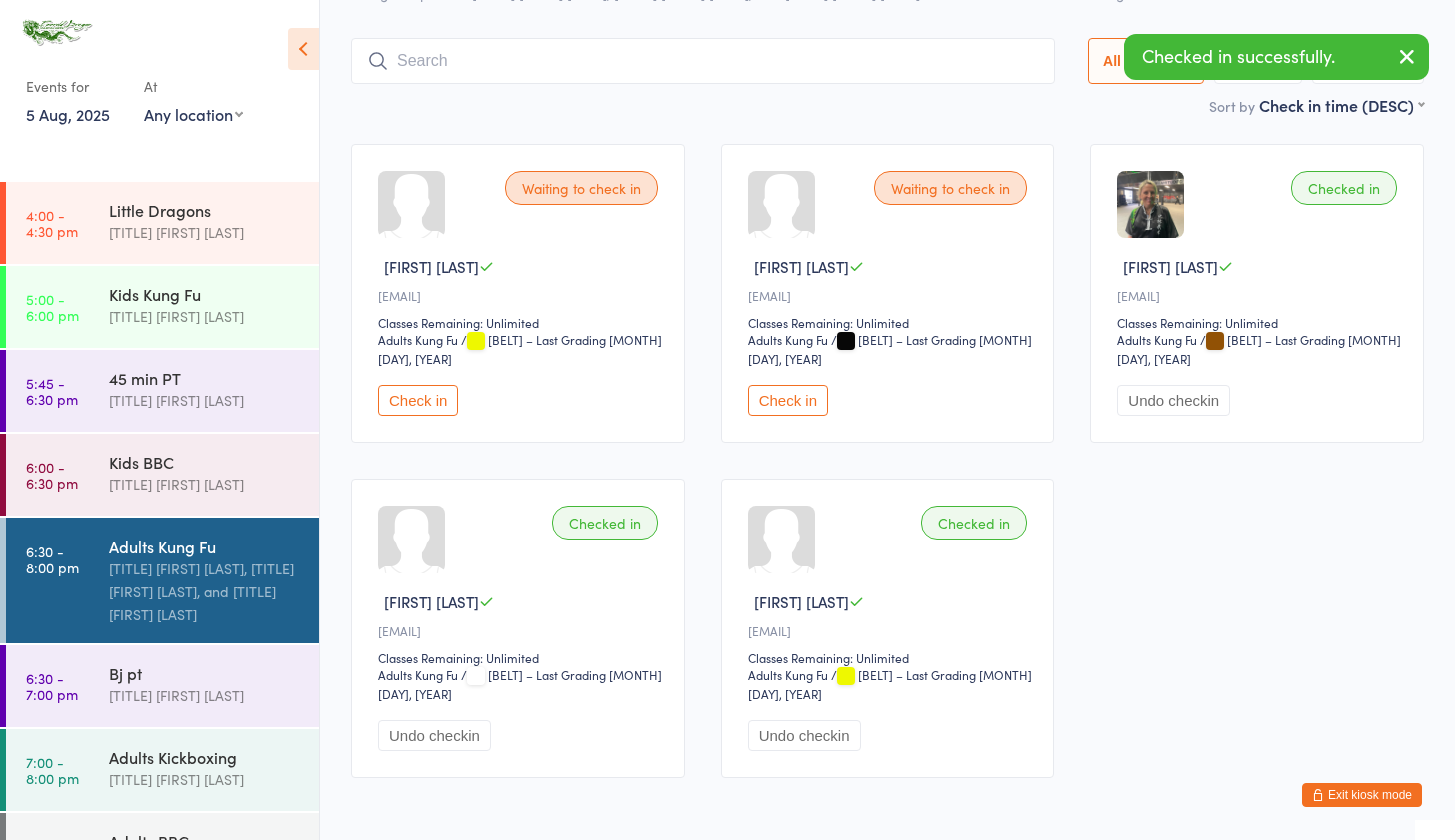 scroll, scrollTop: 132, scrollLeft: 0, axis: vertical 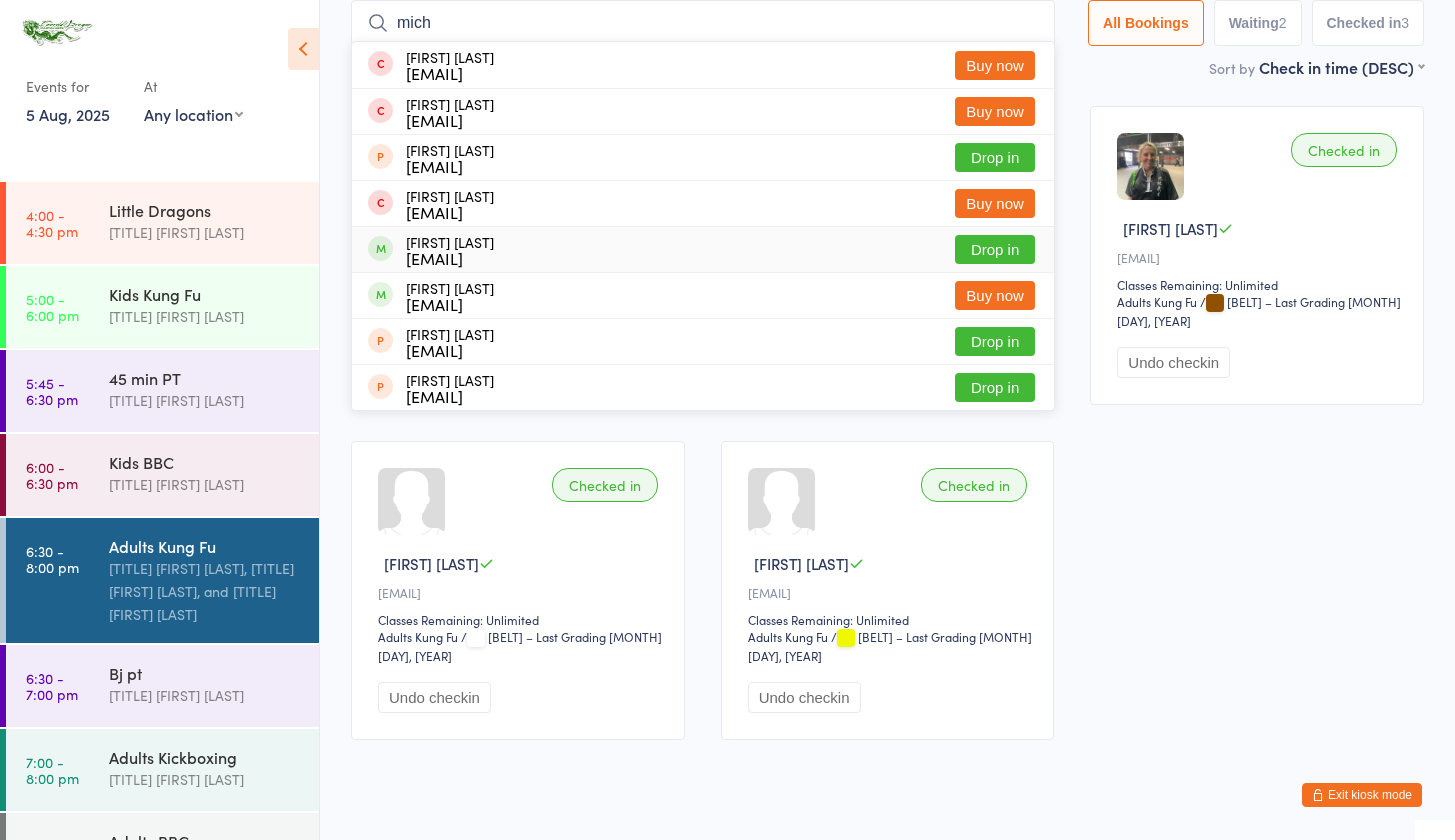 type on "mich" 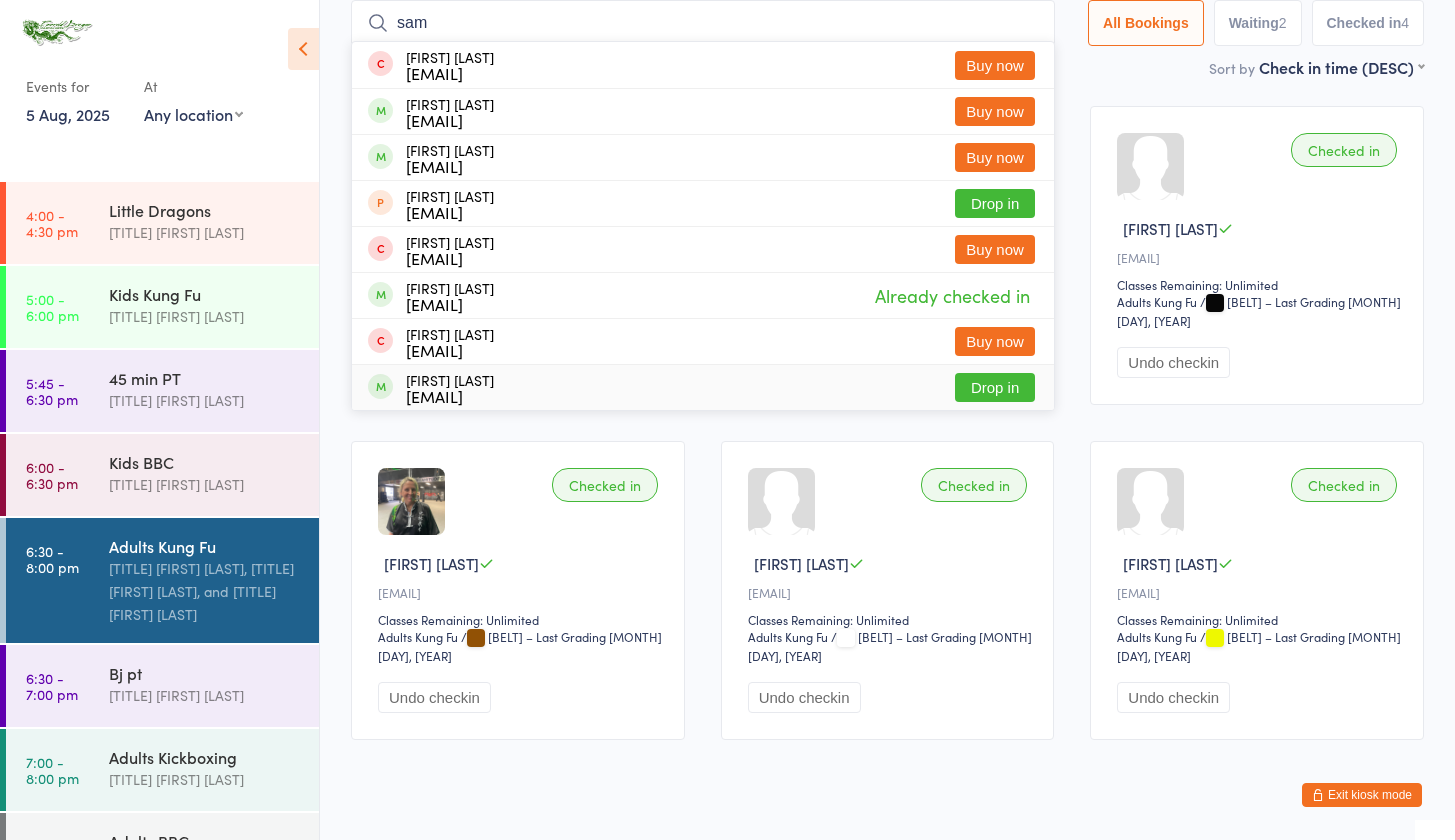 type on "sam" 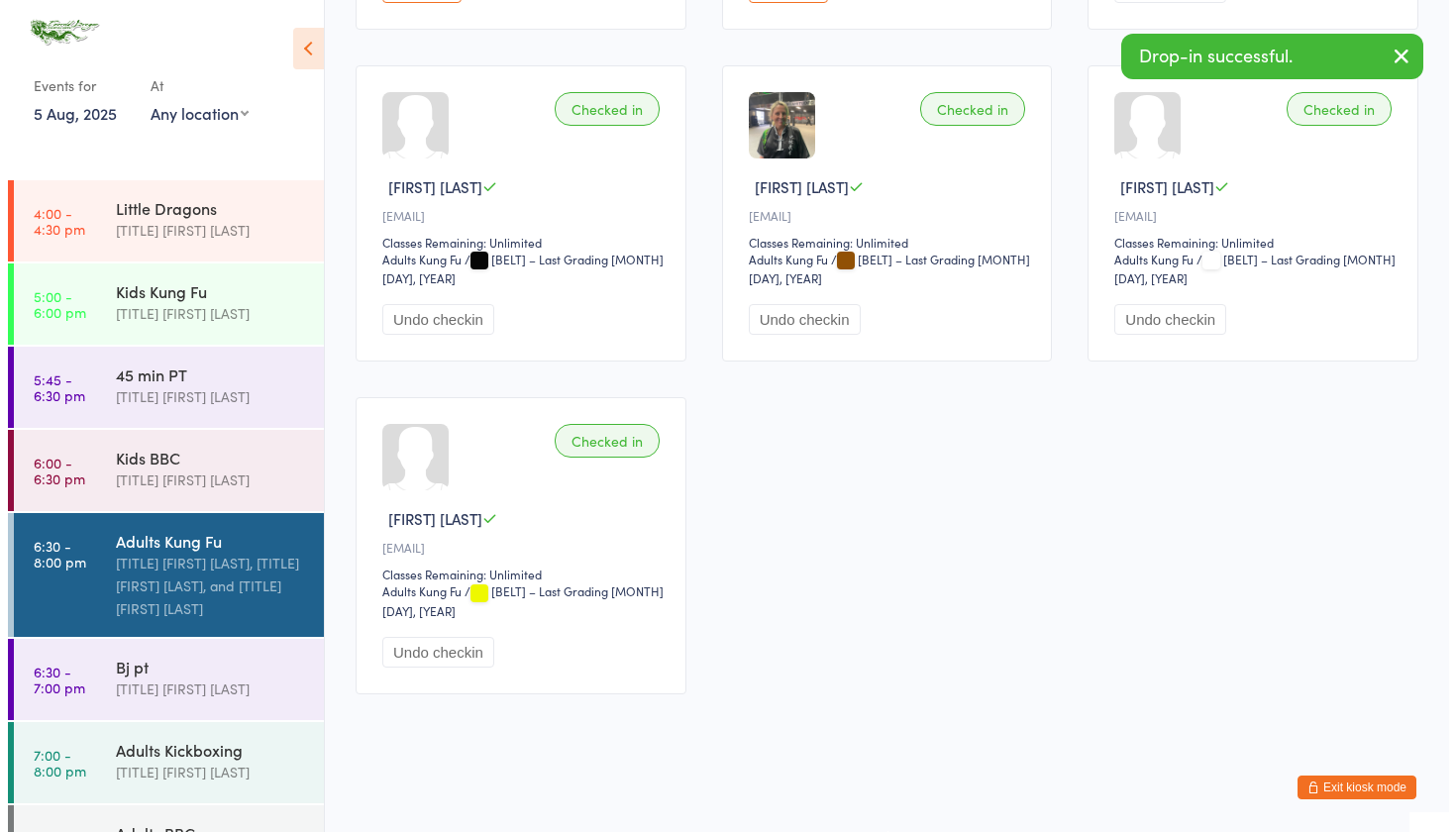 scroll, scrollTop: 0, scrollLeft: 0, axis: both 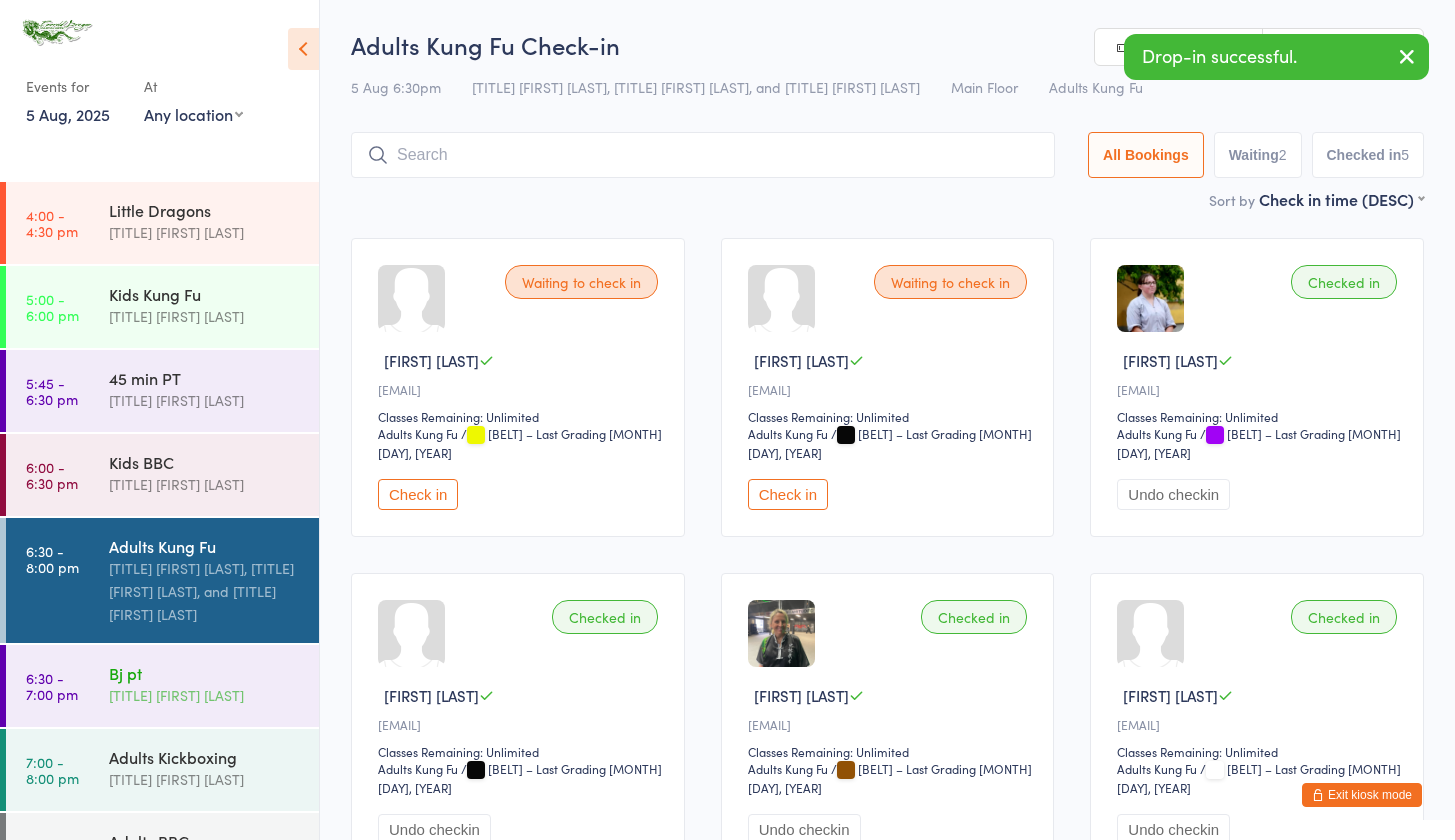 click on "Bj pt" at bounding box center [205, 673] 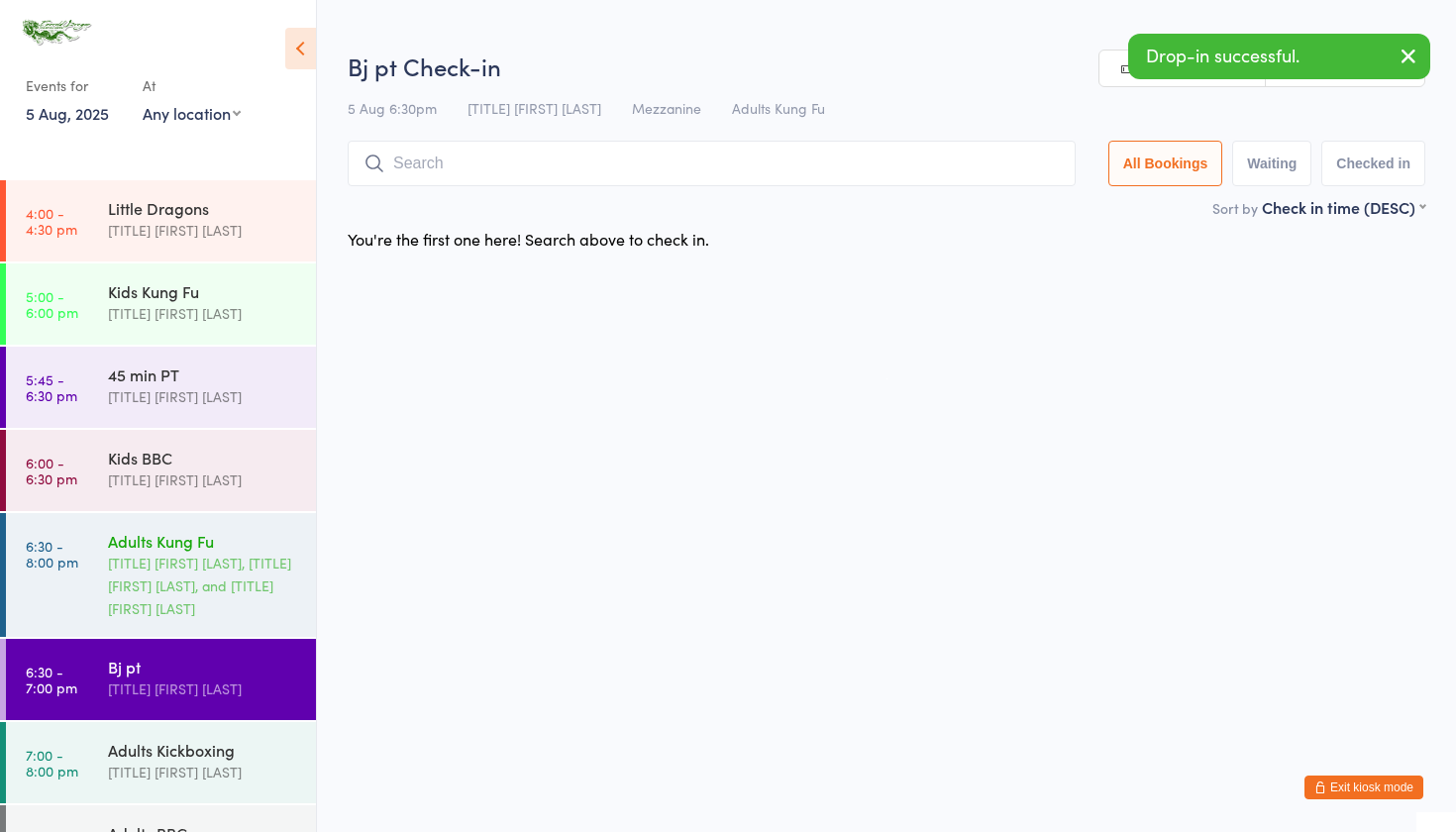 click on "Adults Kung Fu" at bounding box center [203, 541] 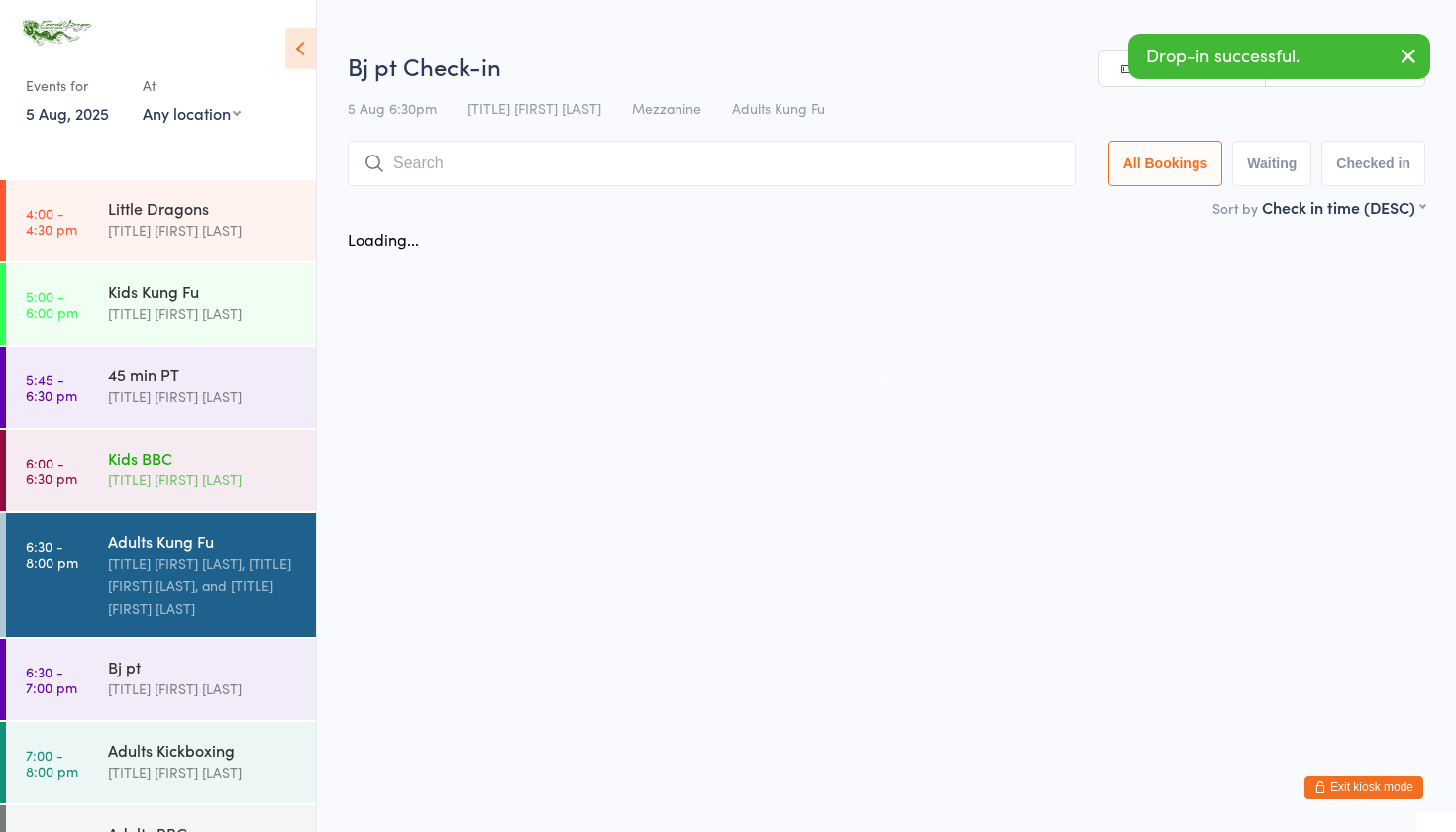 click on "Kids BBC" at bounding box center (203, 458) 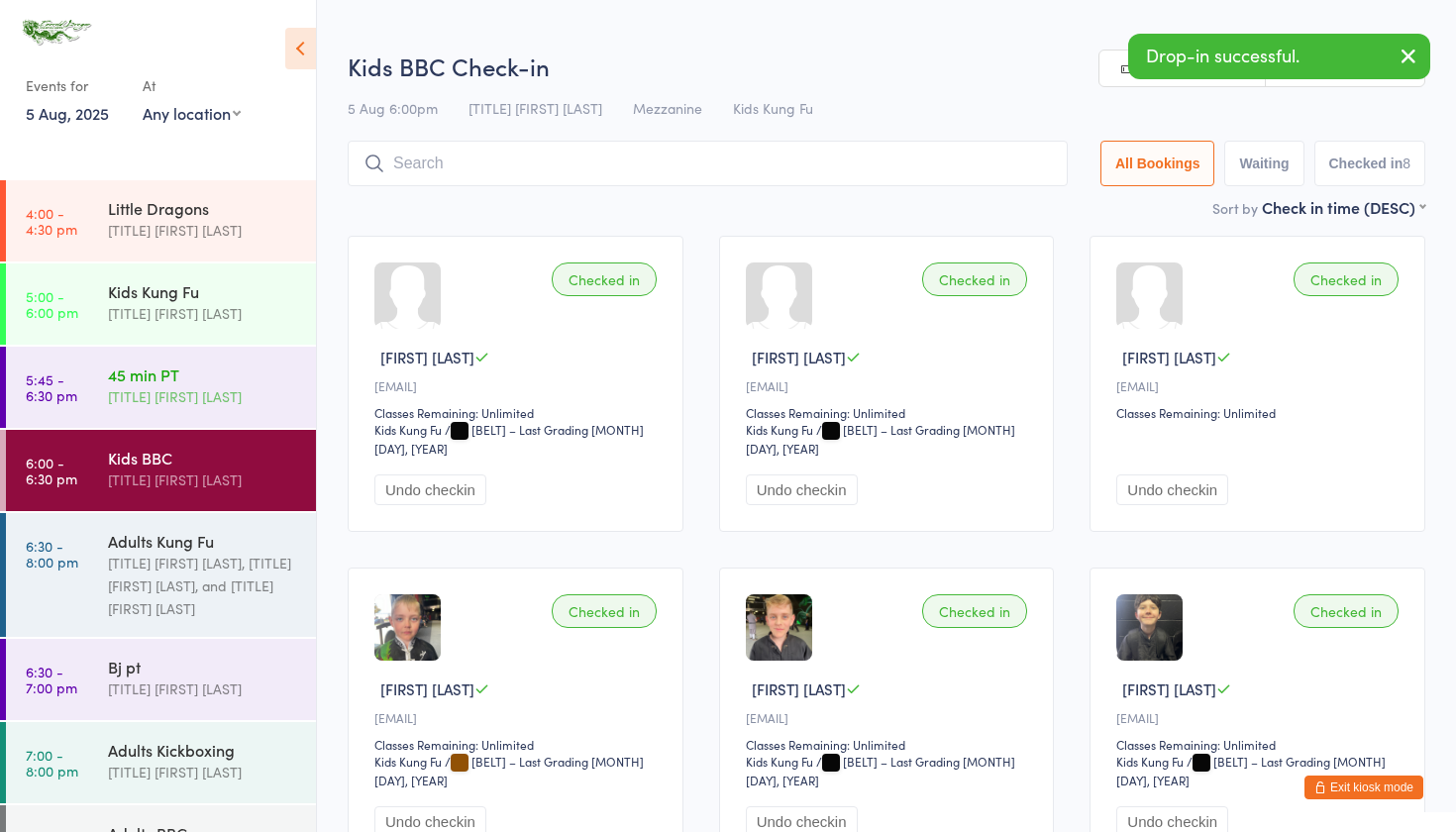 click on "[TITLE] [FIRST] [LAST]" at bounding box center [203, 396] 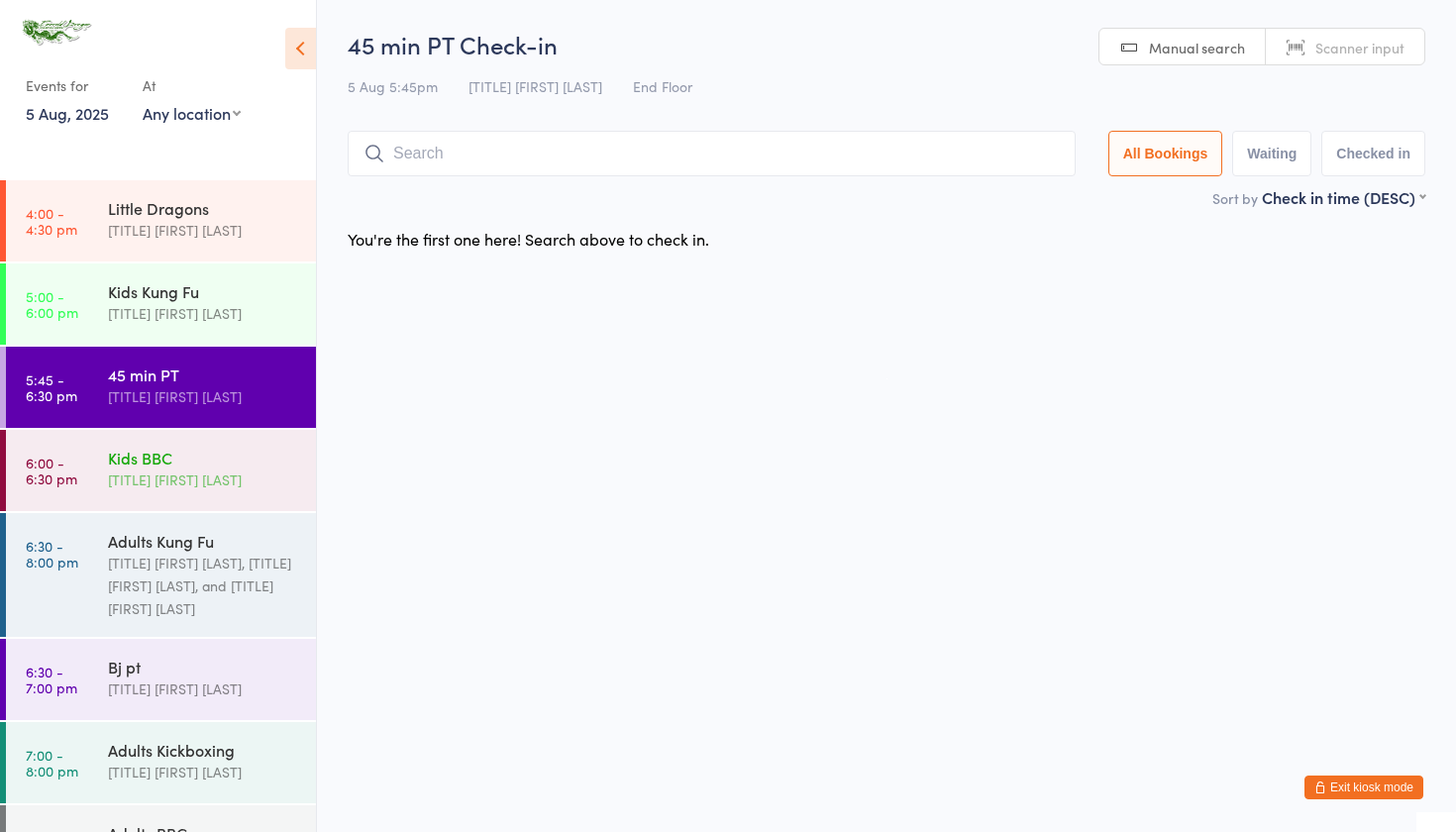 click on "[TITLE] [FIRST] [LAST]" at bounding box center (203, 479) 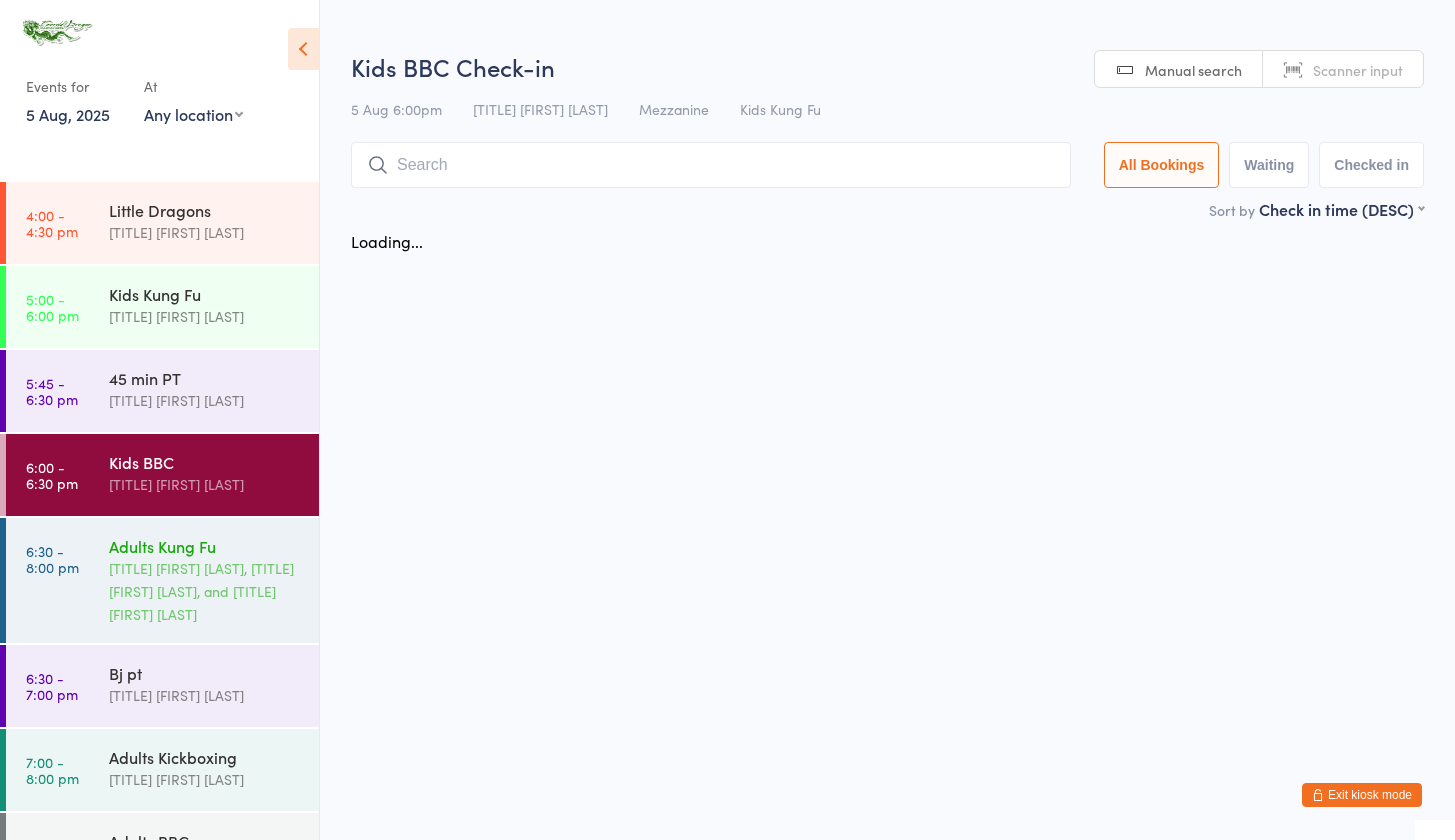 click on "[TITLE] [FIRST] [LAST], [TITLE] [FIRST] [LAST], and [TITLE] [FIRST] [LAST]" at bounding box center (205, 591) 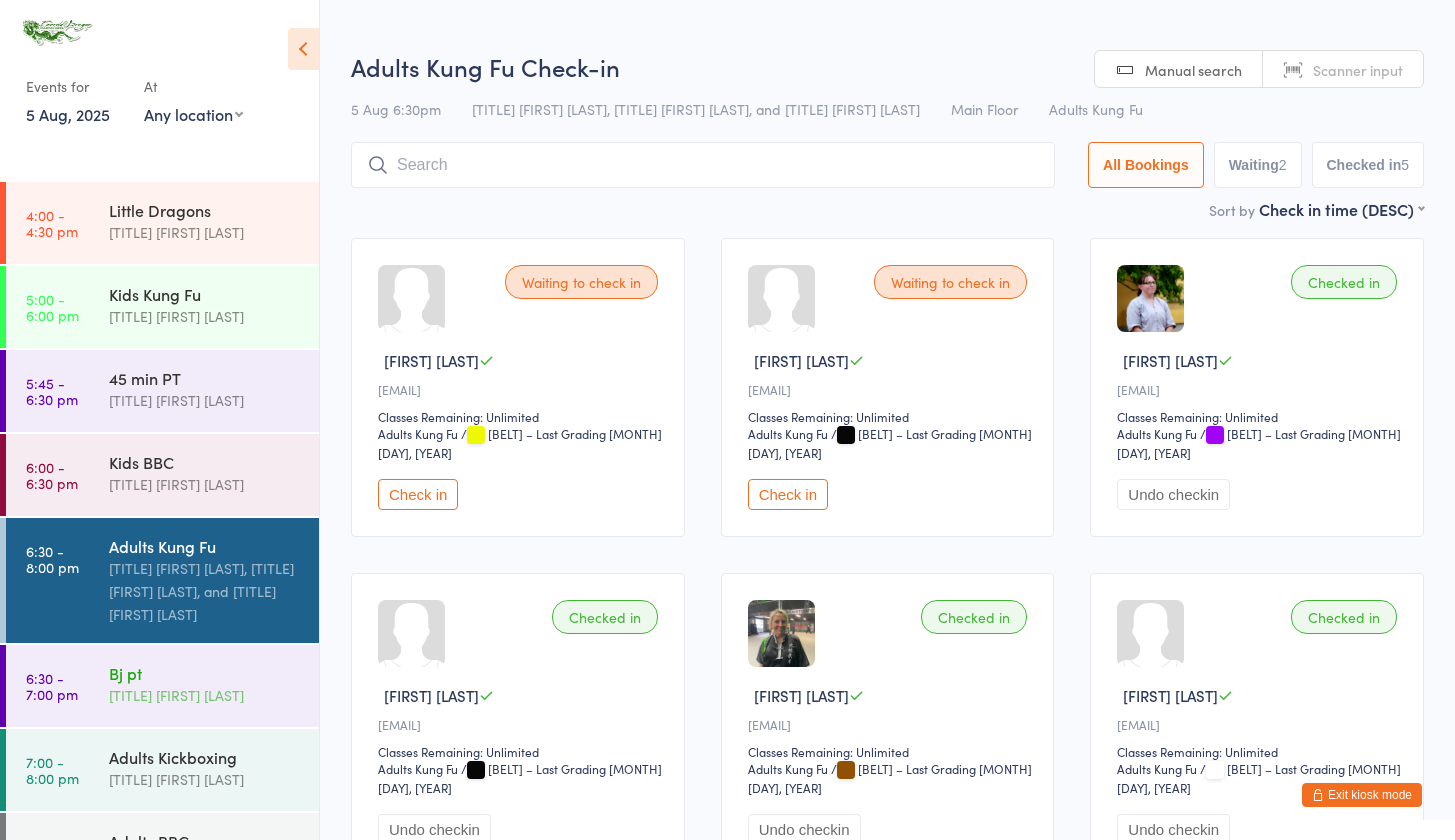click on "[TITLE] [FIRST] [LAST]" at bounding box center (205, 695) 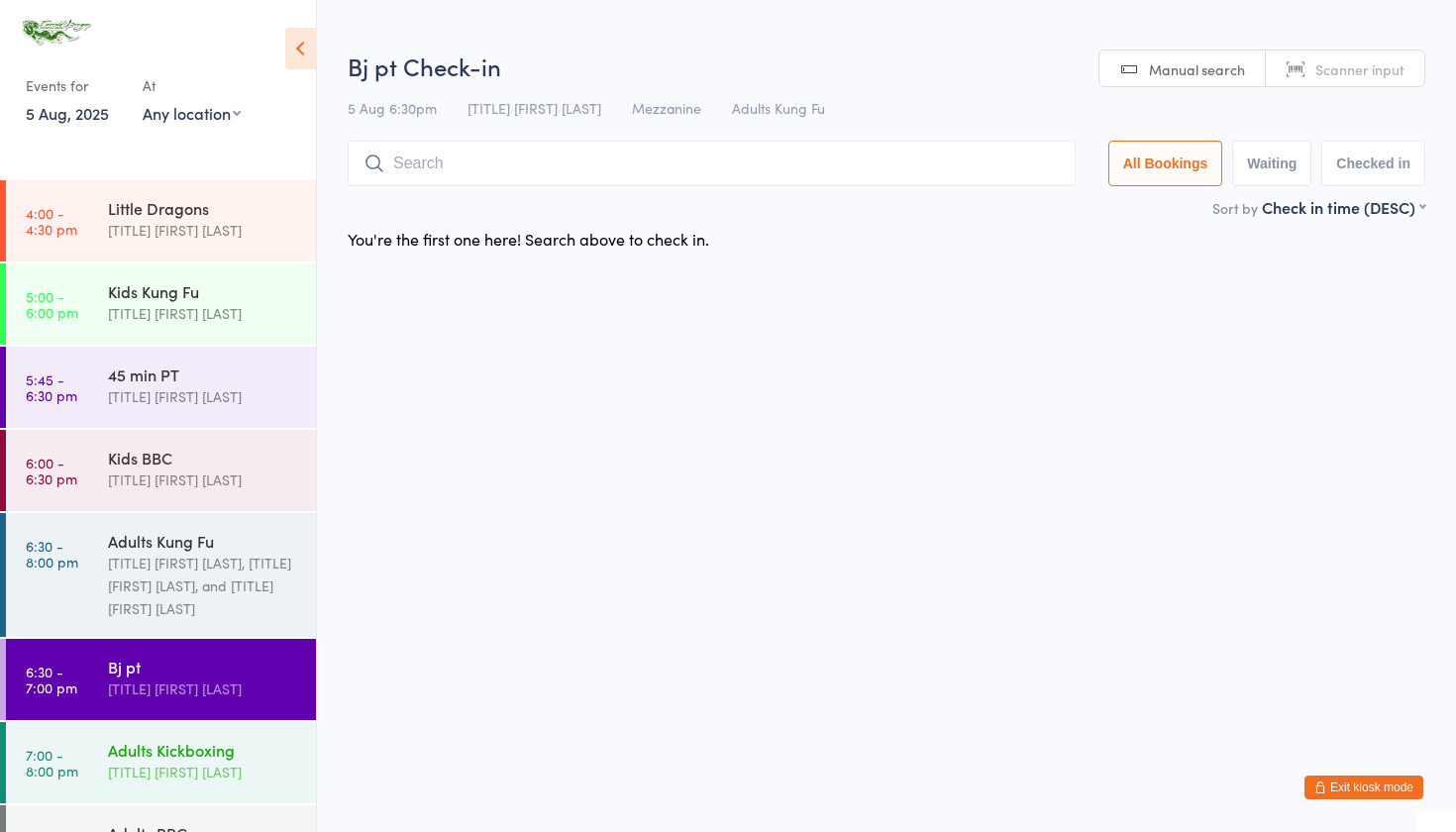 click on "Adults Kickboxing" at bounding box center (203, 750) 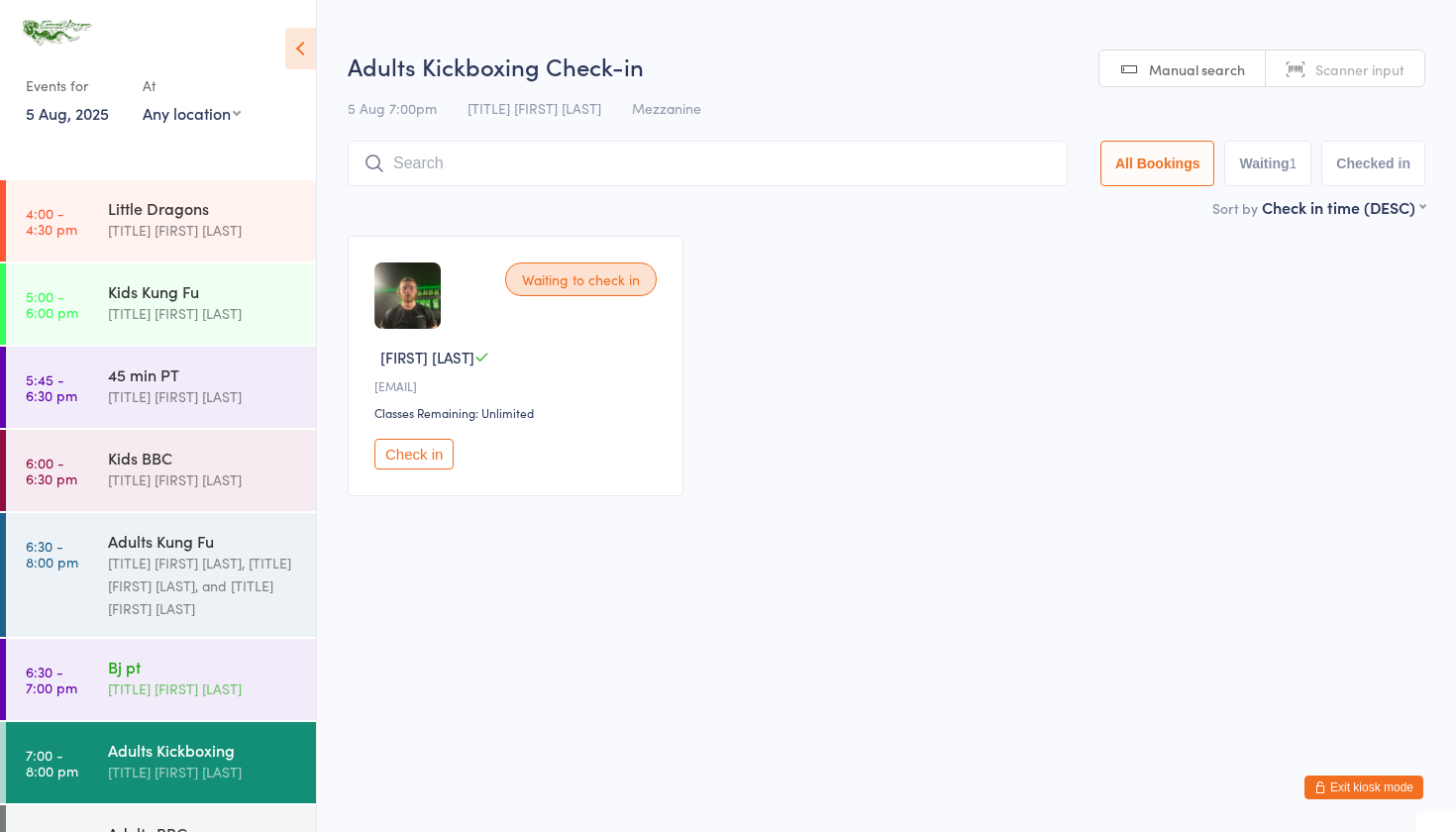 scroll, scrollTop: 39, scrollLeft: 0, axis: vertical 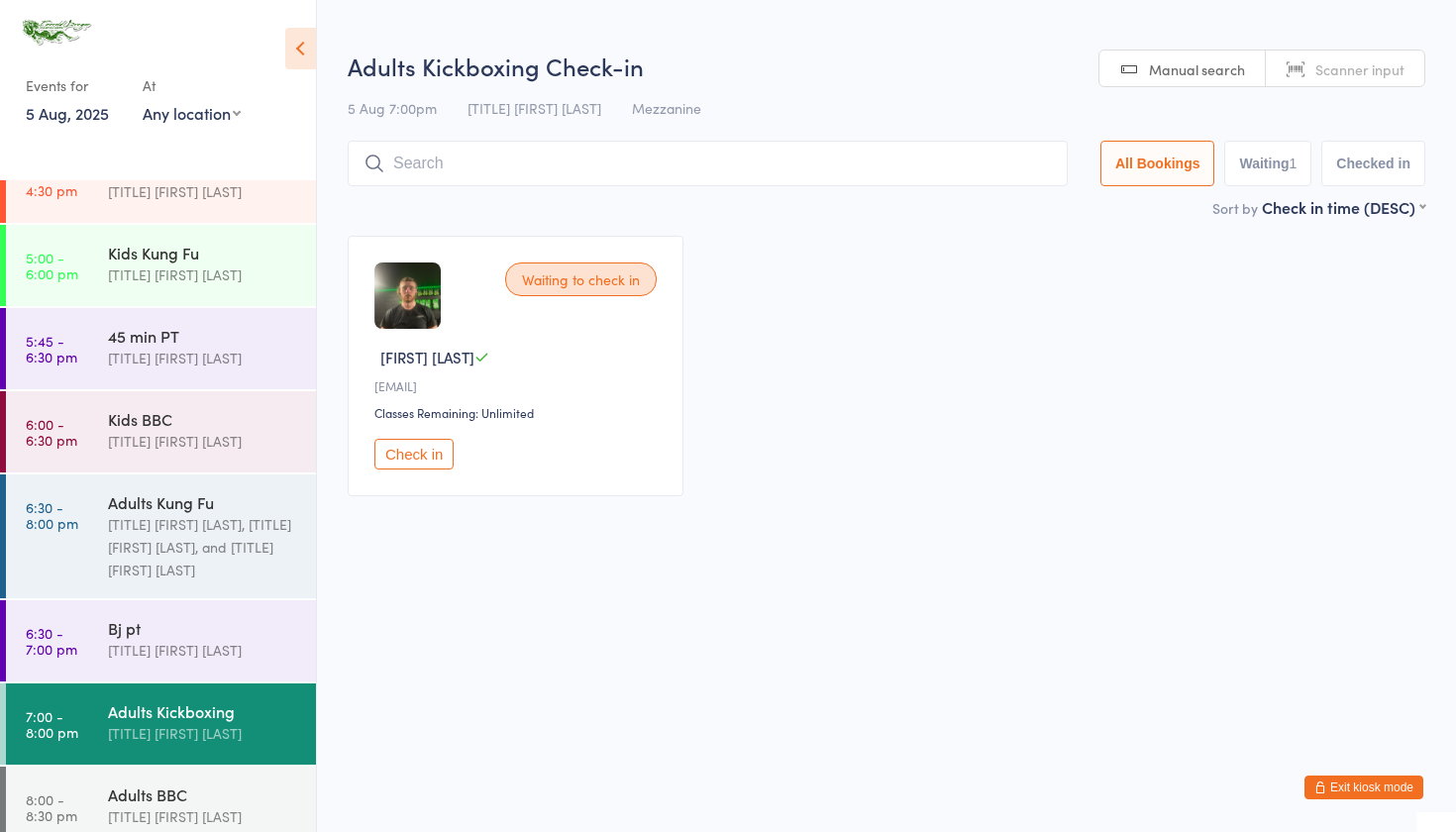 click on "Check in" at bounding box center [414, 454] 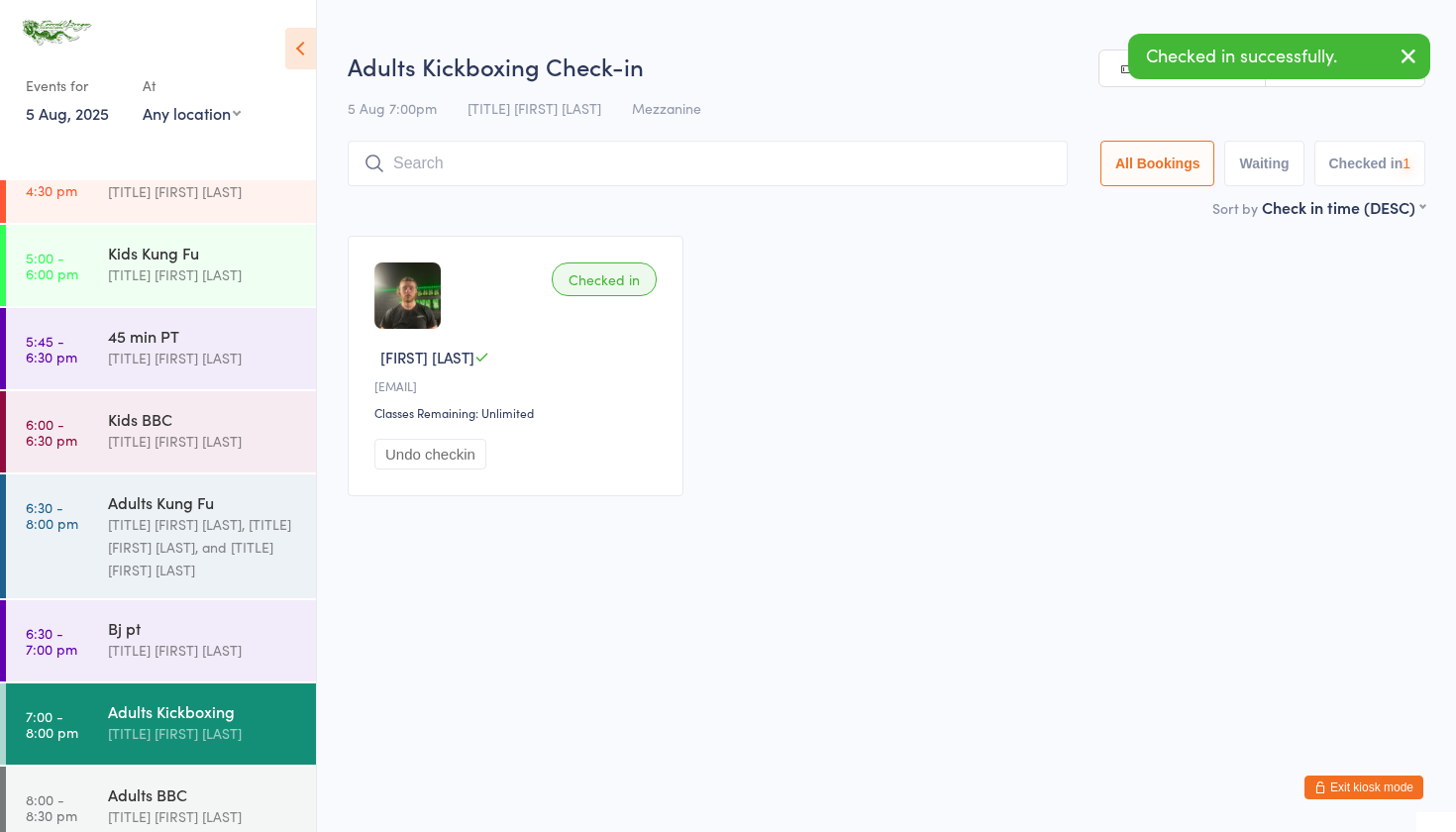 click at bounding box center (707, 163) 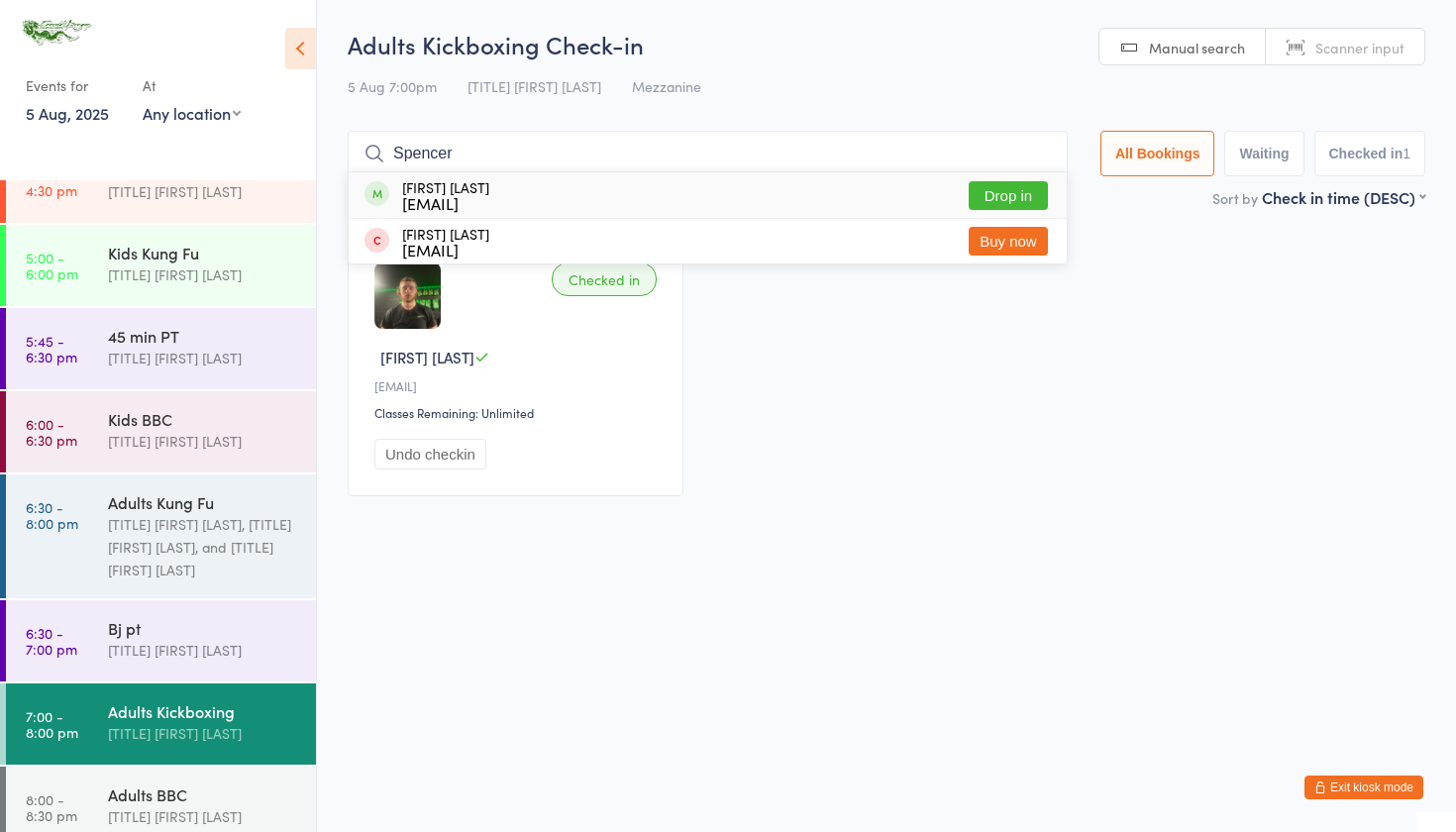 type on "Spencer" 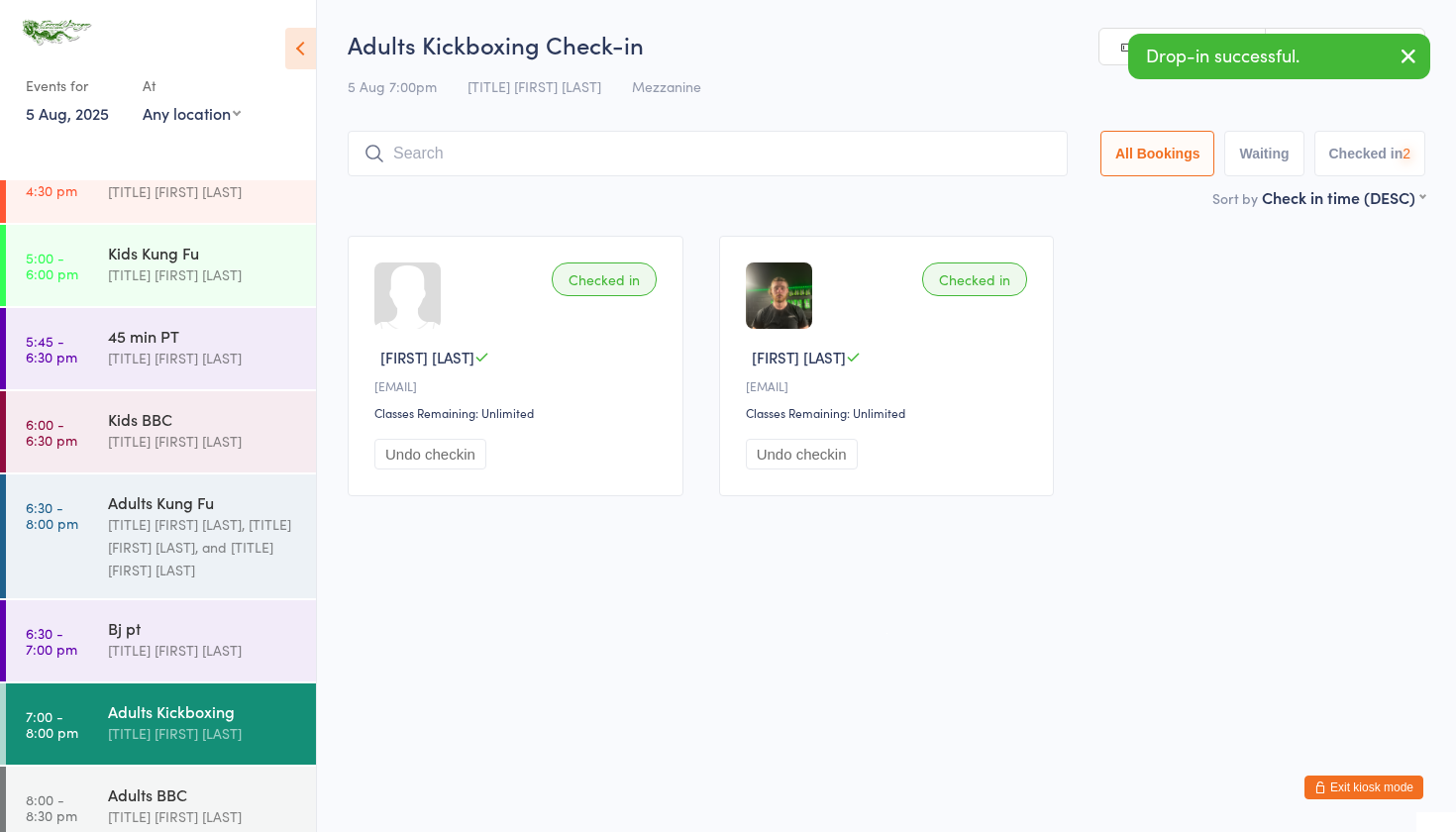 click at bounding box center [707, 154] 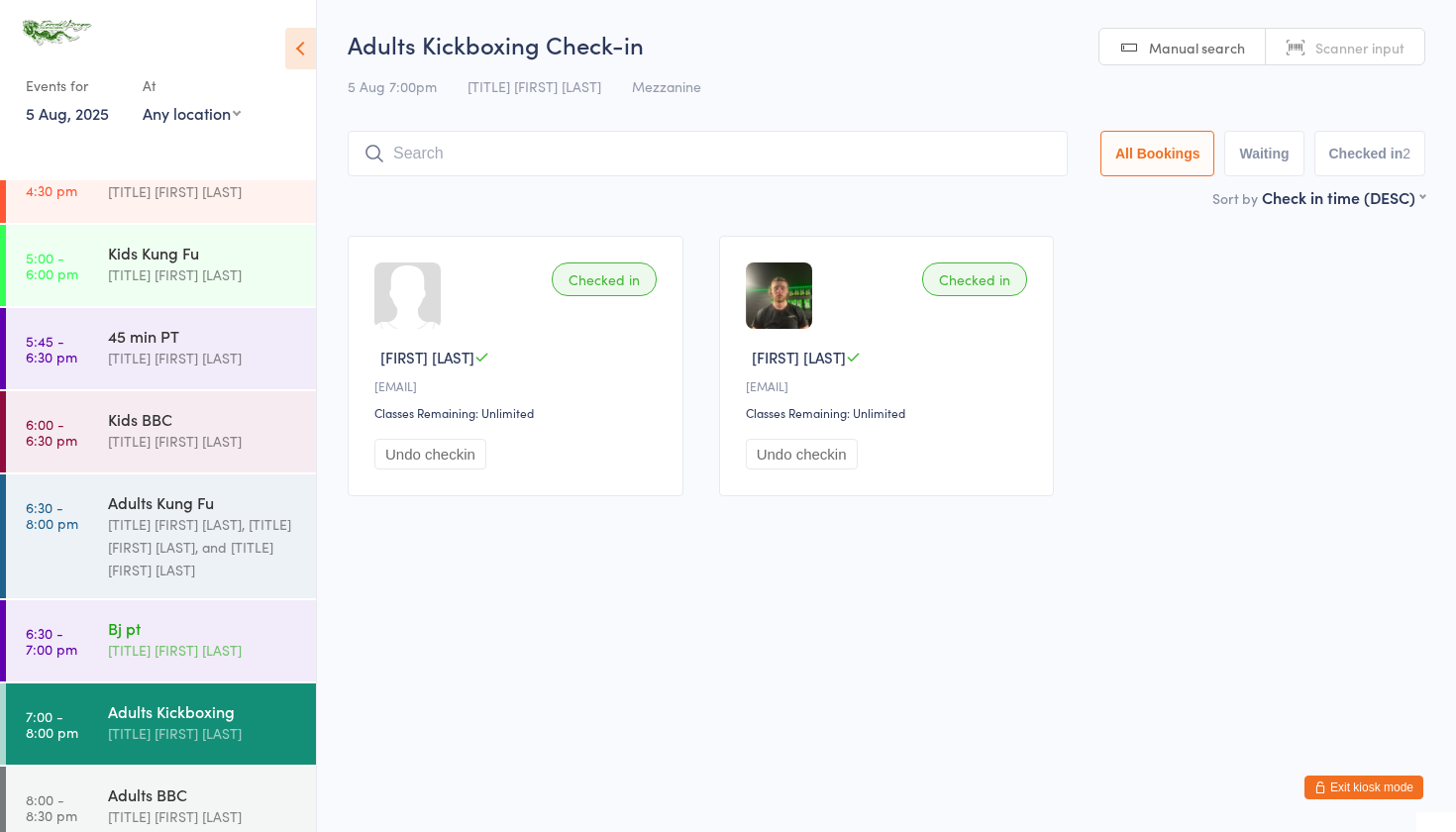click on "[TITLE] [FIRST] [LAST]" at bounding box center [203, 650] 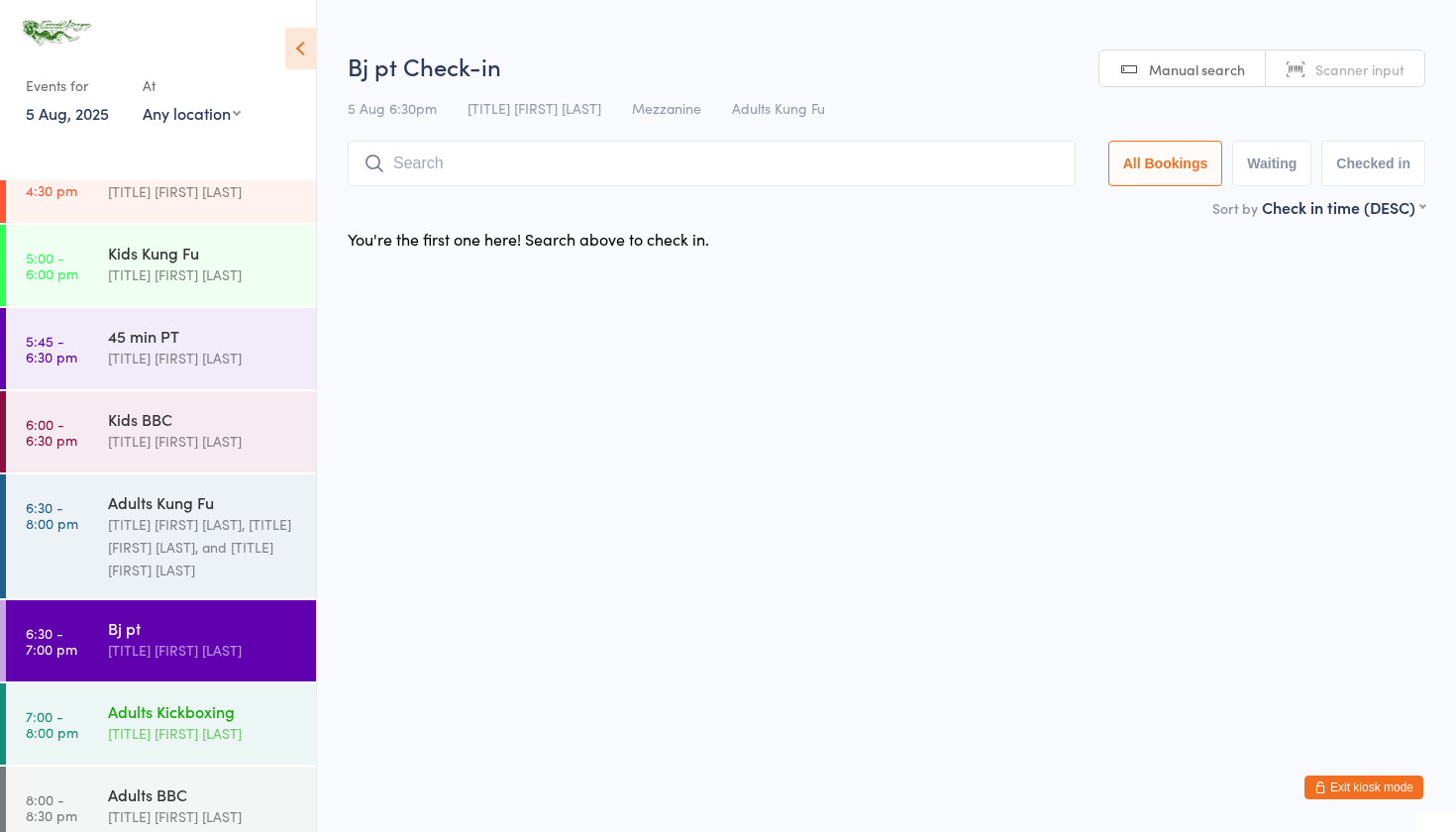 click on "Adults Kickboxing" at bounding box center (203, 711) 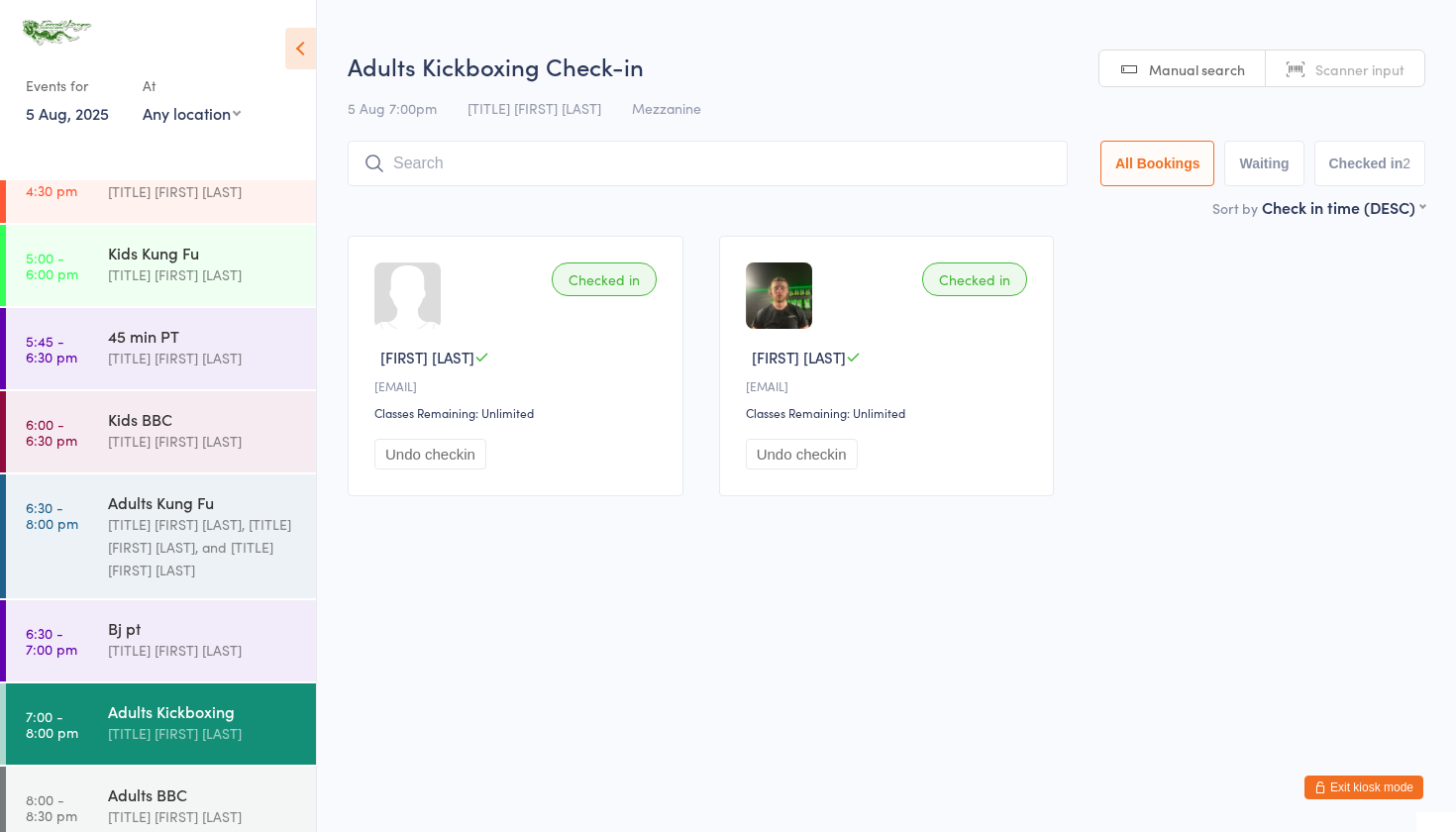 click on "[TIME] - [TIME] [PROGRAM] [ACTIVITY] [TITLE] [FIRST] [LAST]" at bounding box center (160, 724) 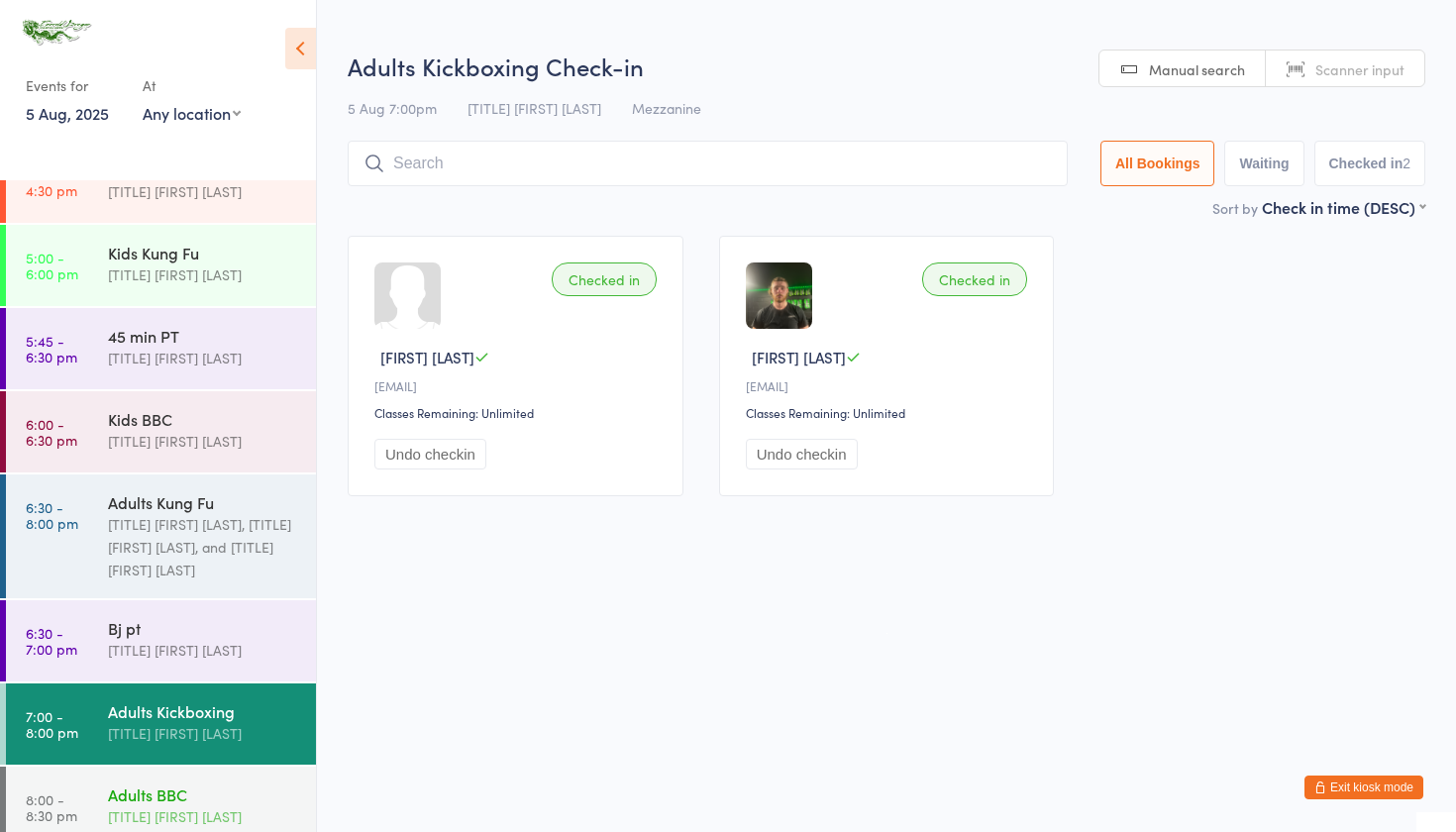 click on "Adults BBC" at bounding box center (203, 794) 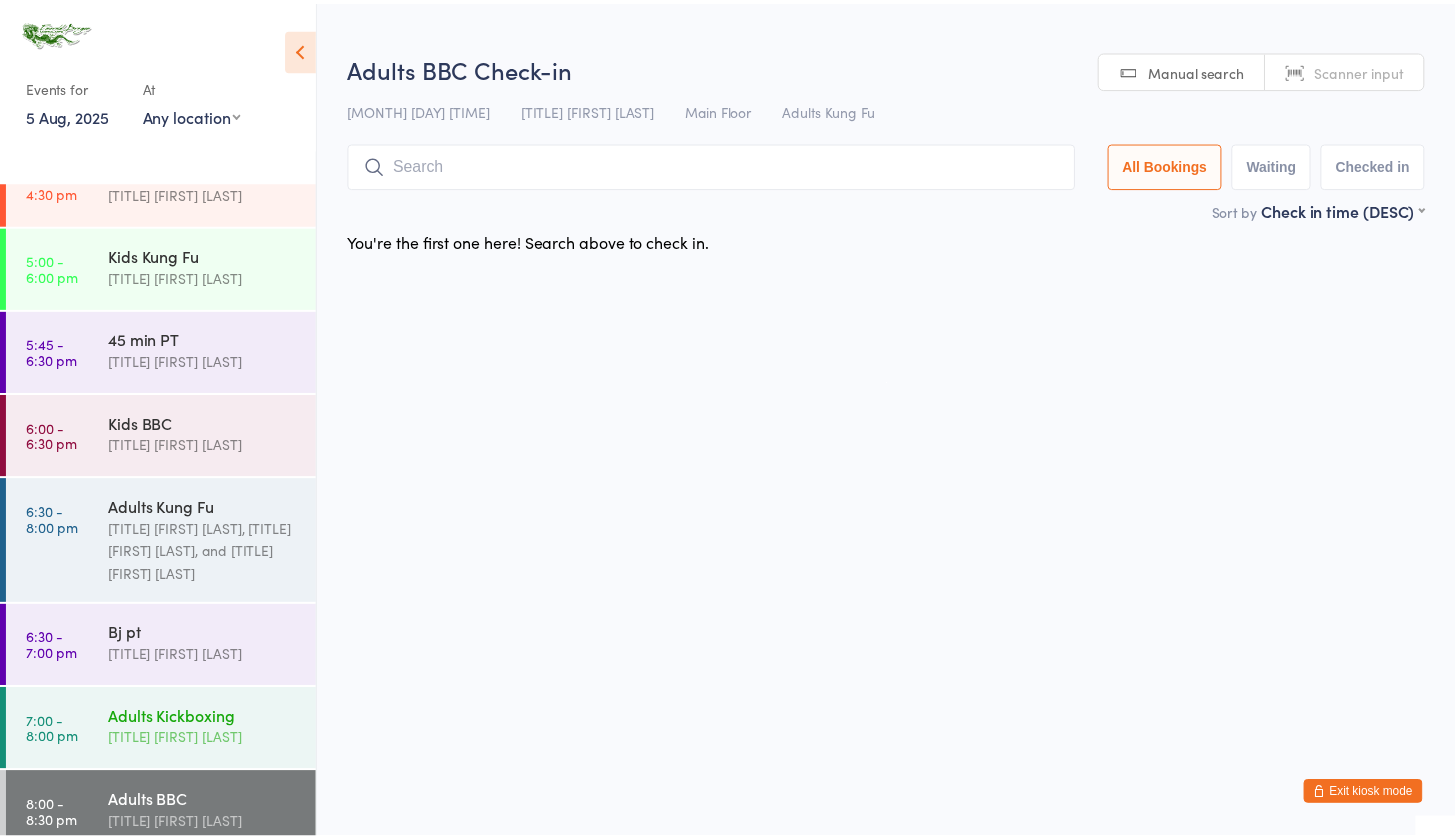 scroll, scrollTop: 57, scrollLeft: 0, axis: vertical 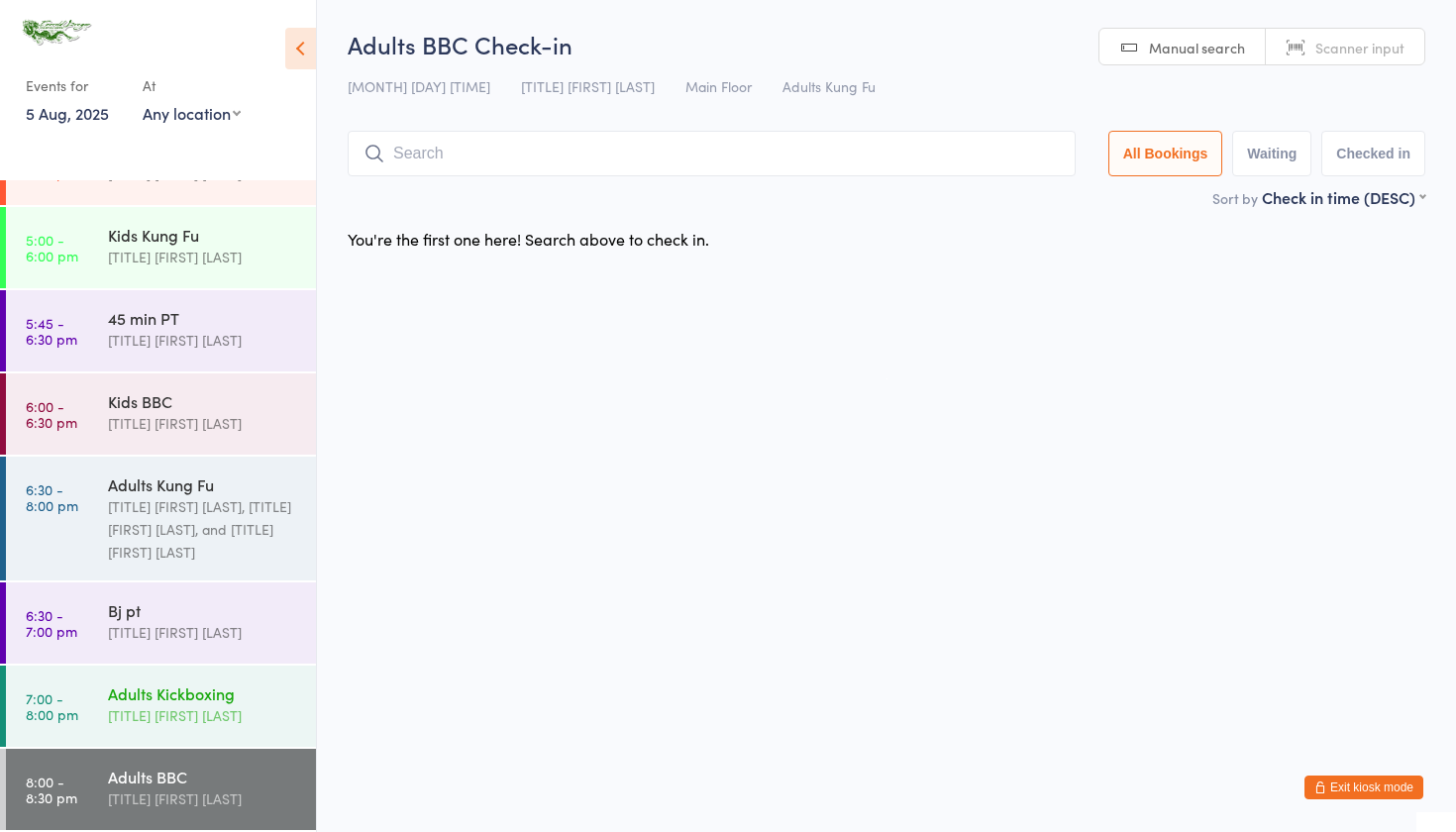 drag, startPoint x: 125, startPoint y: 719, endPoint x: 146, endPoint y: 688, distance: 37.44329 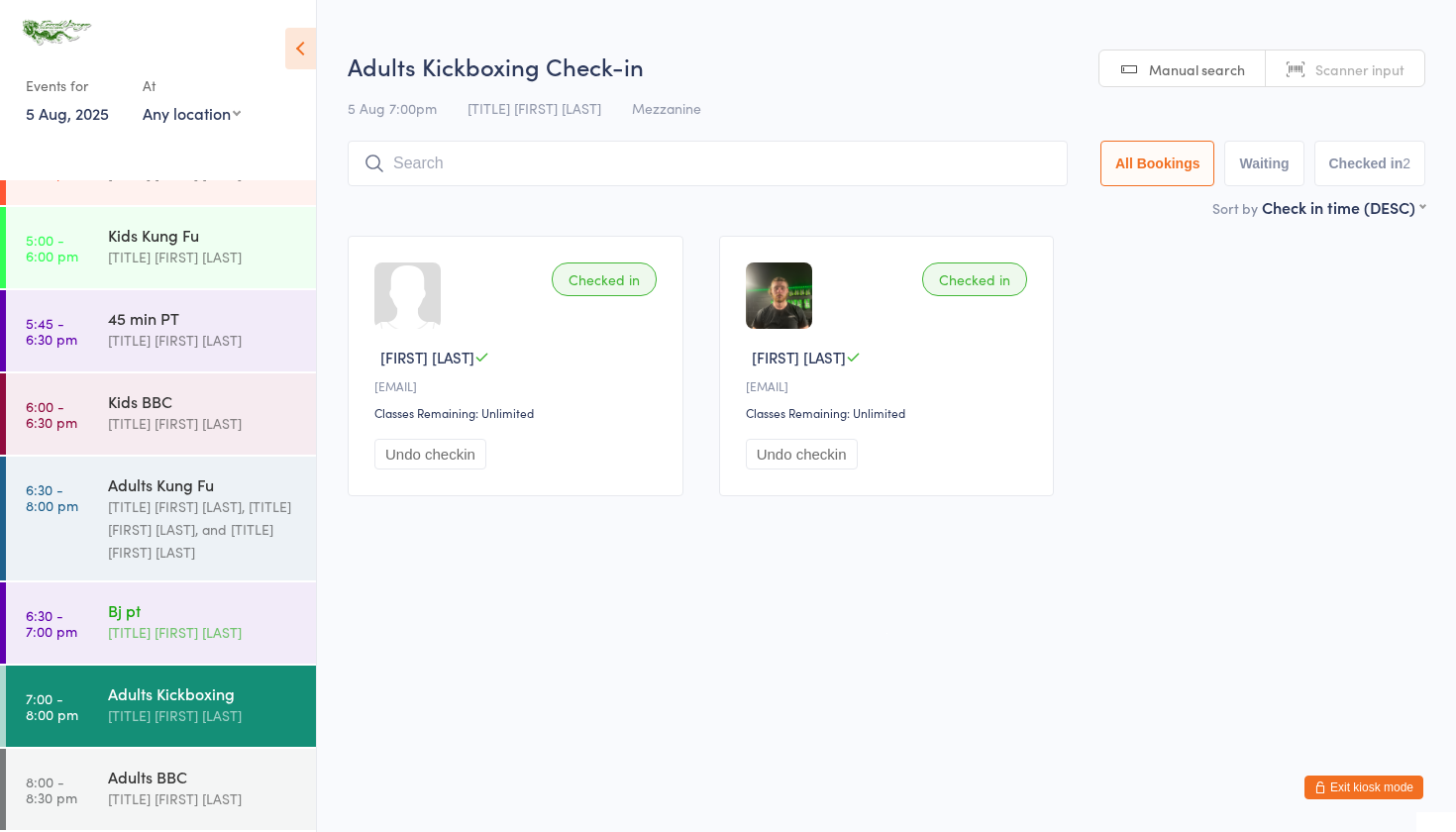 click on "Bj pt" at bounding box center [203, 610] 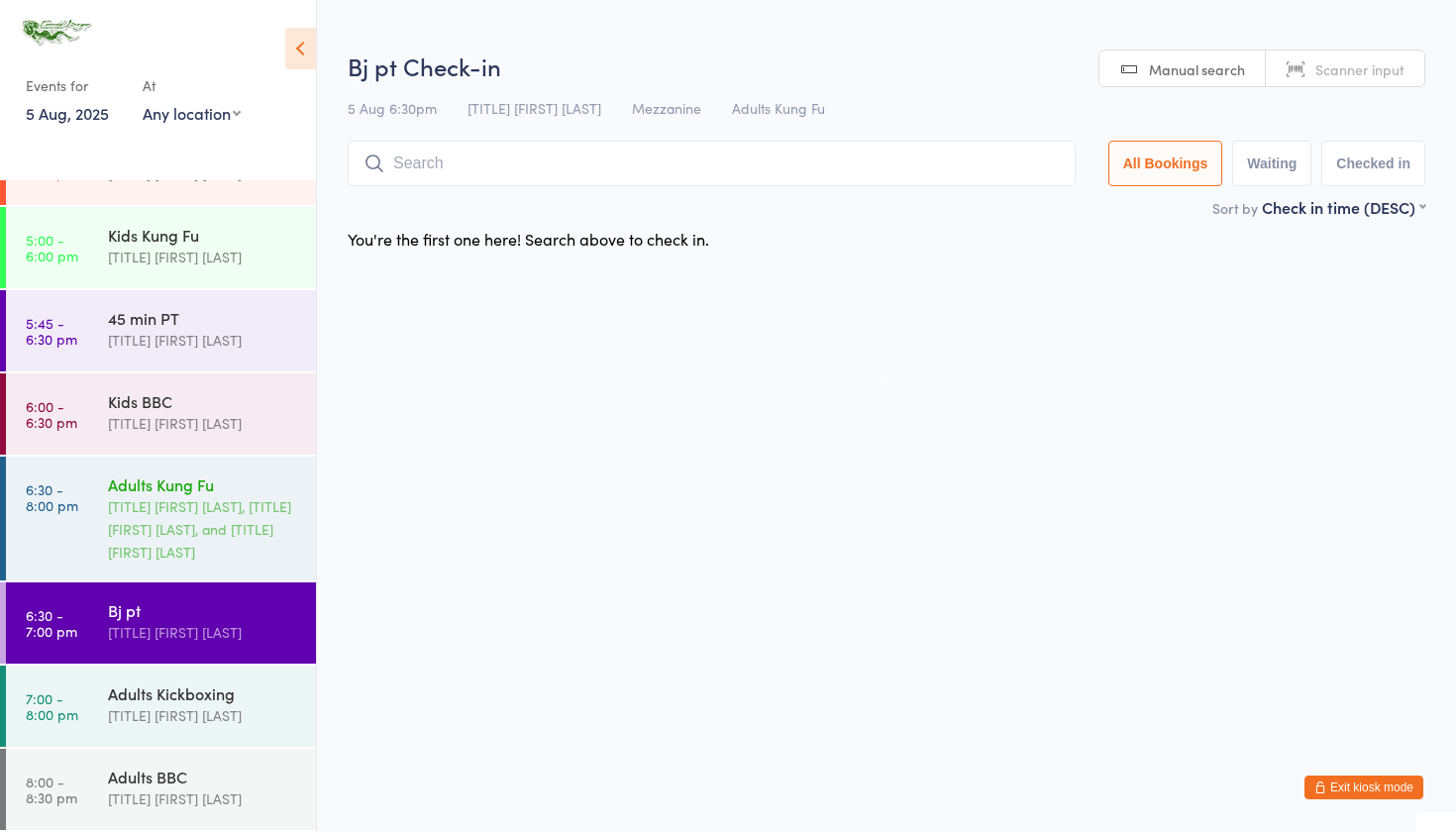 click on "[TITLE] [FIRST] [LAST], [TITLE] [FIRST] [LAST], and [TITLE] [FIRST] [LAST]" at bounding box center (203, 529) 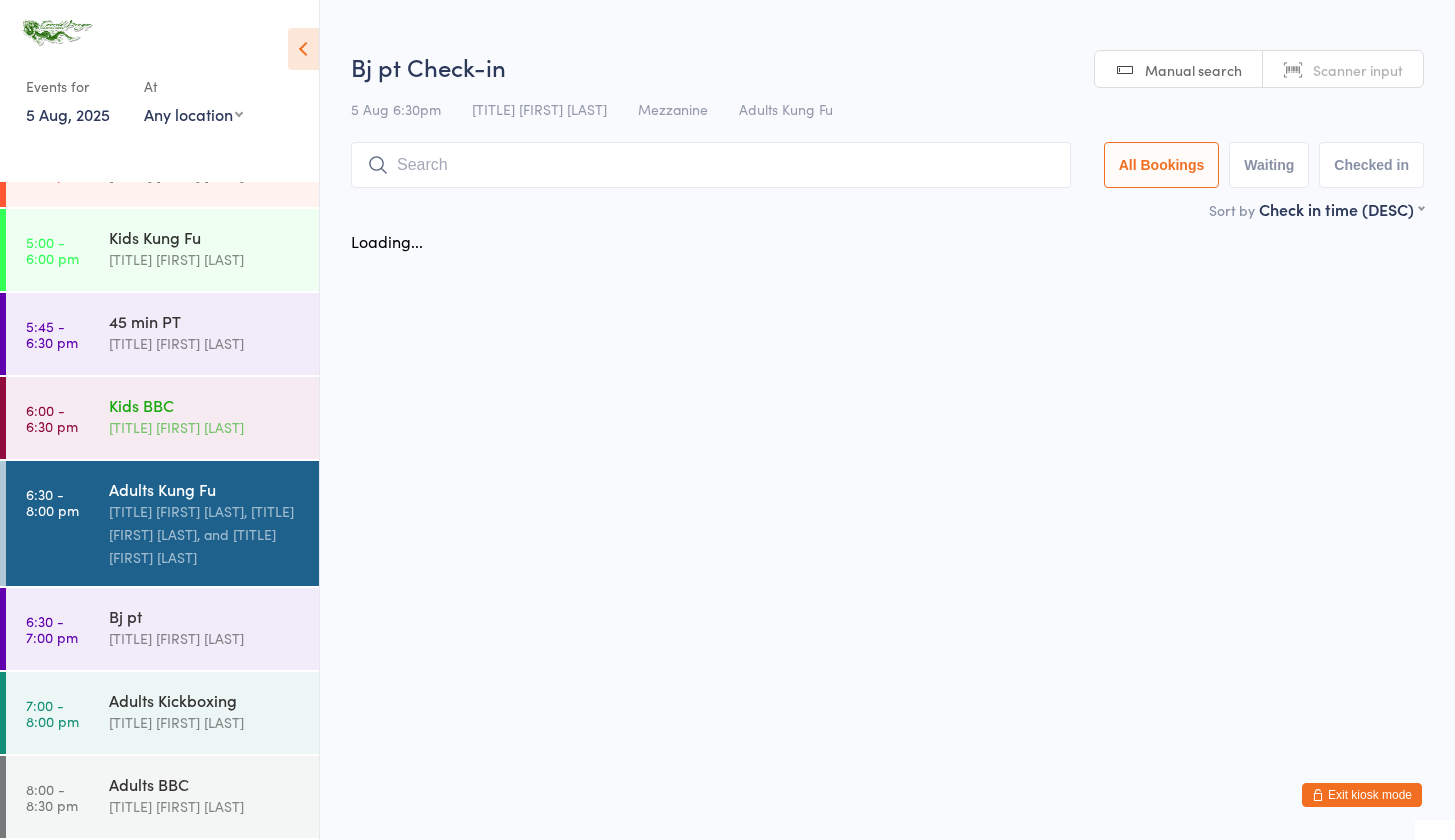 click on "[TITLE] [FIRST] [LAST]" at bounding box center [205, 427] 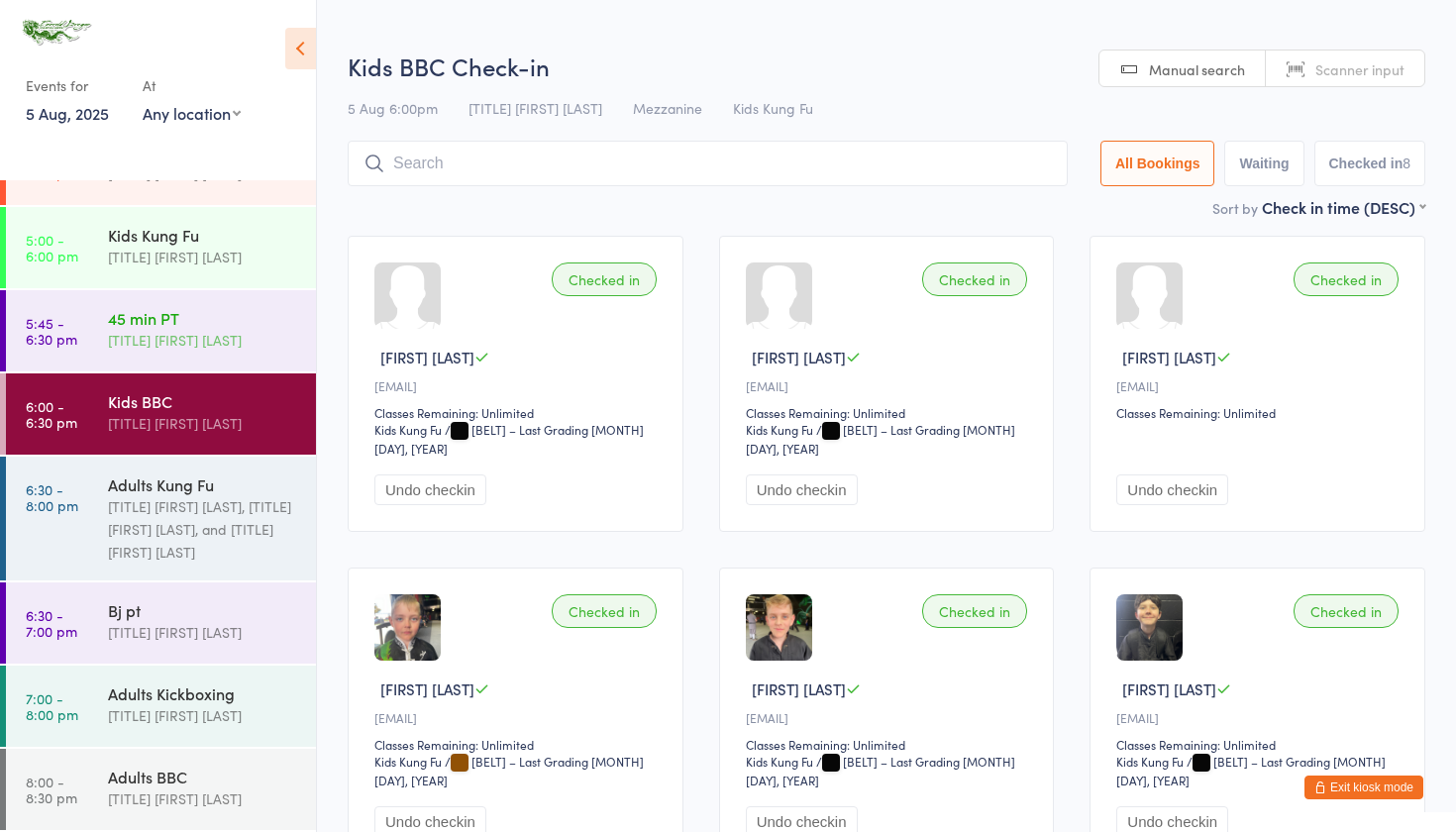 click on "45 min PT" at bounding box center (203, 318) 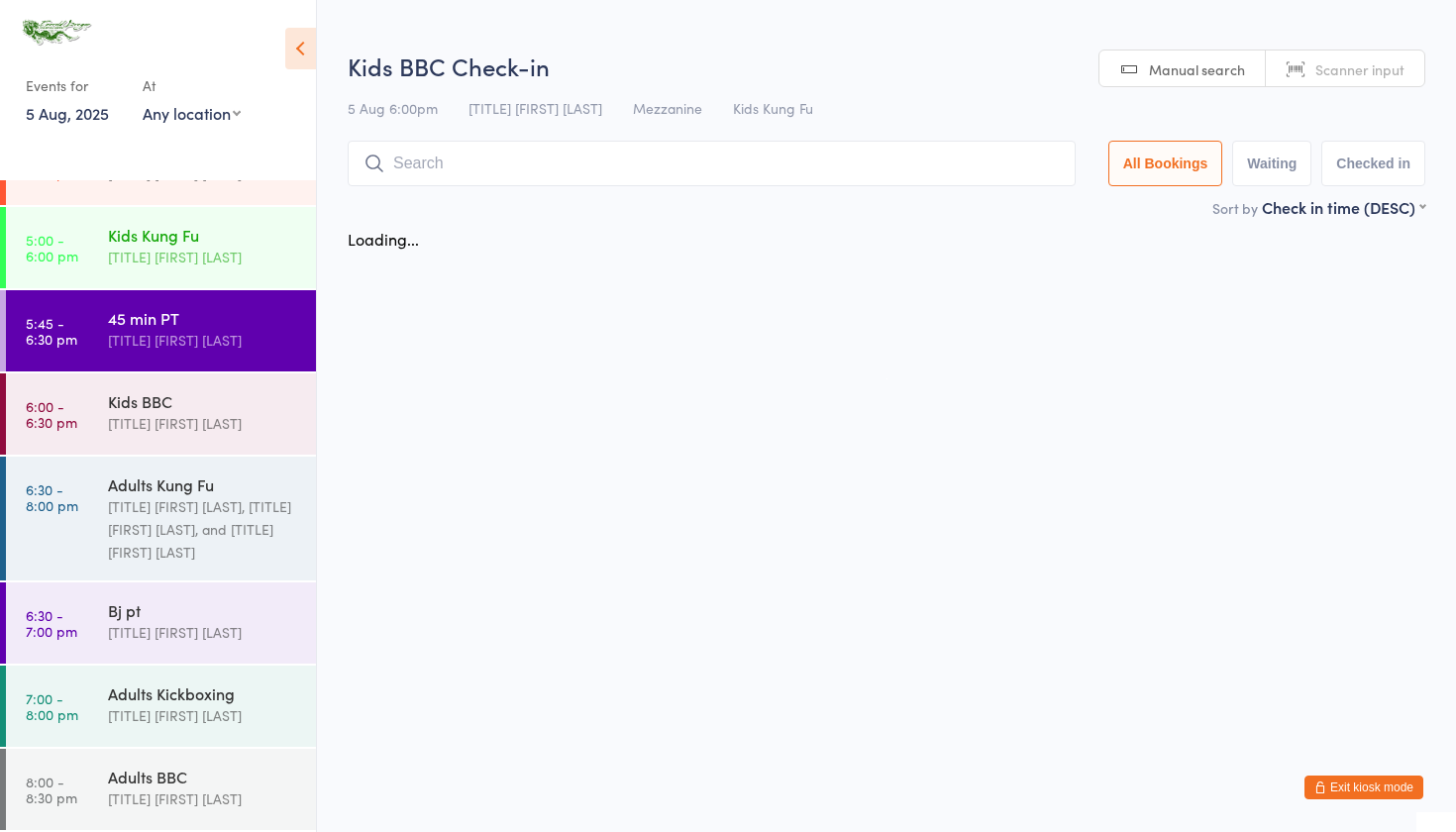 click on "Kids Kung Fu" at bounding box center (203, 235) 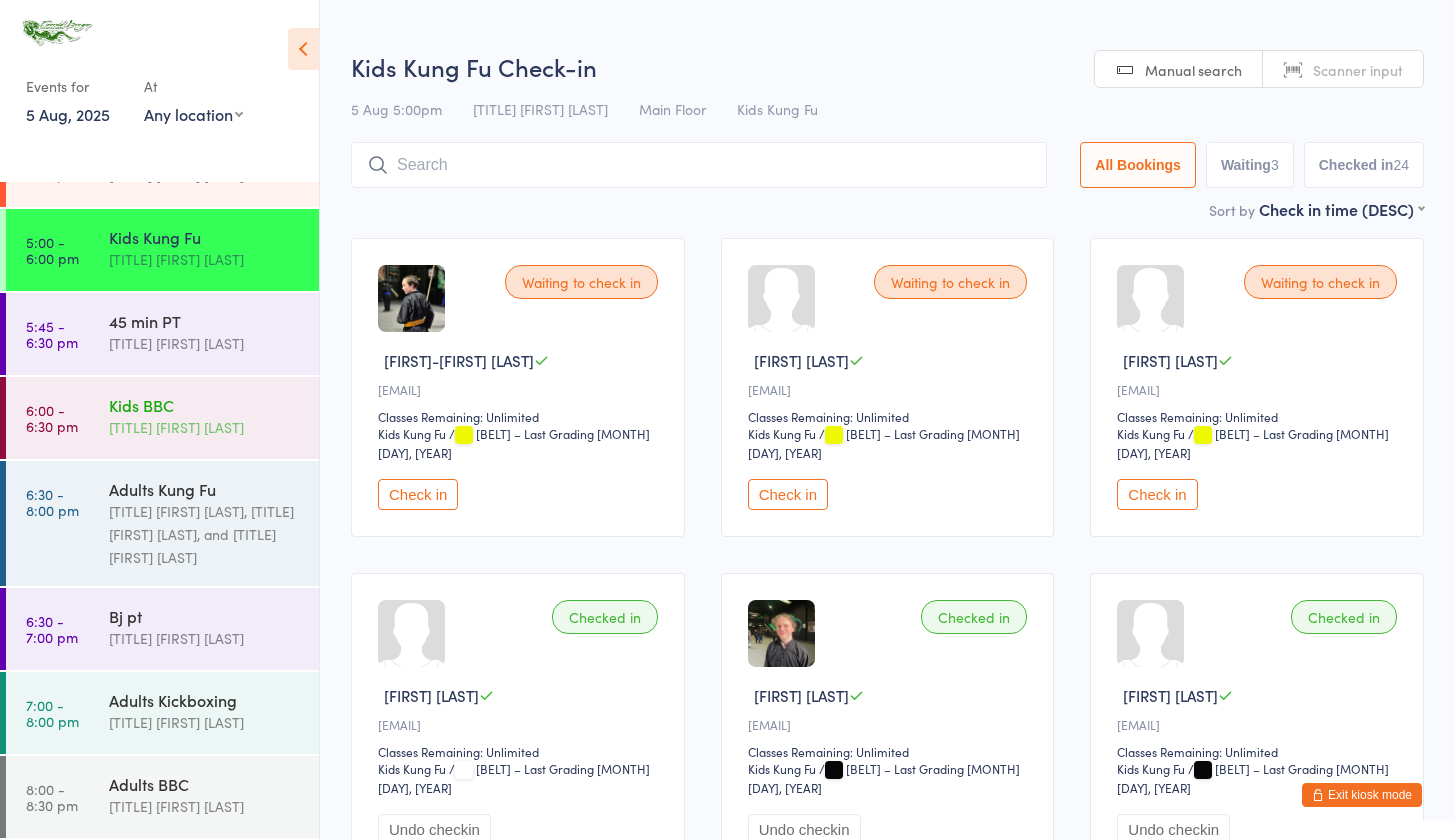 scroll, scrollTop: 0, scrollLeft: 0, axis: both 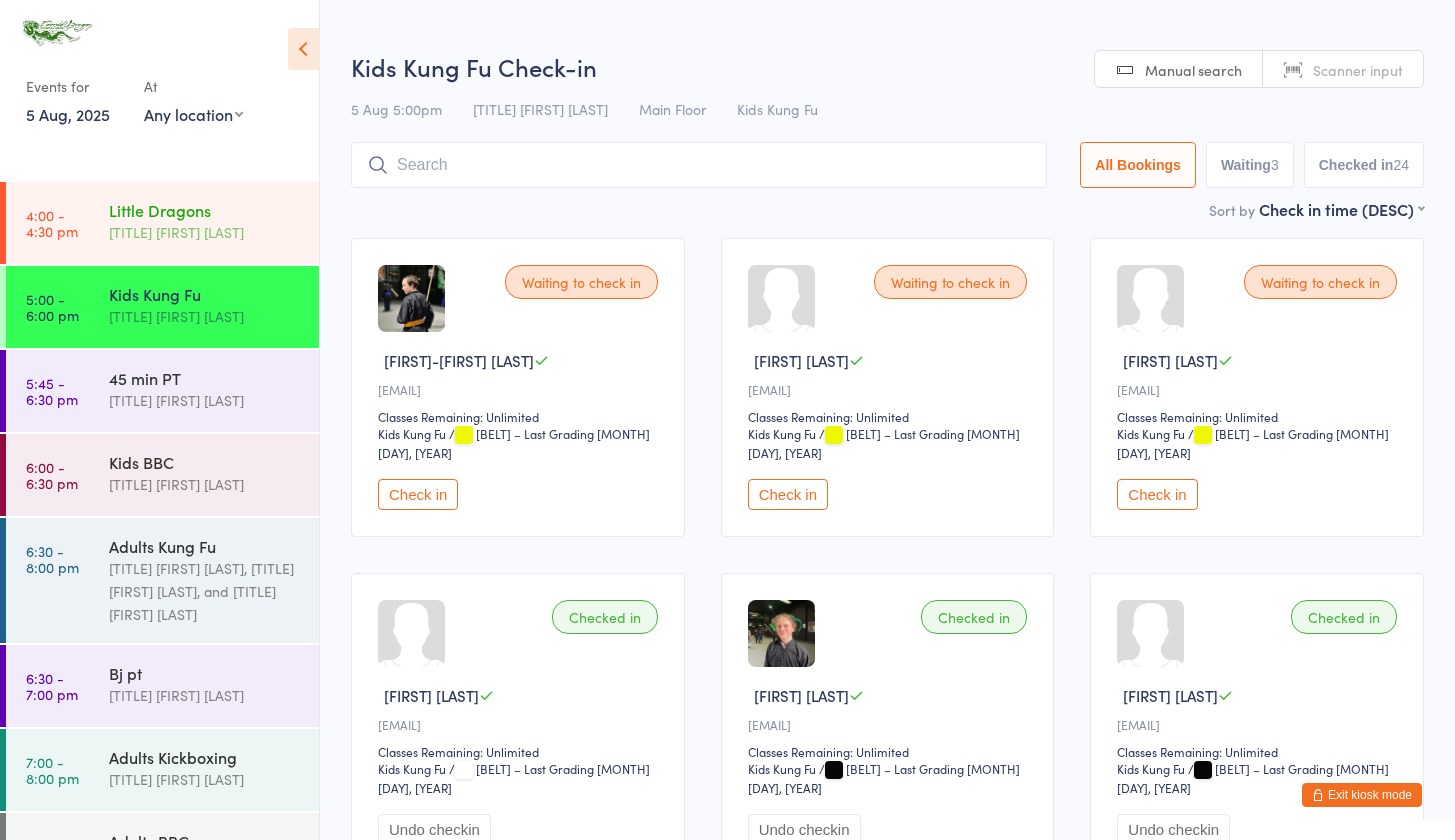 click on "[TITLE] [FIRST] [LAST]" at bounding box center [205, 232] 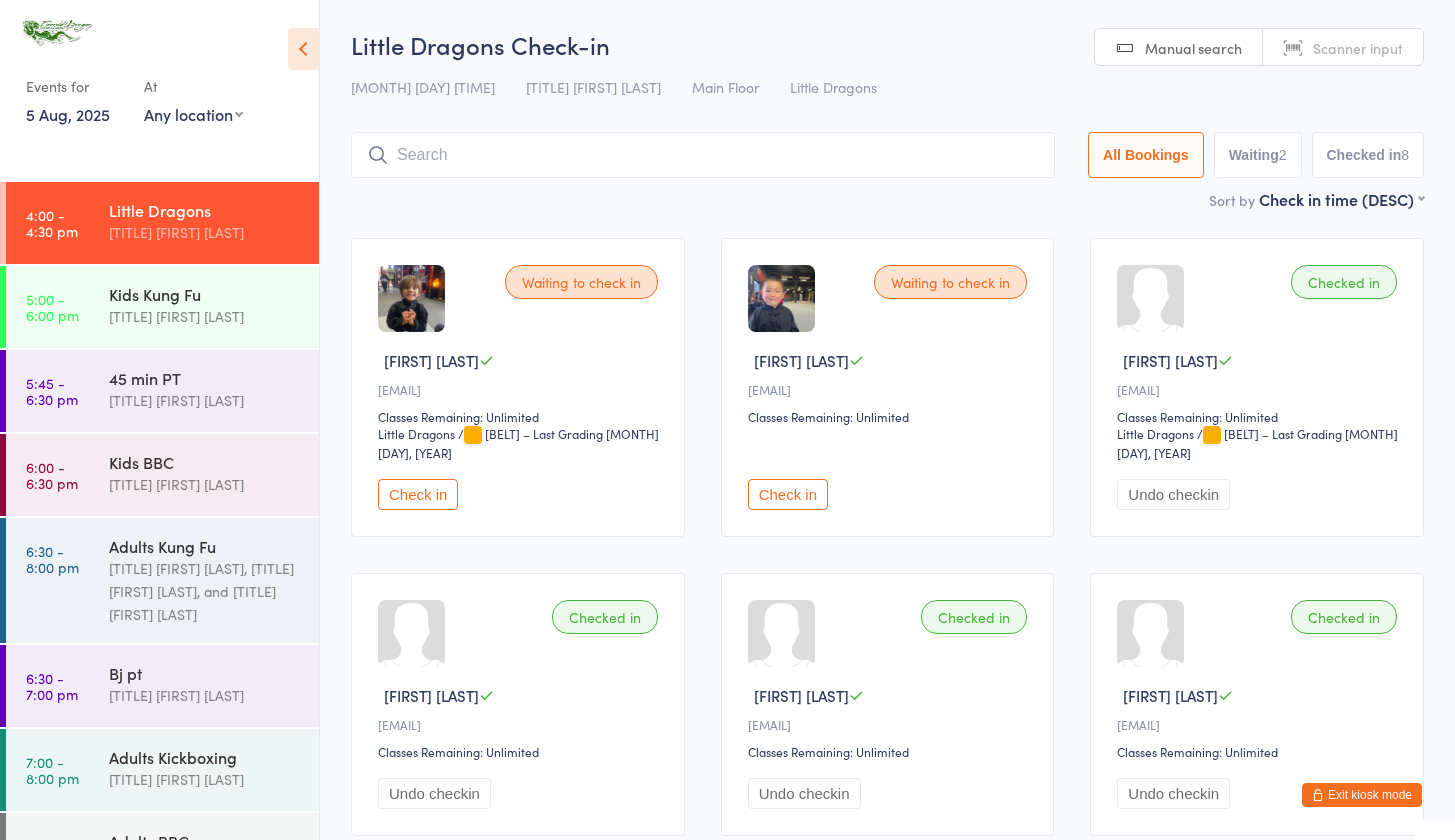 scroll, scrollTop: 172, scrollLeft: 0, axis: vertical 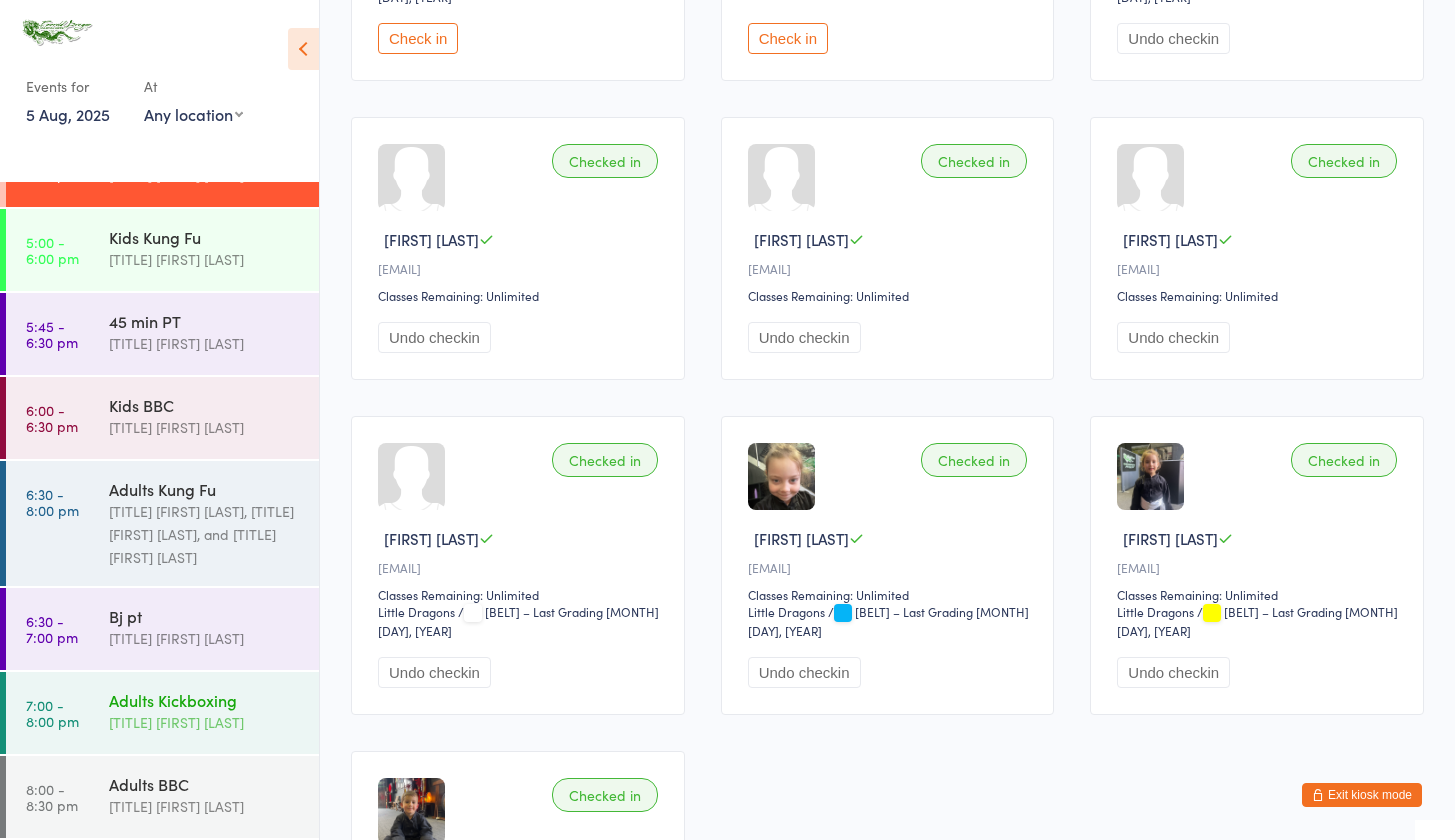 click on "[TITLE] [FIRST] [LAST]" at bounding box center [205, 722] 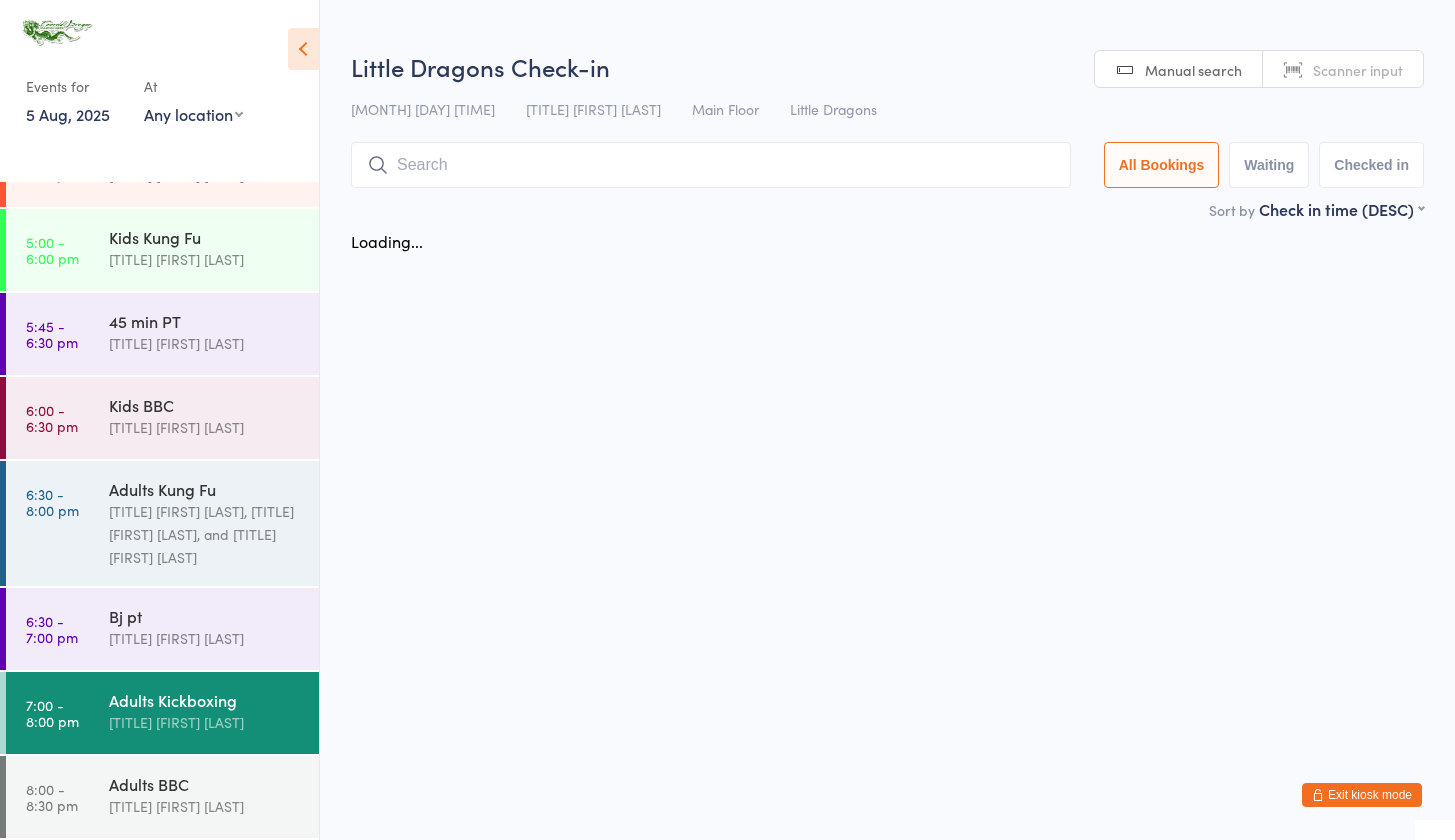 scroll, scrollTop: 0, scrollLeft: 0, axis: both 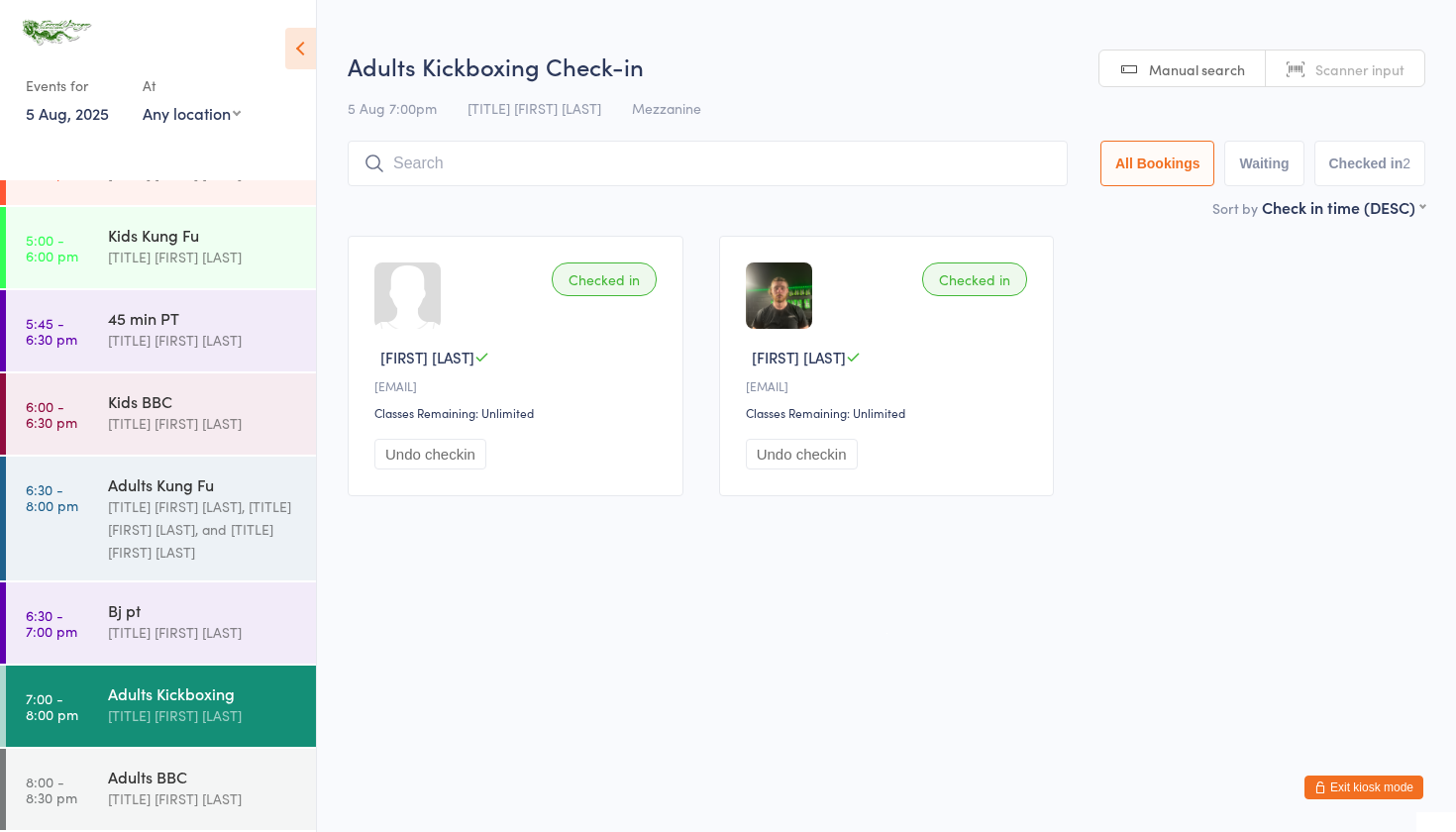 click at bounding box center (707, 163) 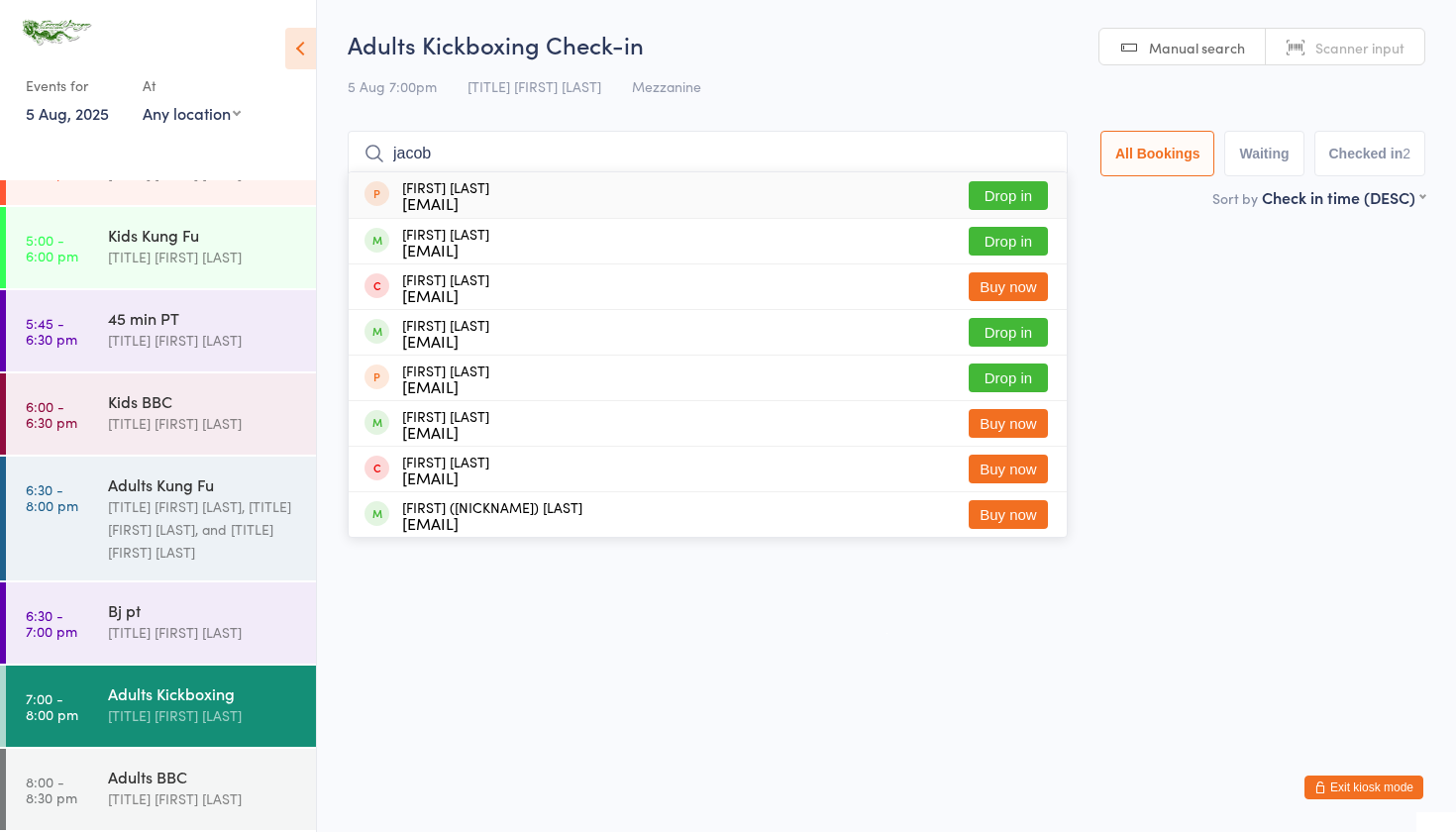 type on "Jacob" 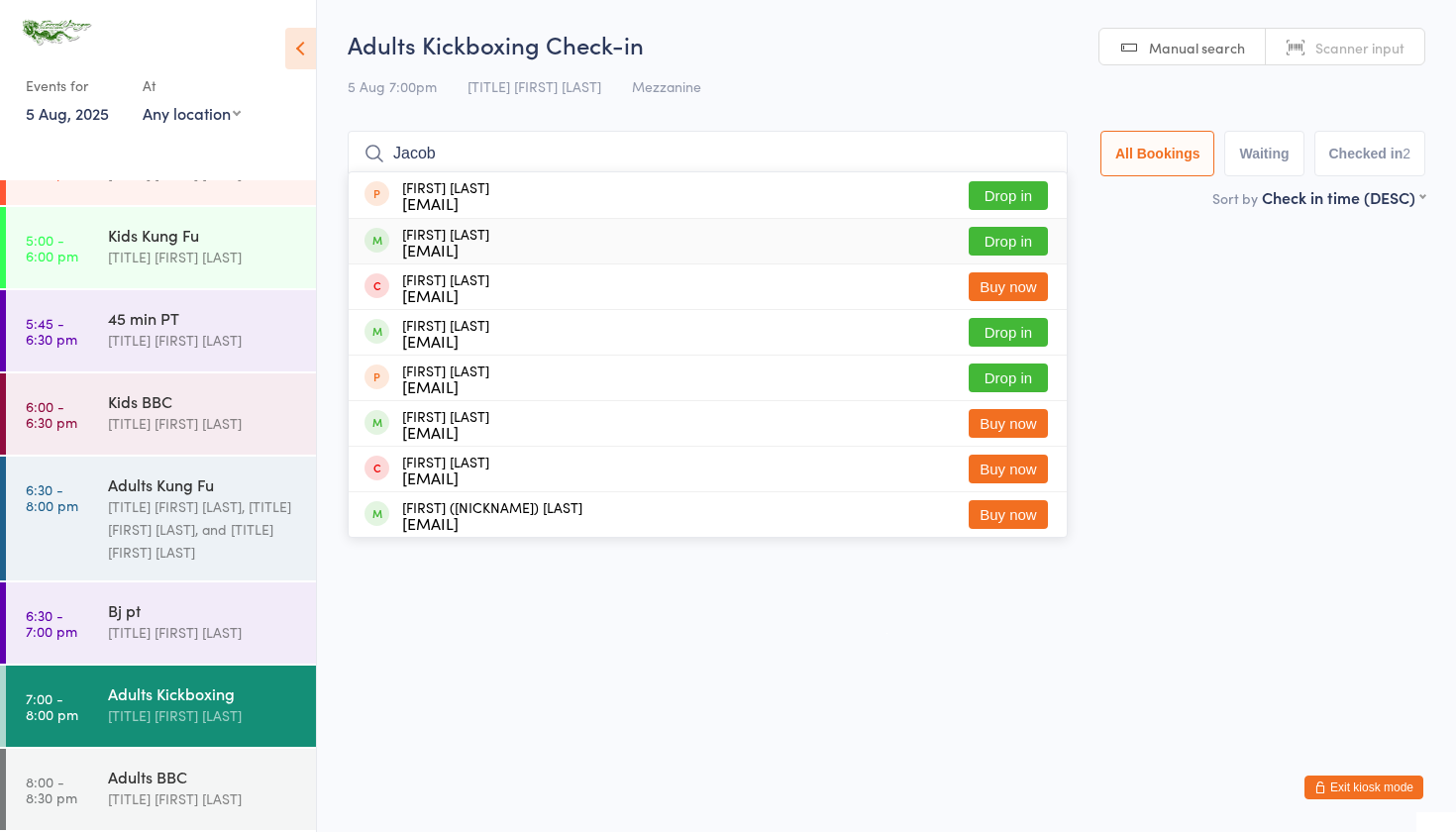 drag, startPoint x: 521, startPoint y: 156, endPoint x: 994, endPoint y: 244, distance: 481.11641 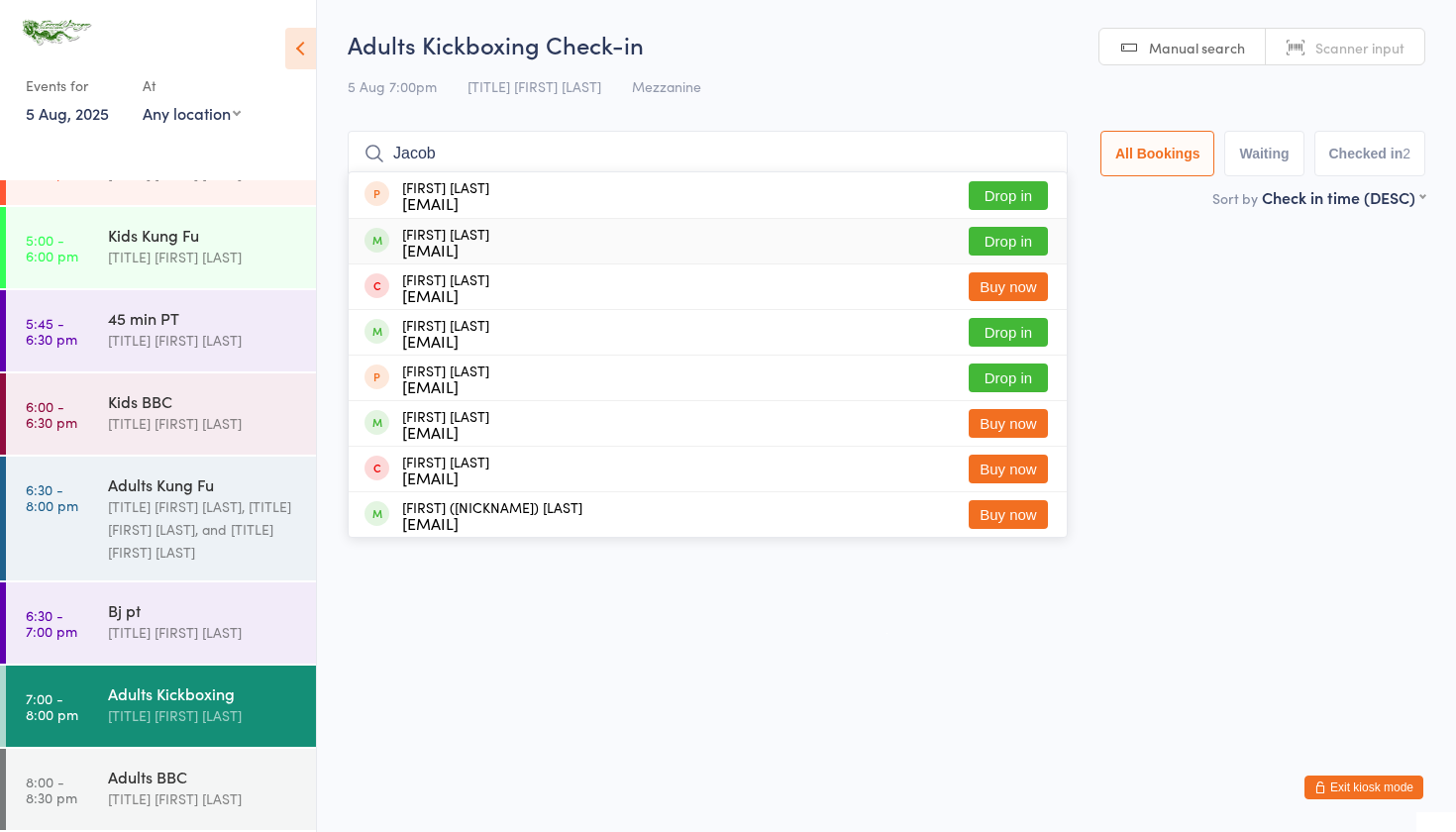 click on "Drop in" at bounding box center [1008, 241] 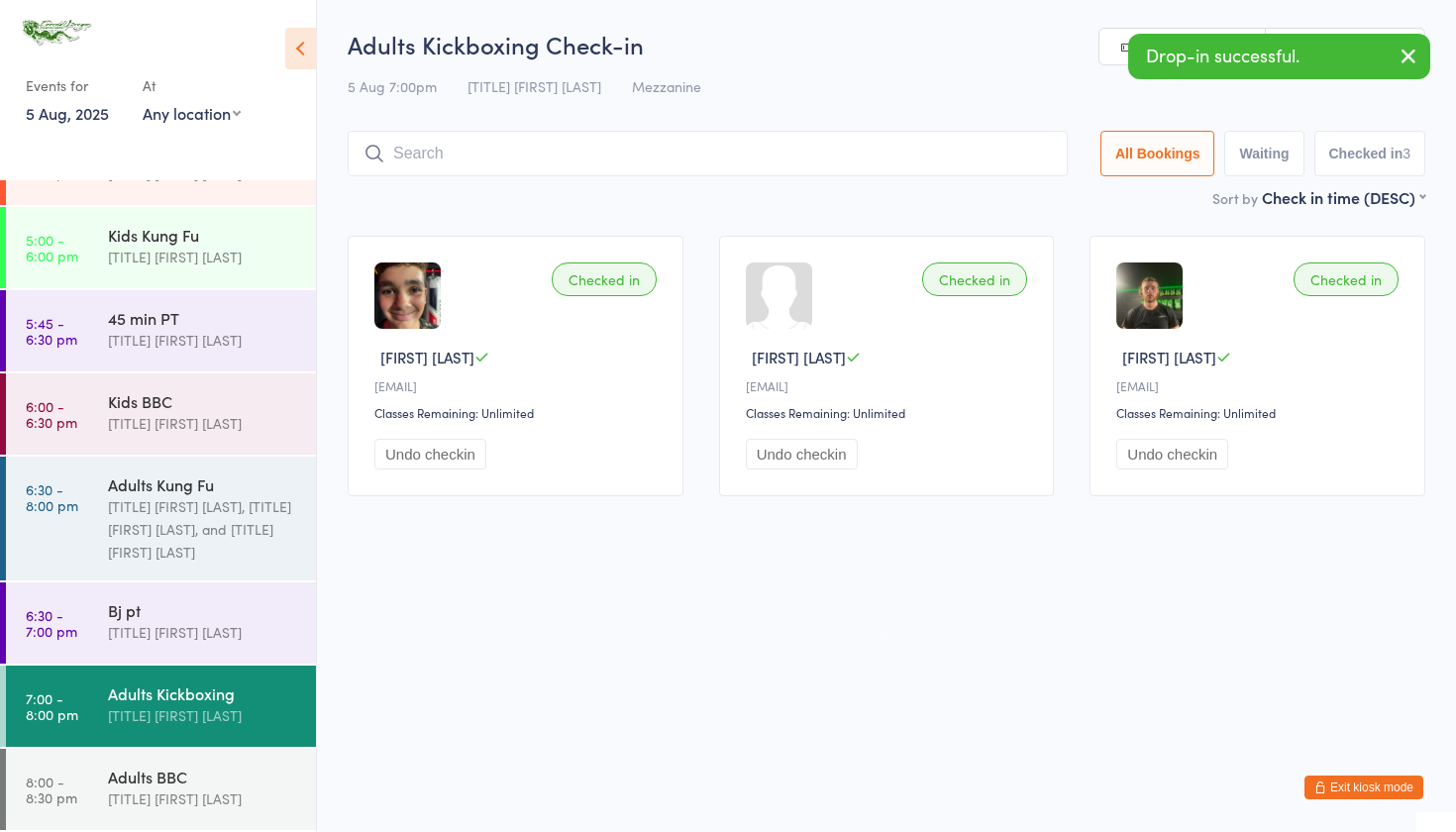 click at bounding box center [707, 154] 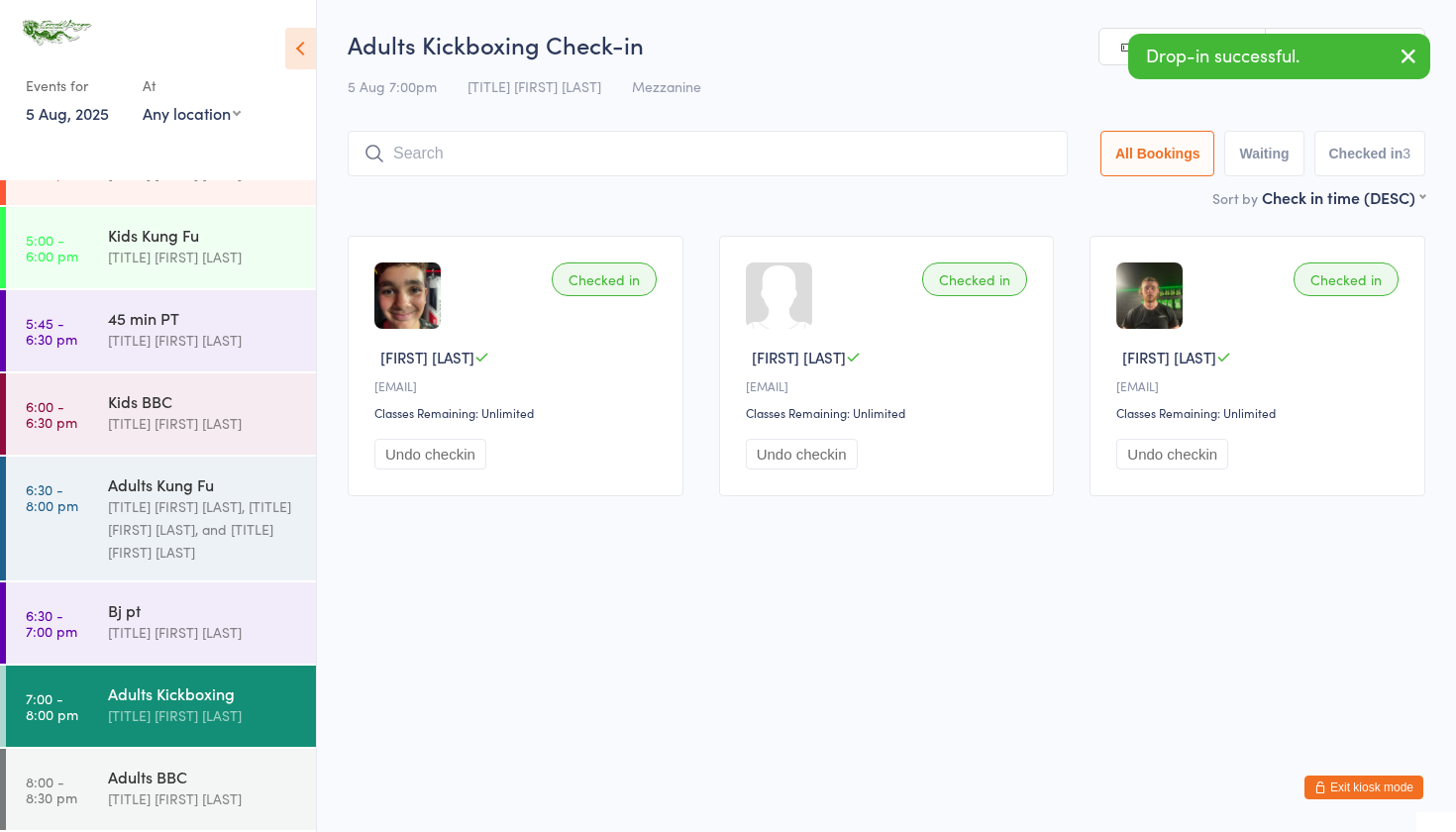click at bounding box center [707, 154] 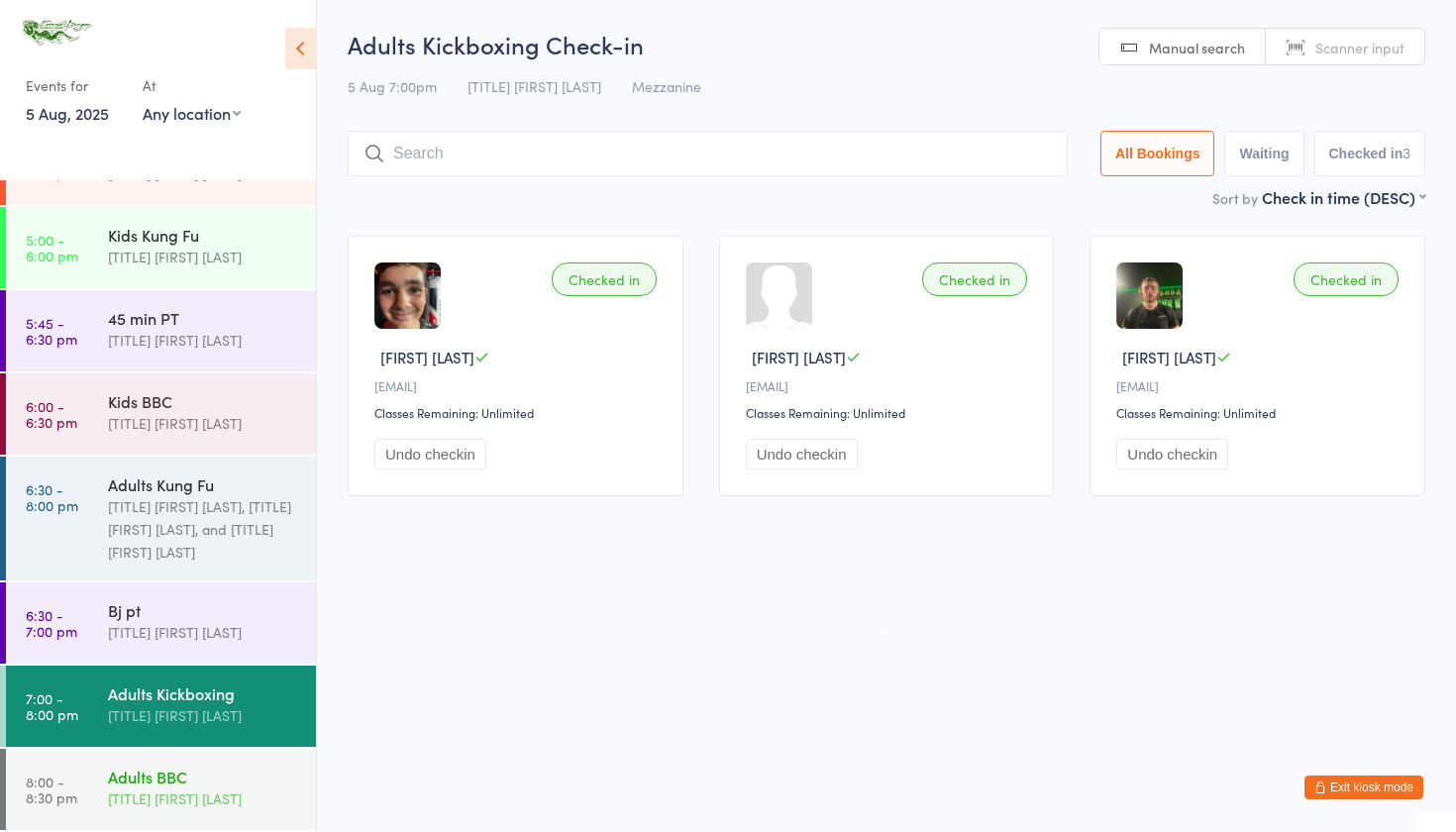 click on "Adults BBC" at bounding box center [203, 777] 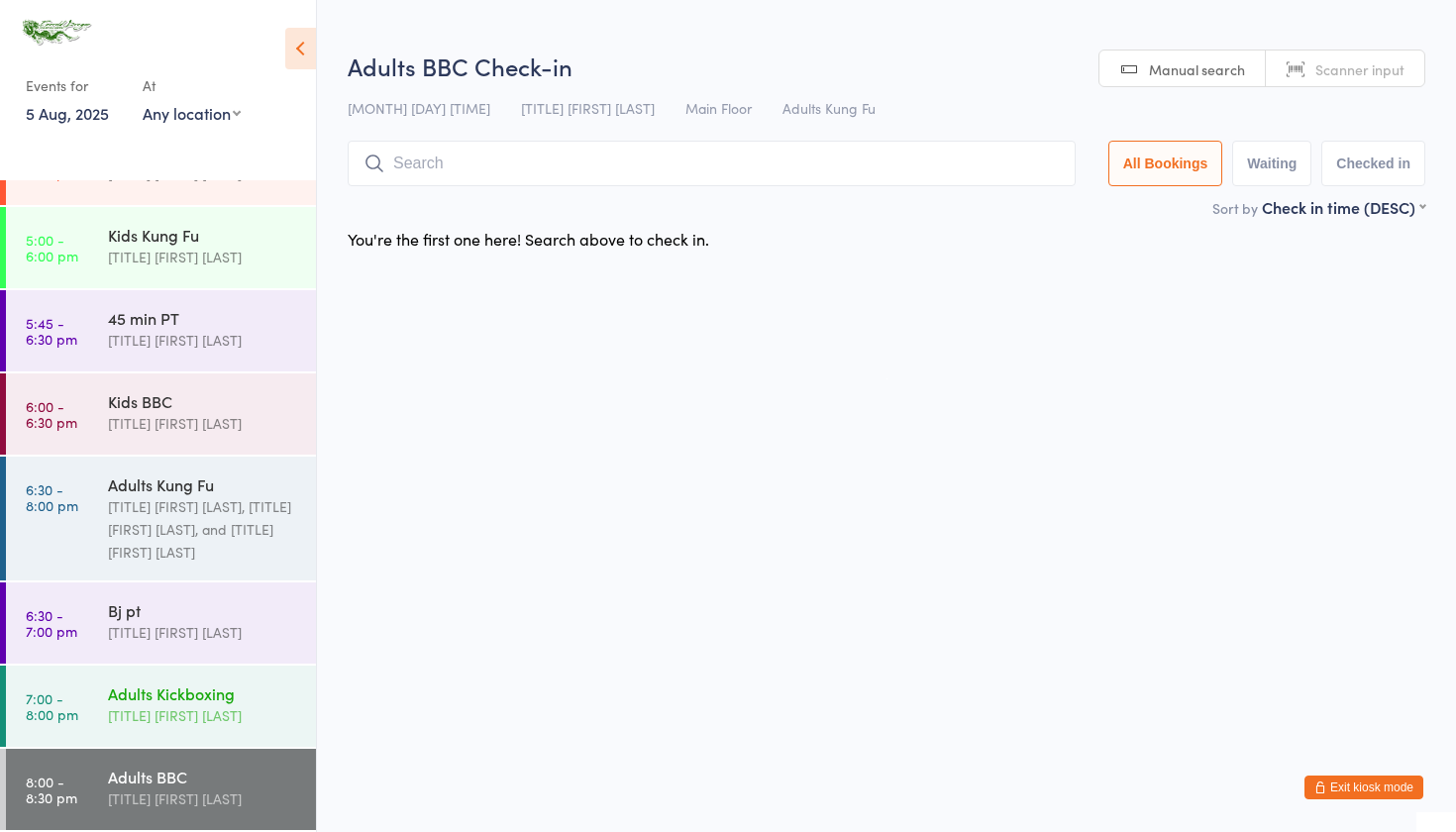 click on "Adults Kickboxing" at bounding box center [203, 693] 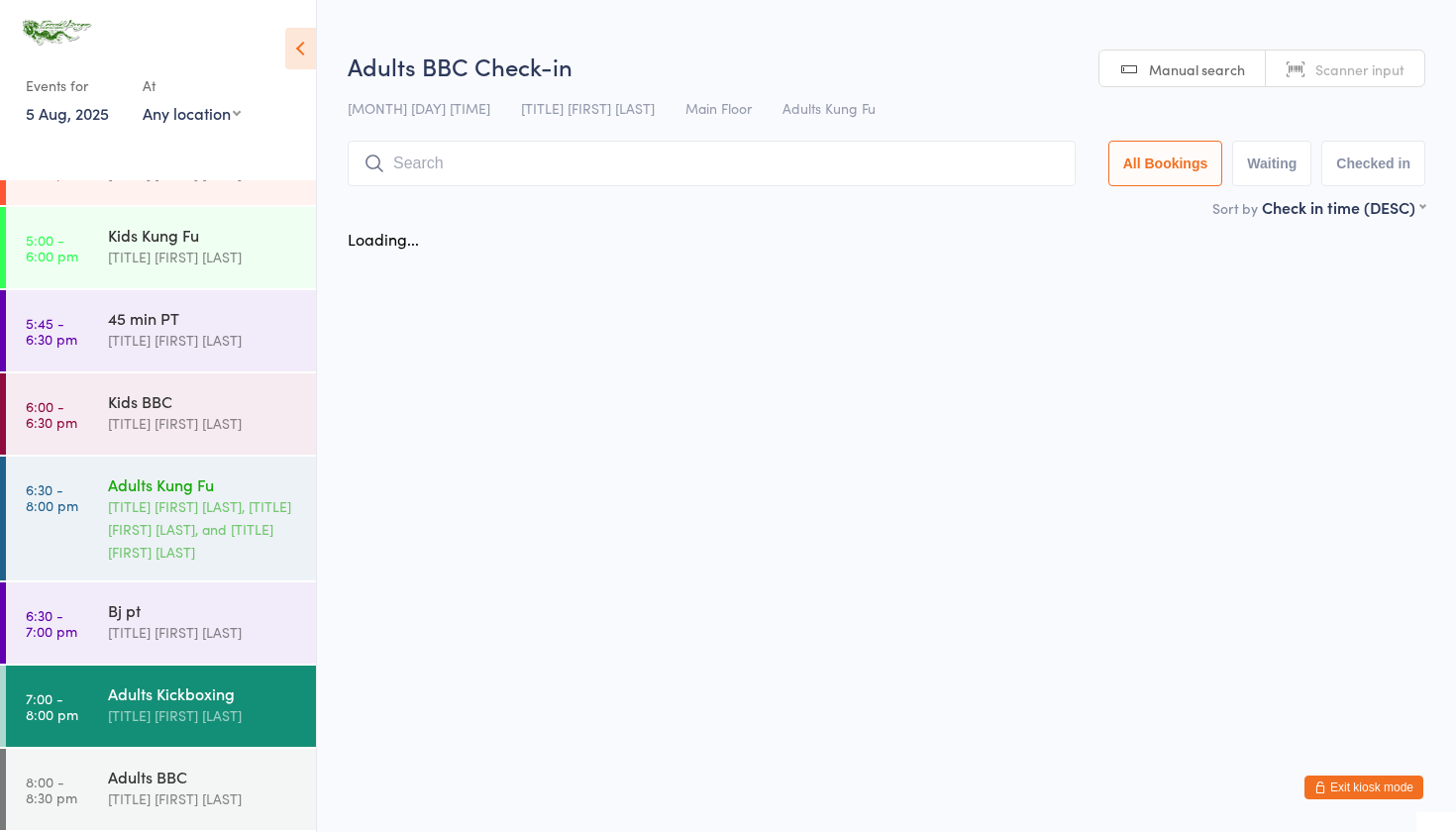 drag, startPoint x: 199, startPoint y: 603, endPoint x: 202, endPoint y: 553, distance: 50.089919 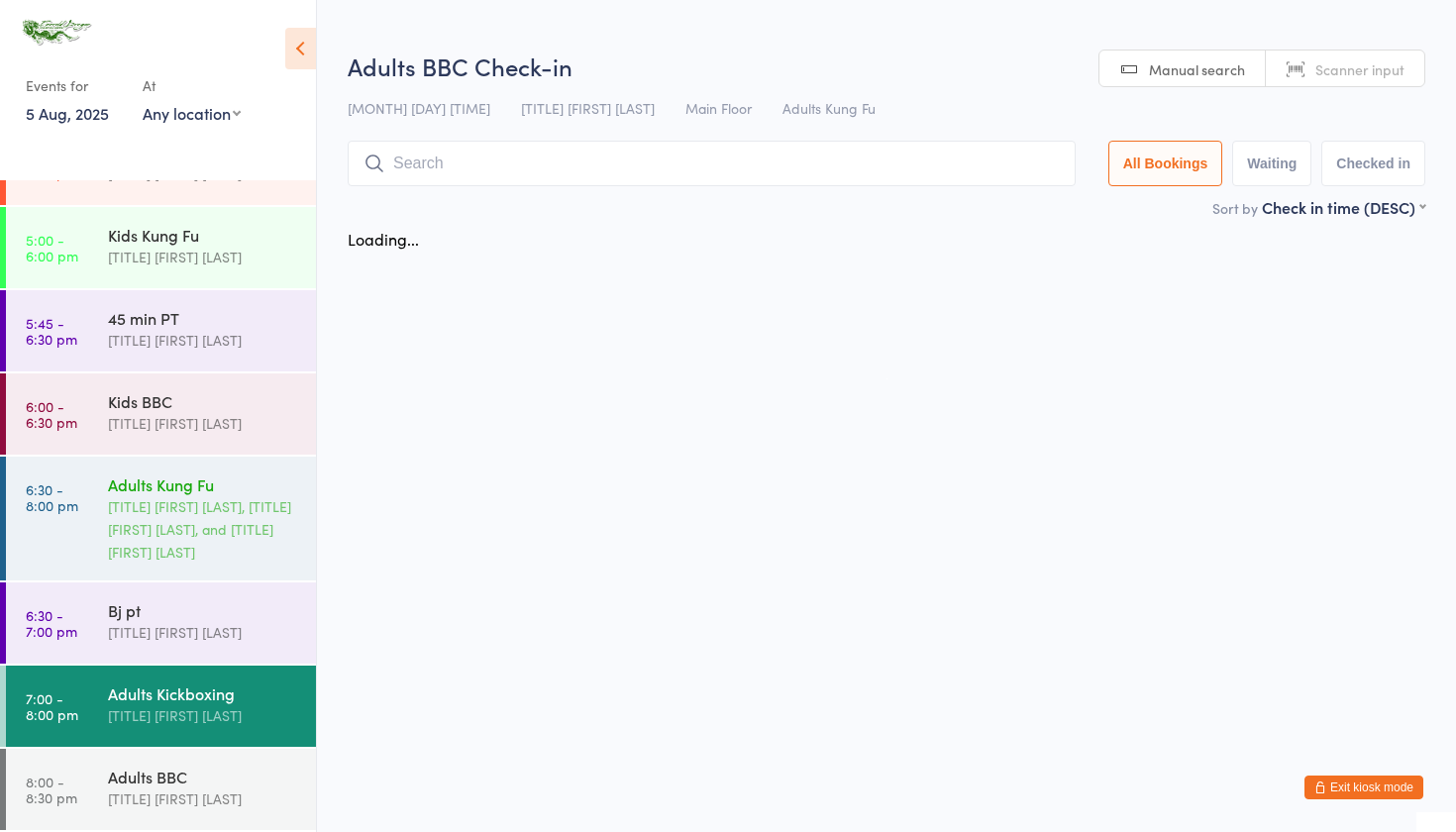 click on "Bj pt" at bounding box center [203, 610] 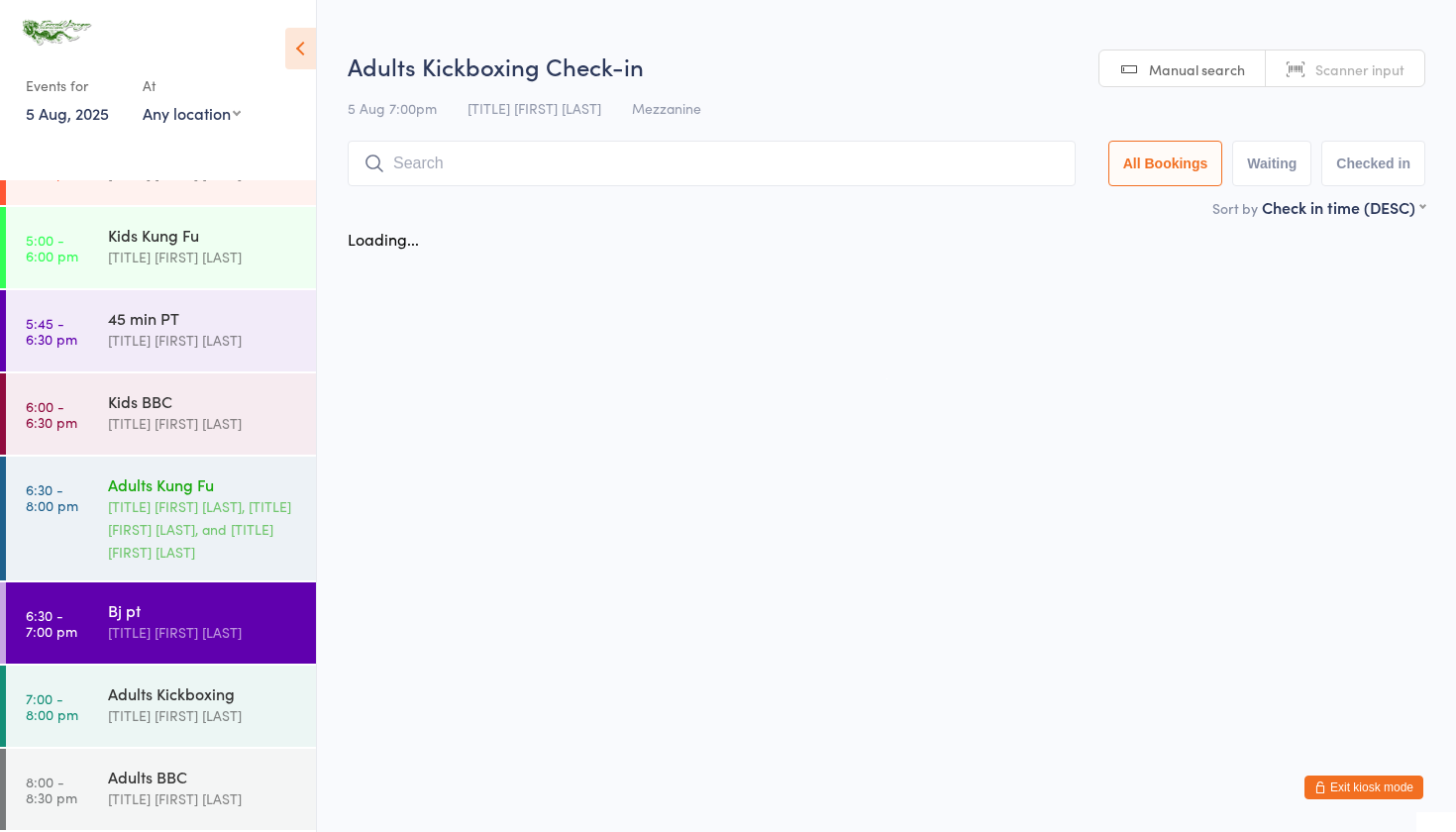 click on "[TITLE] [FIRST] [LAST], [TITLE] [FIRST] [LAST], and [TITLE] [FIRST] [LAST]" at bounding box center (203, 529) 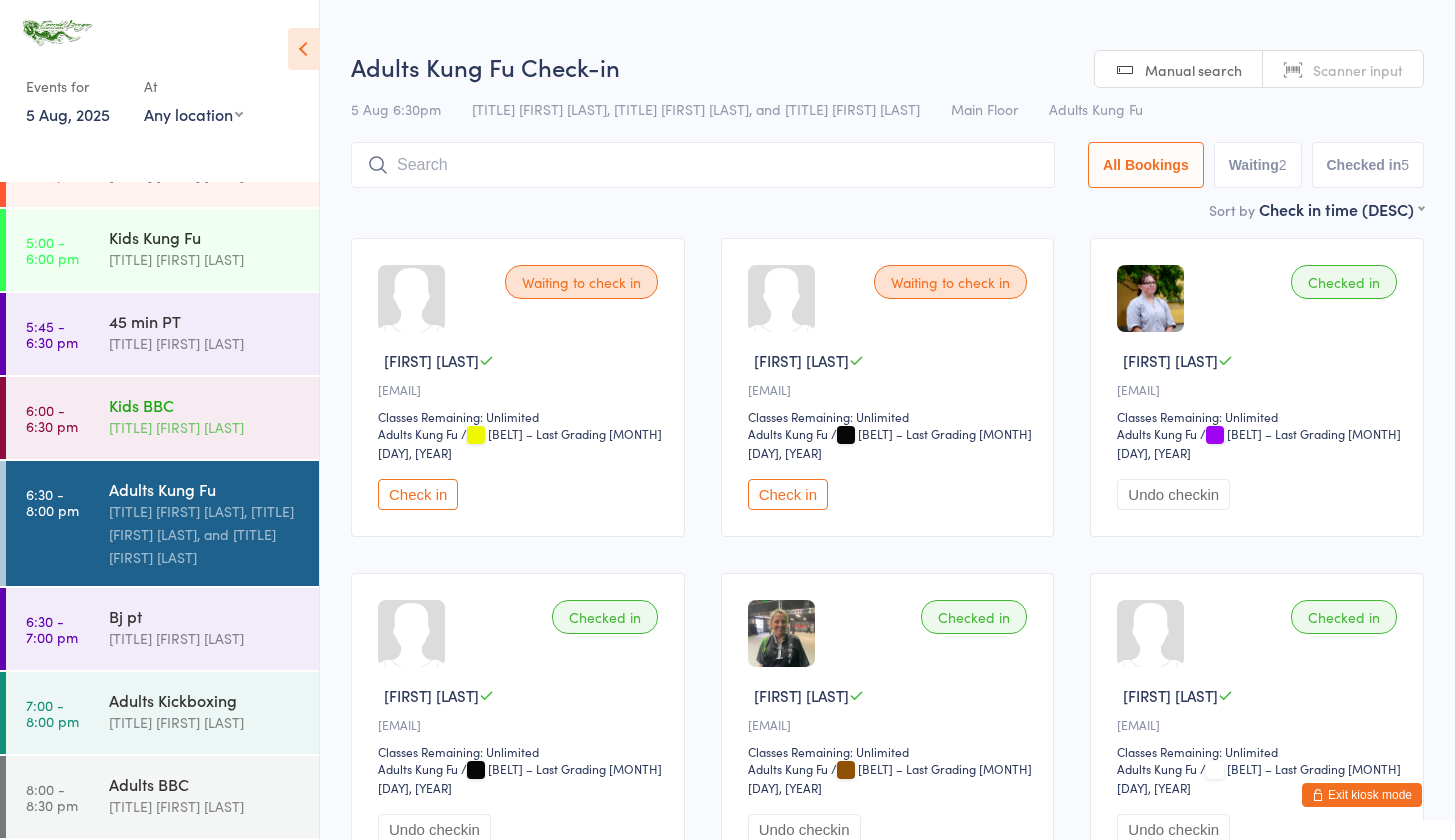 click on "Kids BBC" at bounding box center [205, 405] 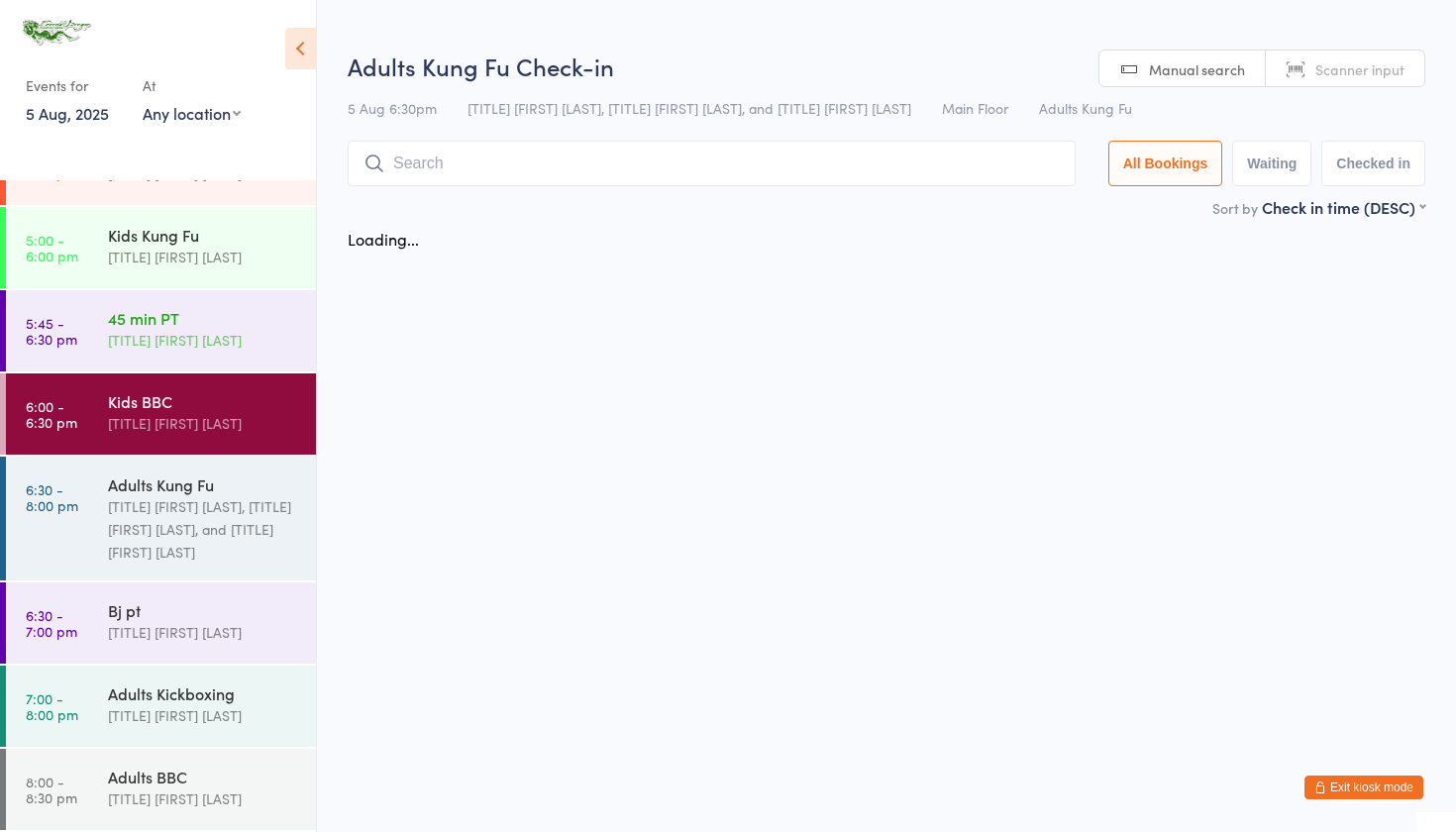 click on "[DURATION] PT [TITLE] [FIRST] [LAST]" at bounding box center [212, 329] 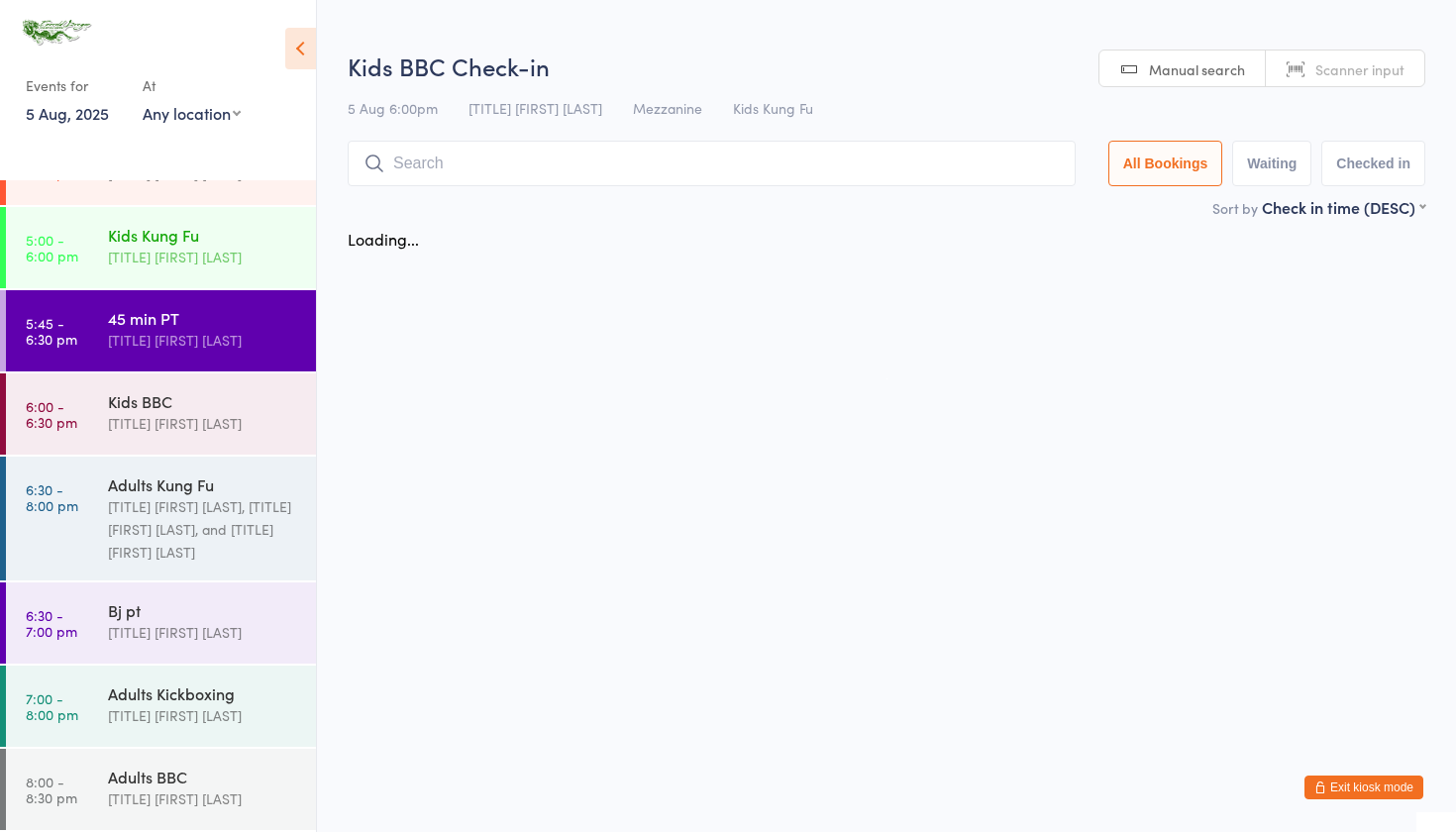 click on "[PROGRAM] [TITLE] [FIRST] [LAST]" at bounding box center (212, 246) 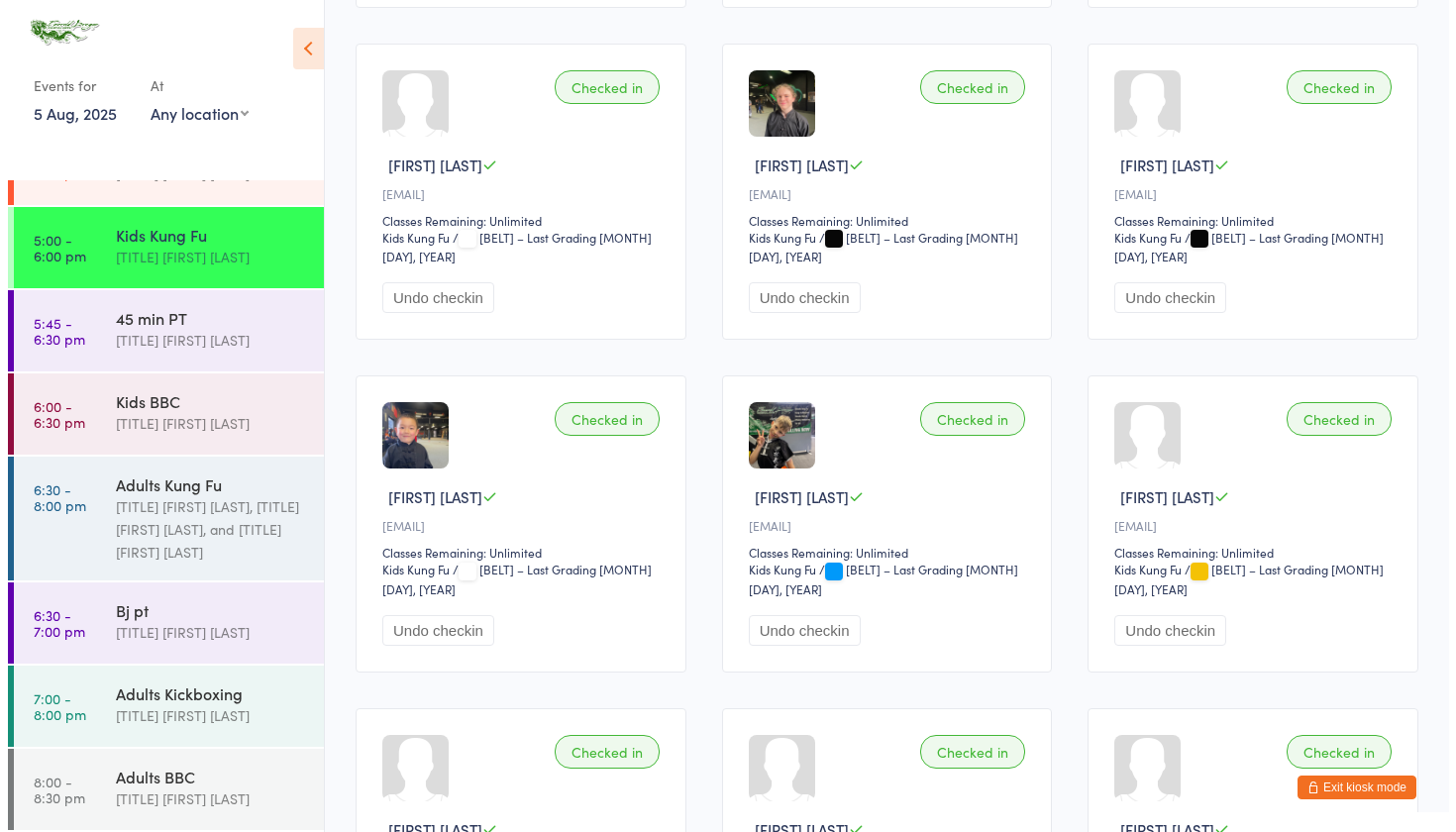scroll, scrollTop: 0, scrollLeft: 0, axis: both 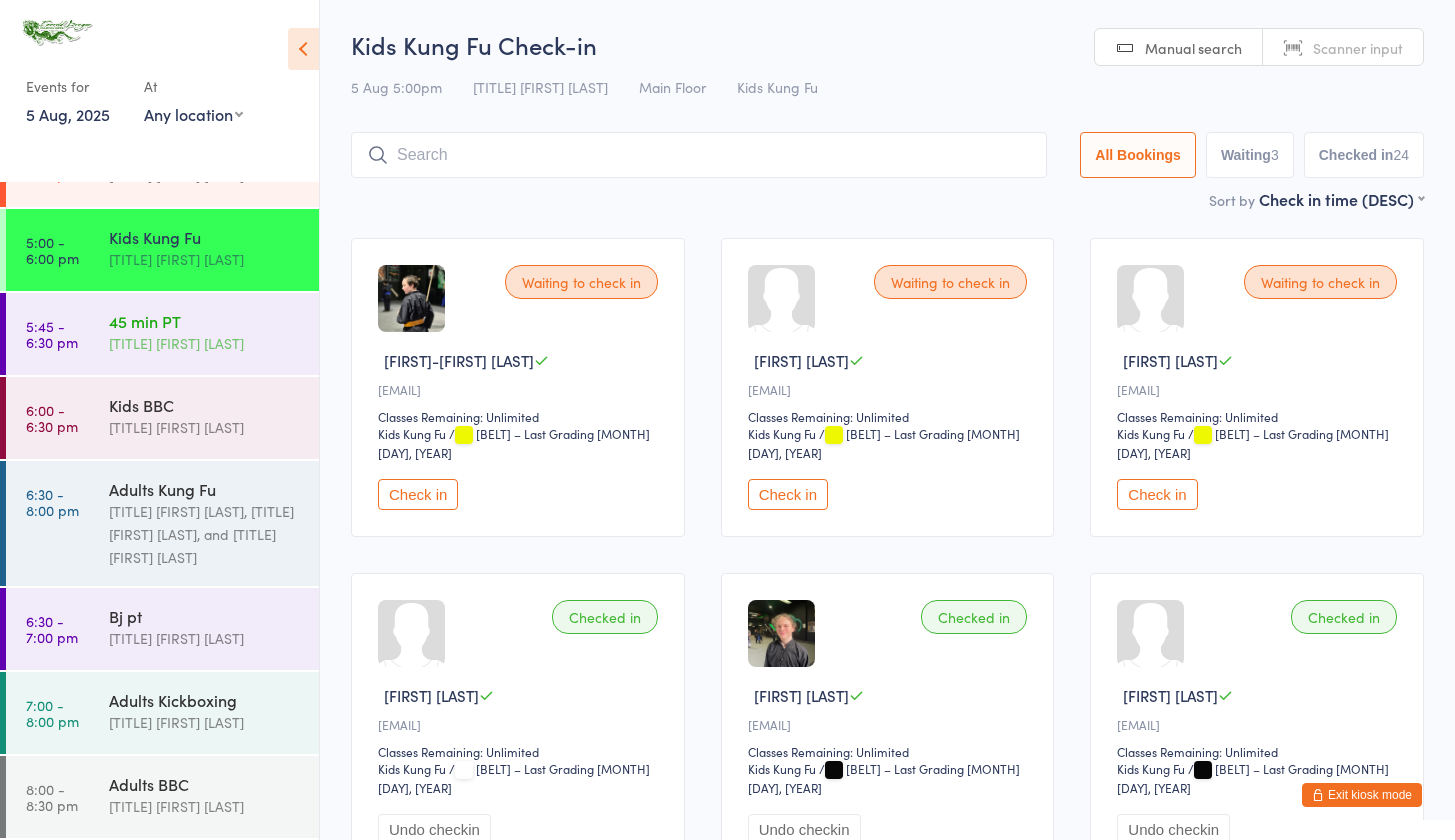 click on "[TITLE] [FIRST] [LAST]" at bounding box center [205, 343] 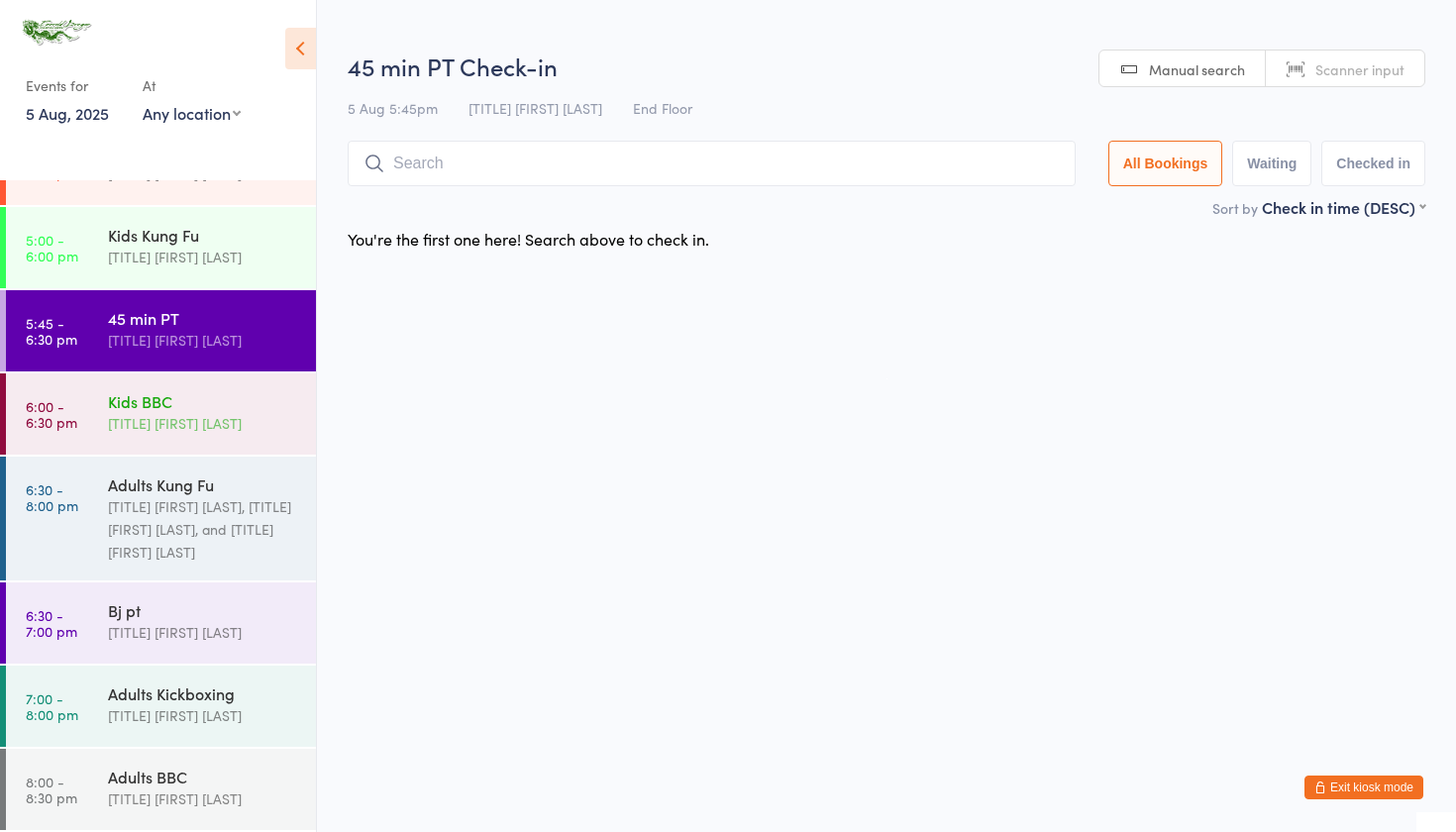 click on "[TITLE] [FIRST] [LAST]" at bounding box center [203, 423] 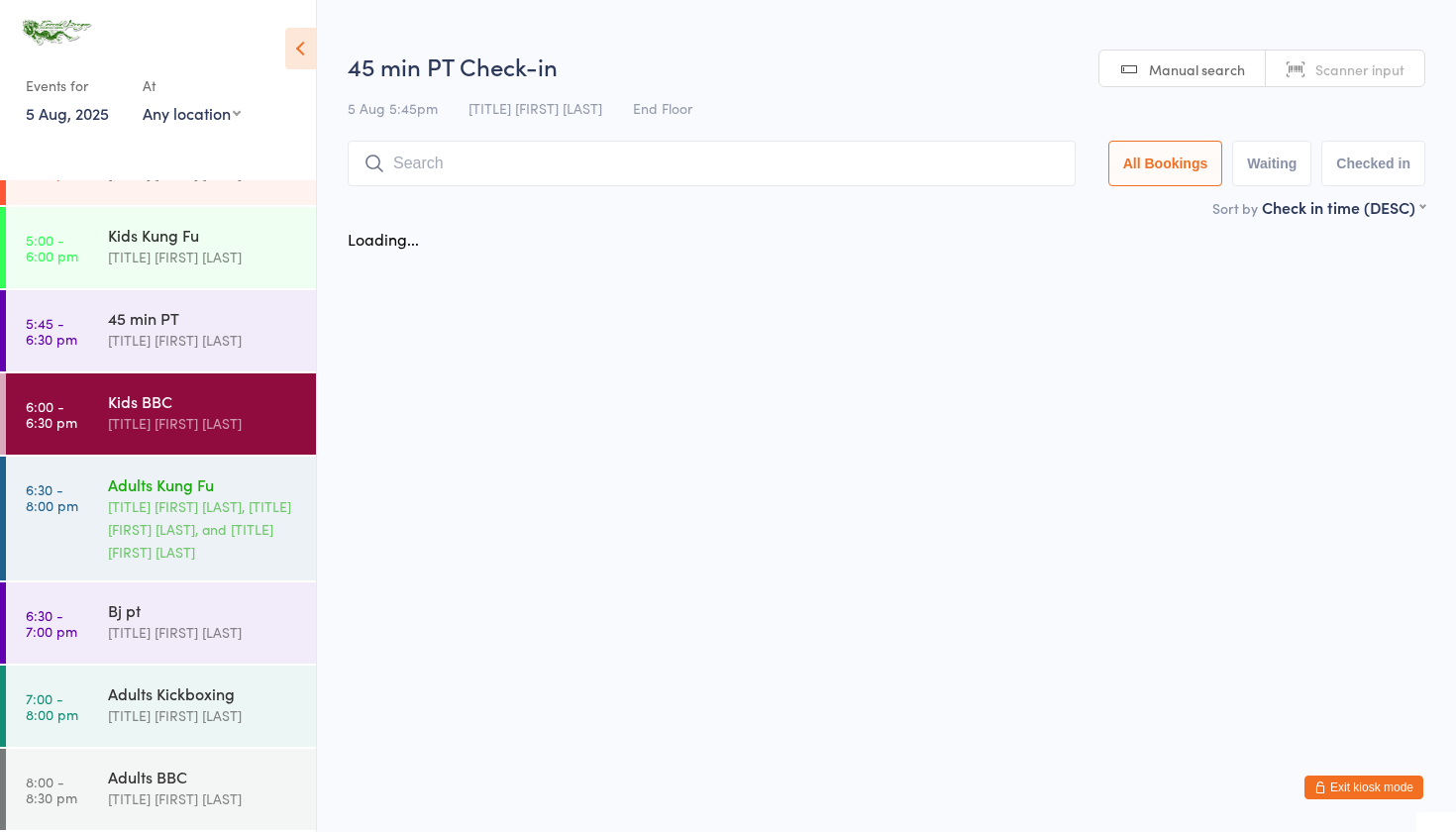 click on "Adults Kung Fu" at bounding box center [203, 484] 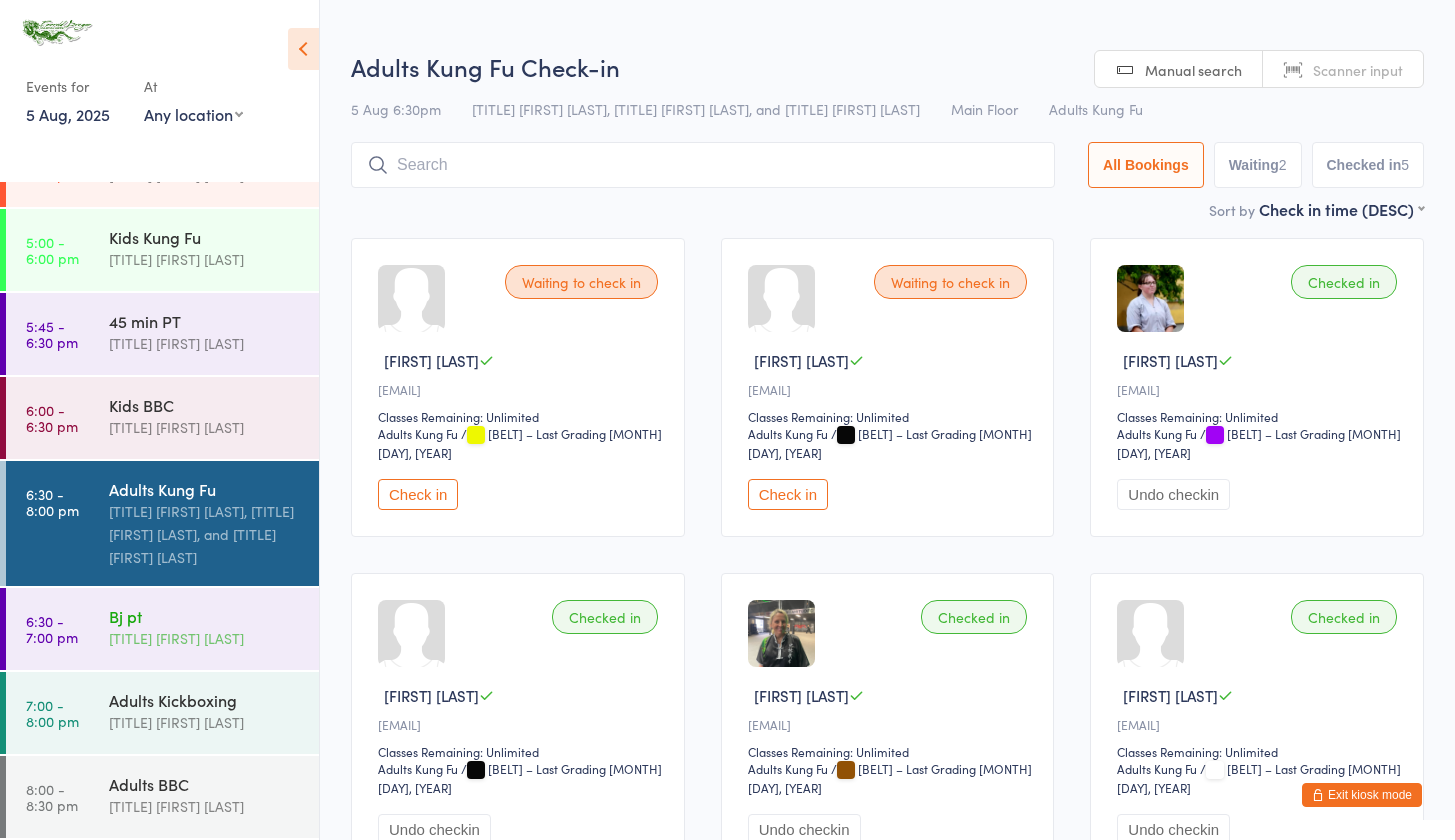 click on "[TITLE] [FIRST] [LAST]" at bounding box center (205, 638) 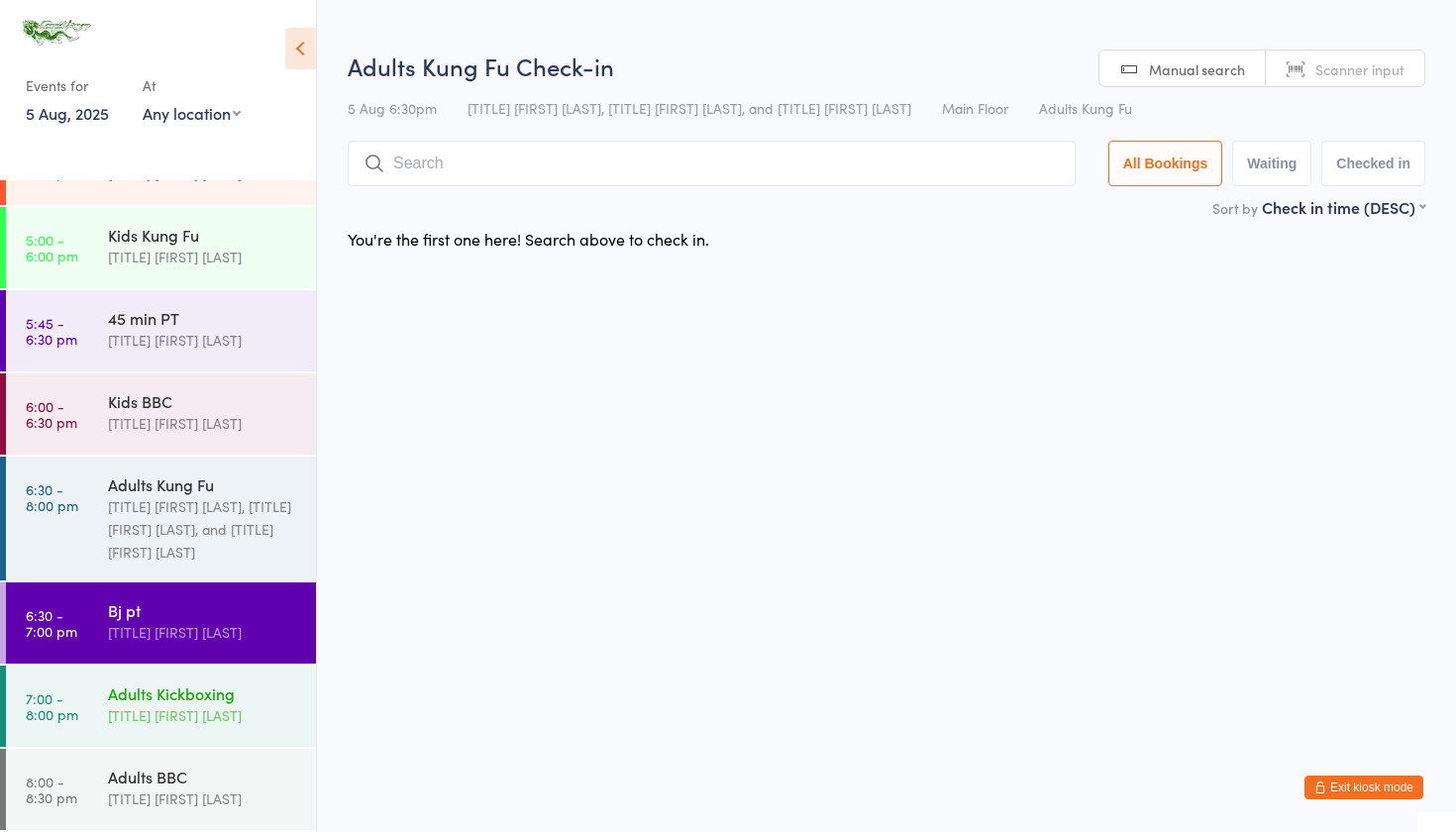 click on "[TITLE] [FIRST] [LAST]" at bounding box center [203, 715] 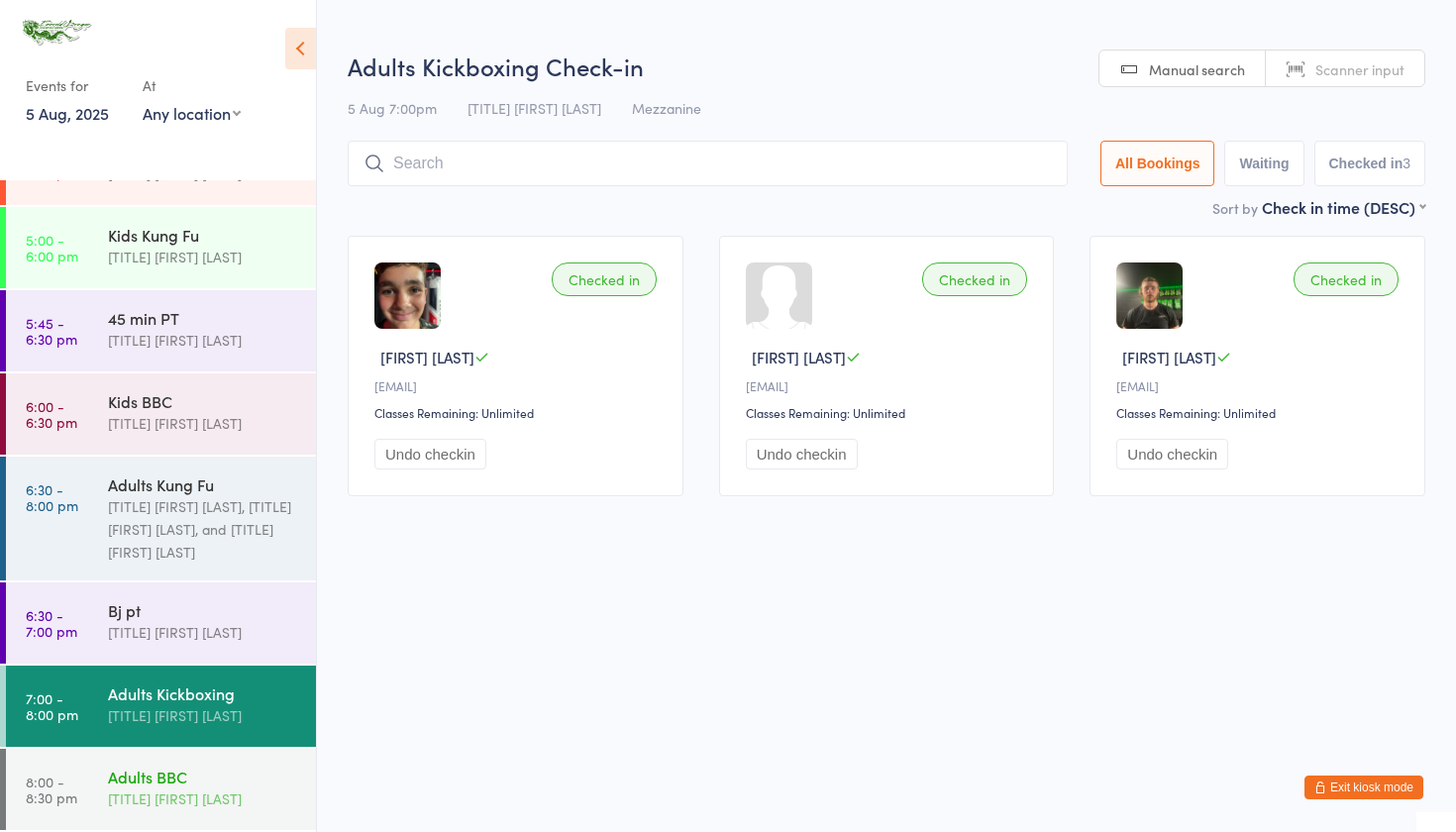 click on "Adults BBC" at bounding box center [203, 777] 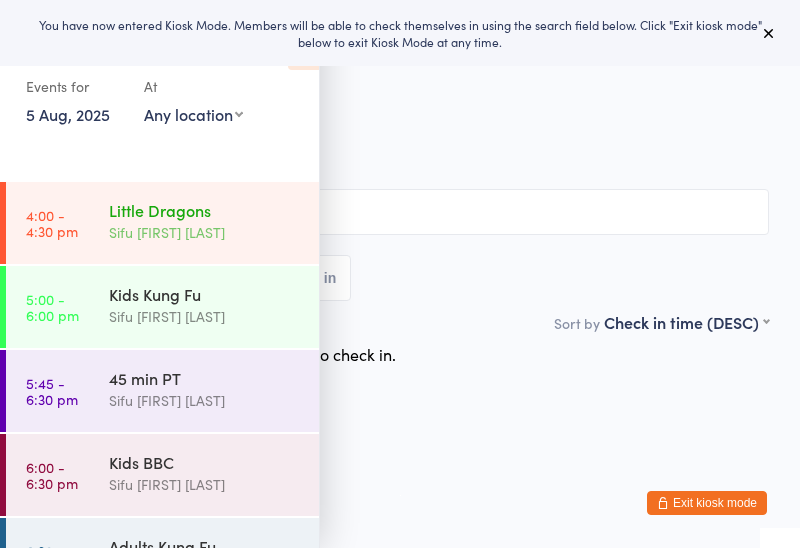 scroll, scrollTop: 0, scrollLeft: 0, axis: both 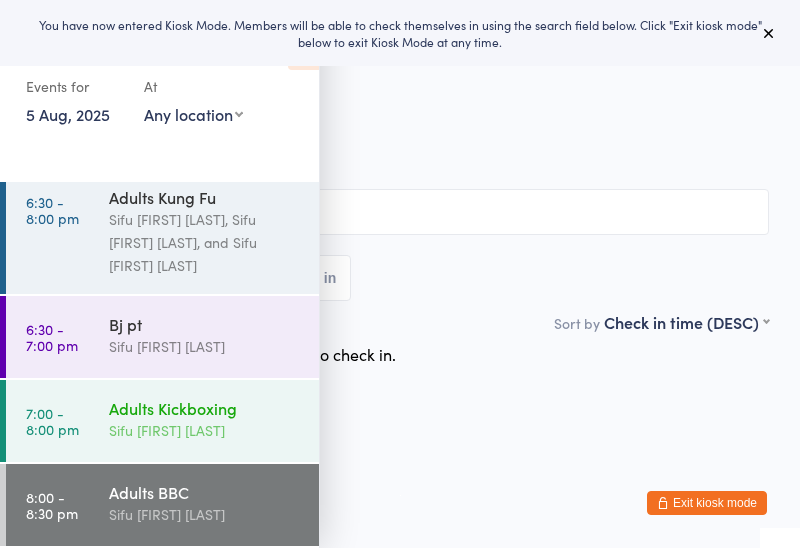 click on "Sifu [FIRST] [LAST]" at bounding box center [205, 430] 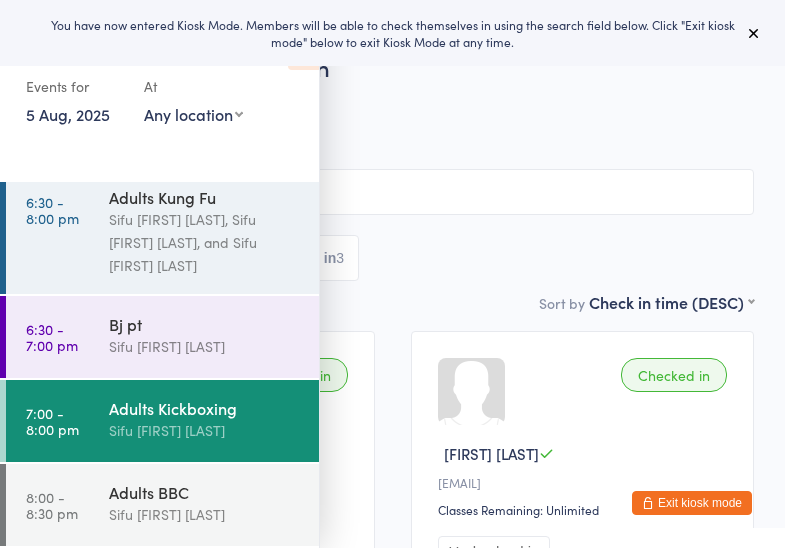 click at bounding box center (392, 192) 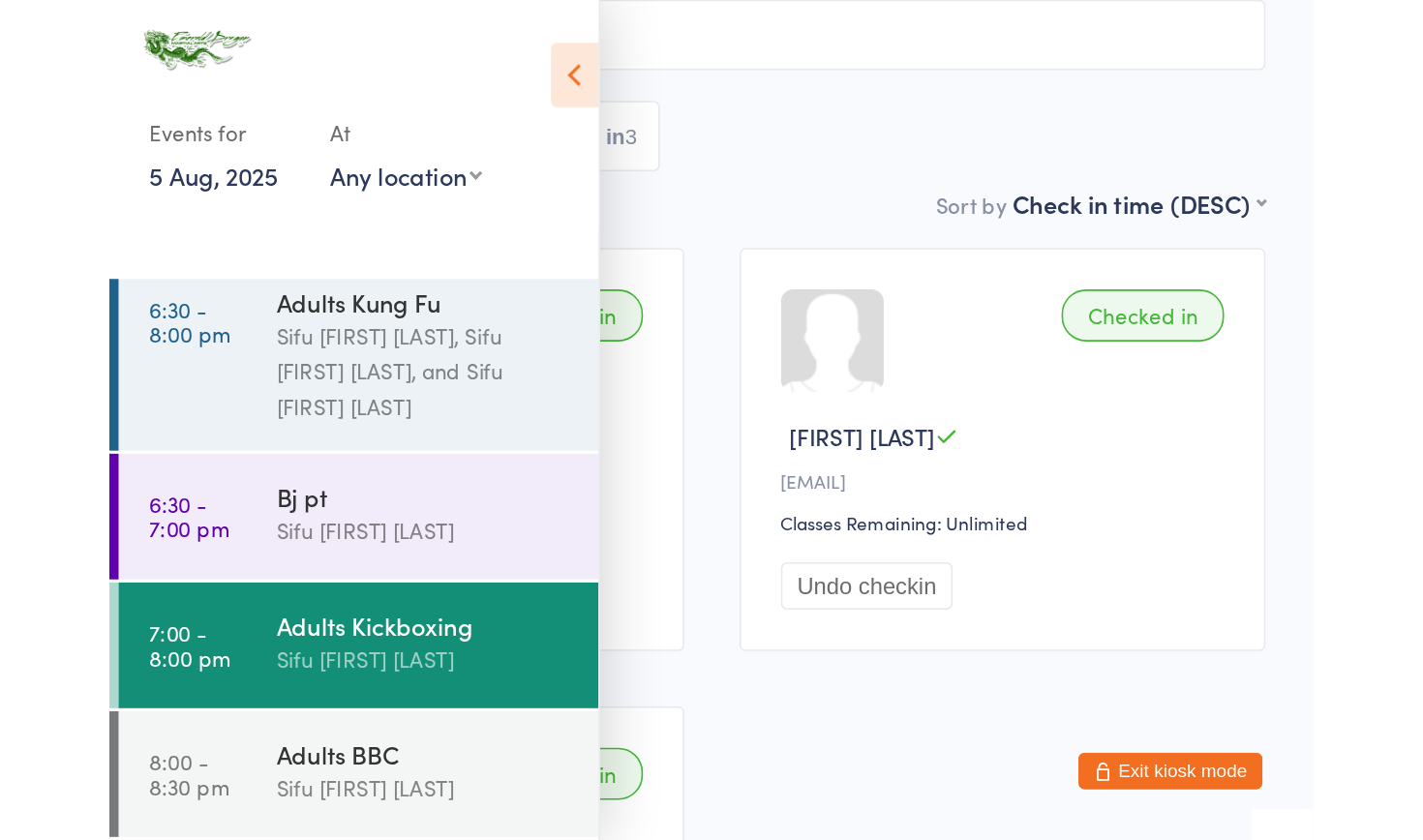scroll, scrollTop: 0, scrollLeft: 0, axis: both 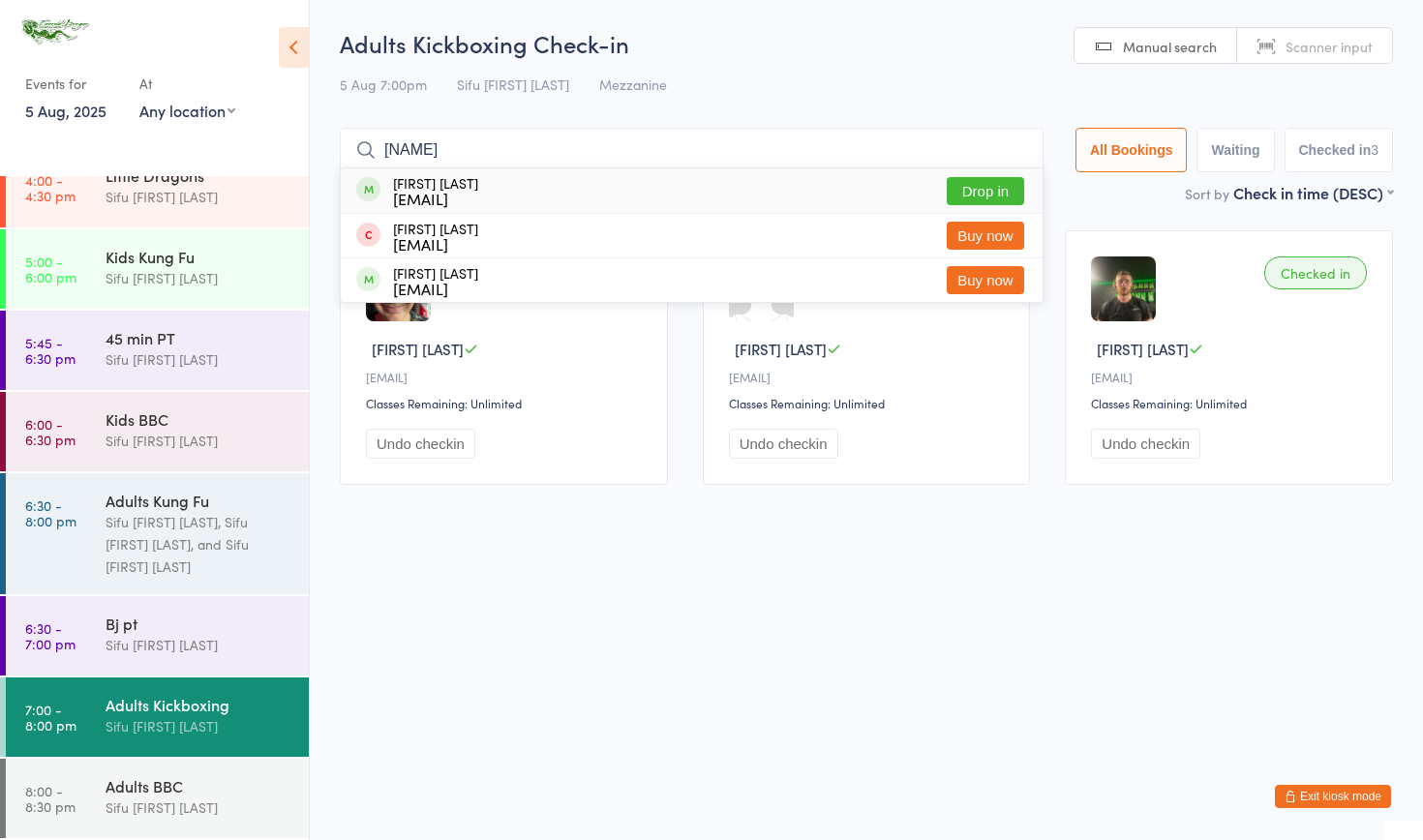 type on "[NAME]" 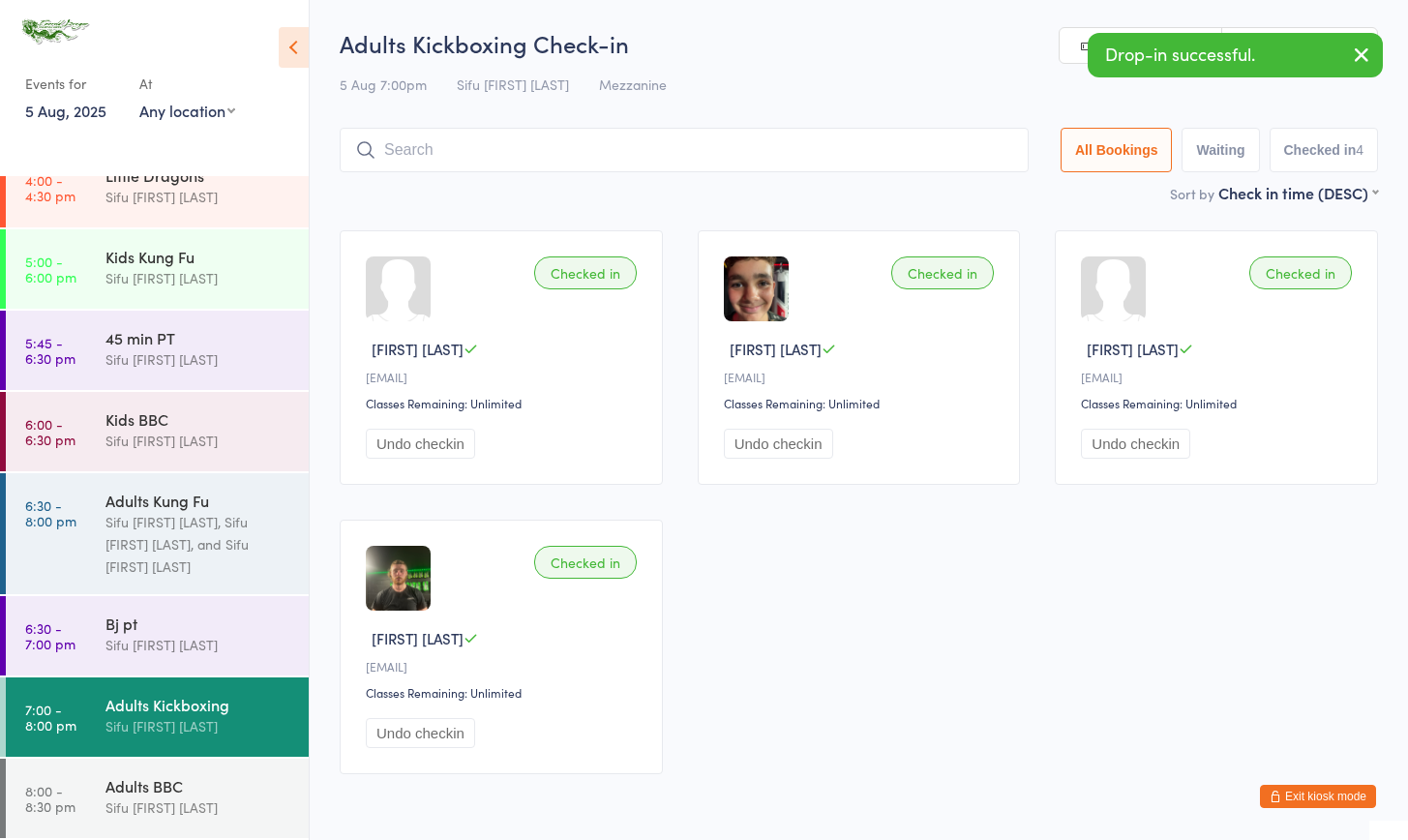 click at bounding box center (684, 150) 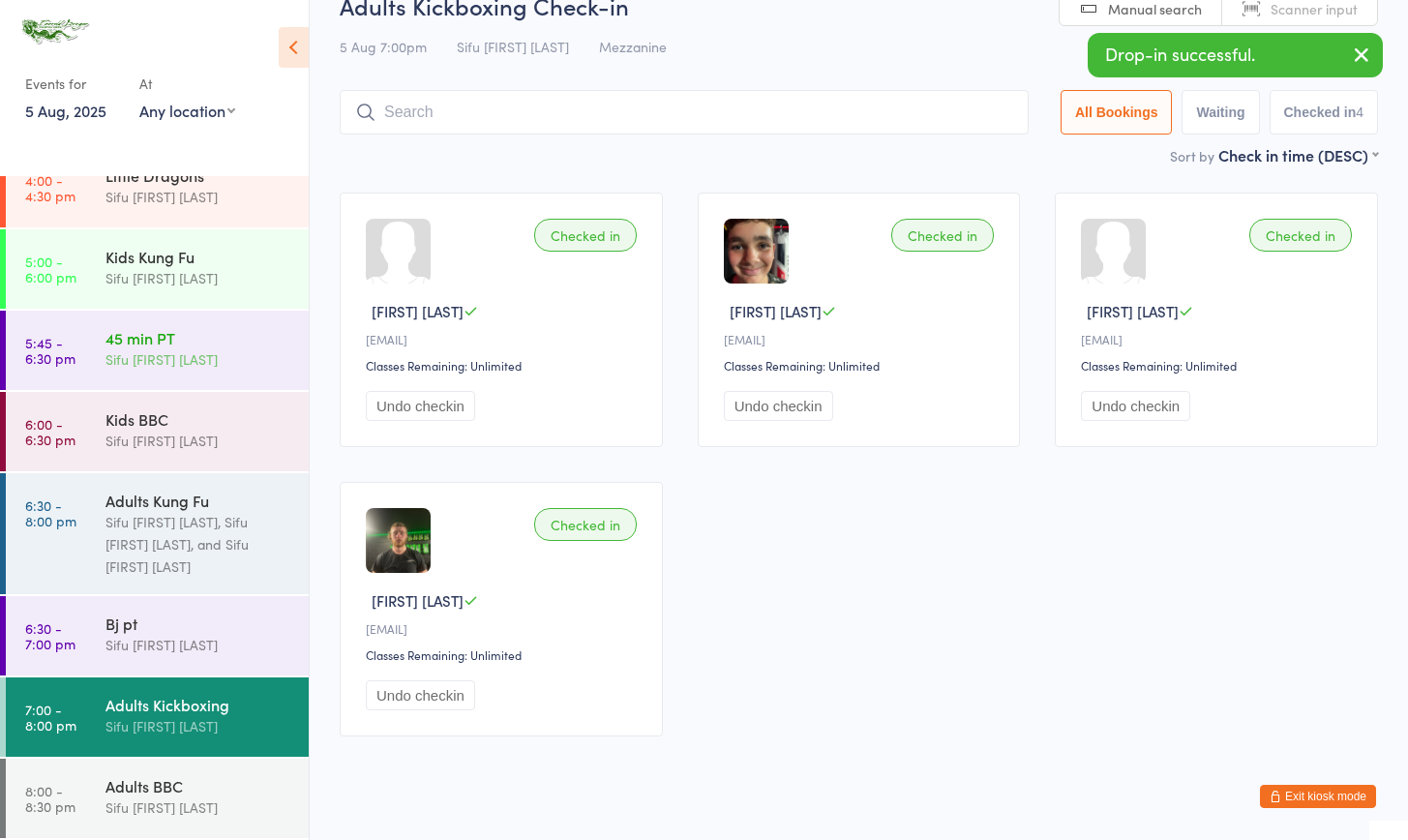 scroll, scrollTop: 83, scrollLeft: 0, axis: vertical 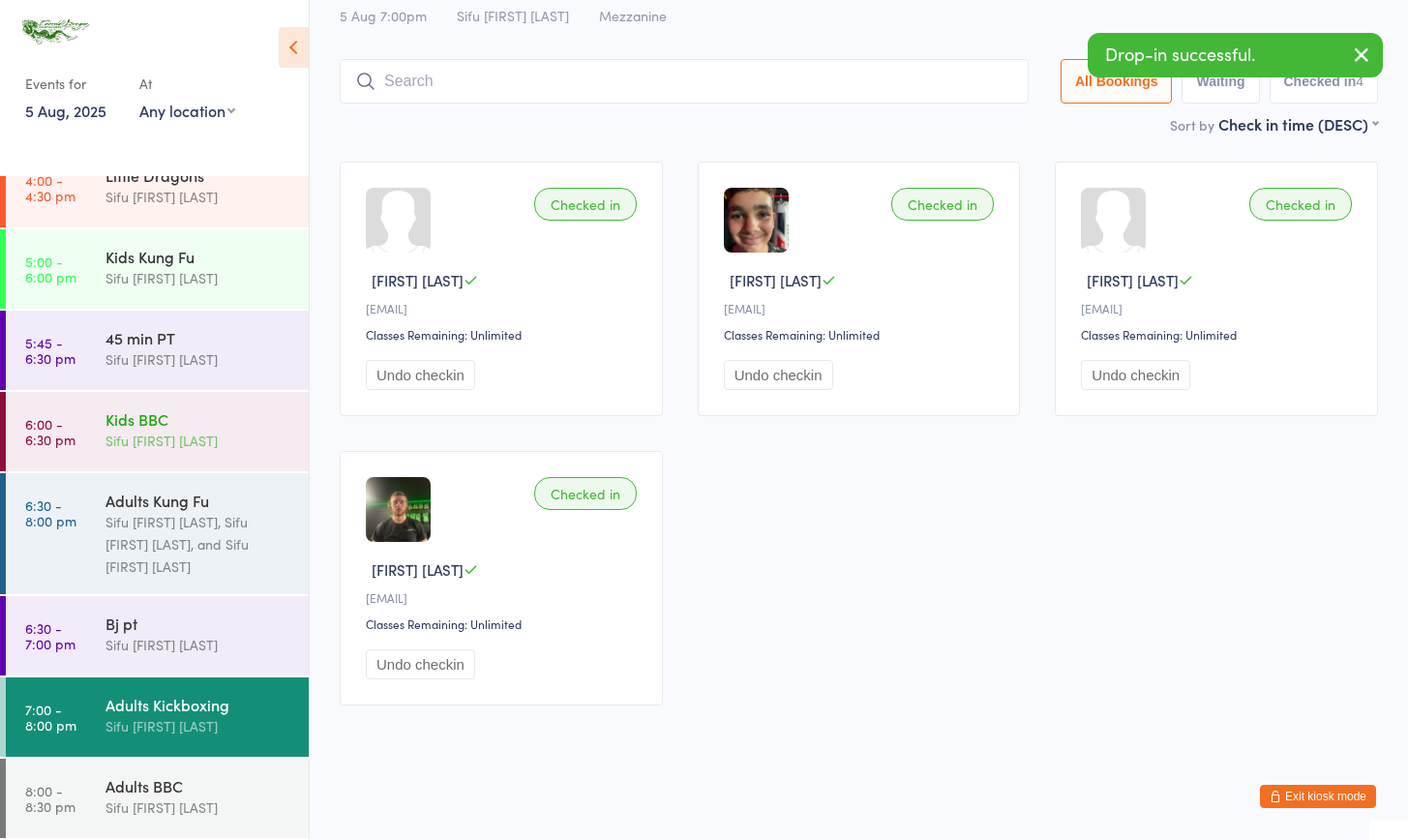 click on "6:00 - 6:30 pm Kids BBC Sifu Riley Greenland" at bounding box center [157, 432] 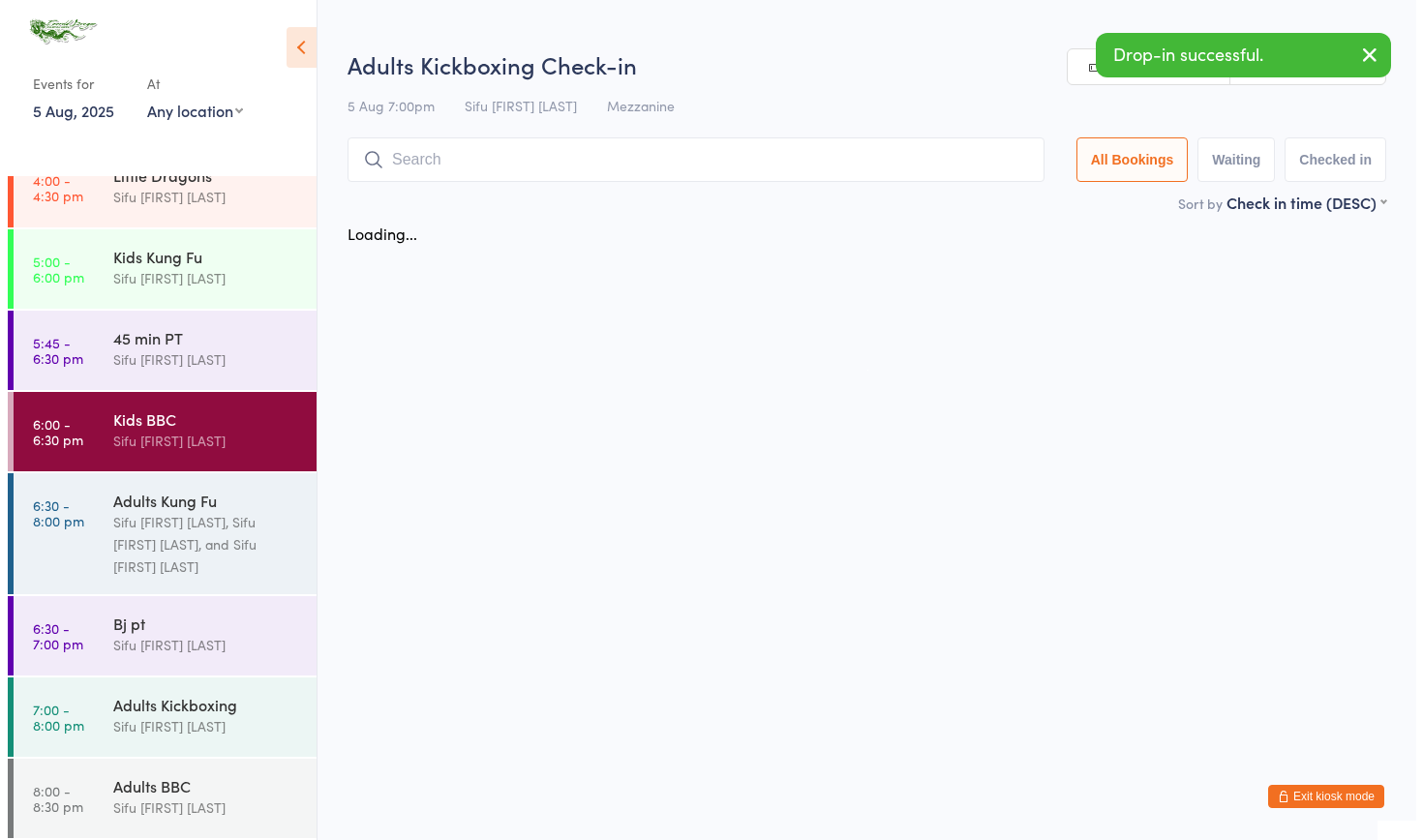 scroll, scrollTop: 0, scrollLeft: 0, axis: both 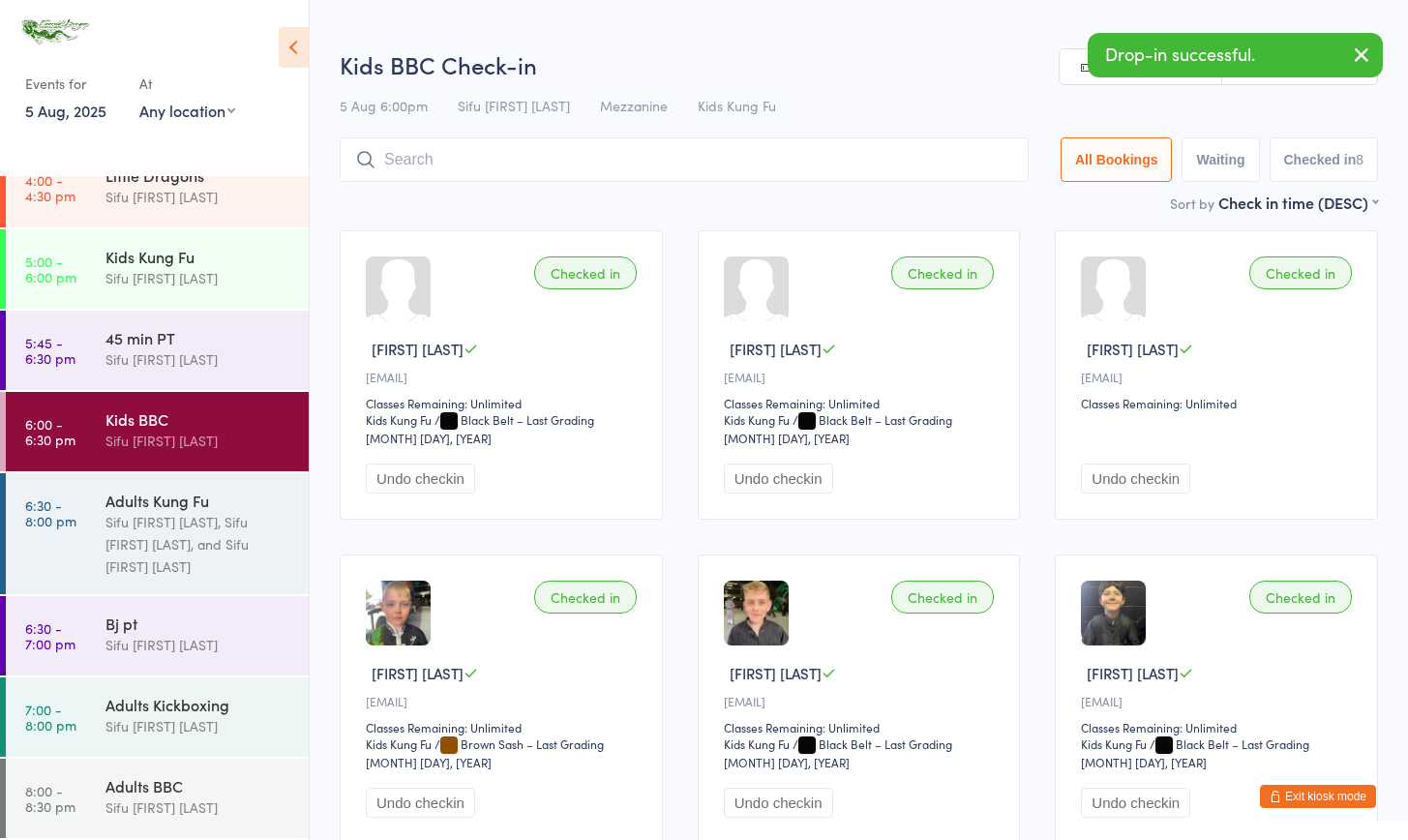 click on "Kids BBC" at bounding box center [198, 419] 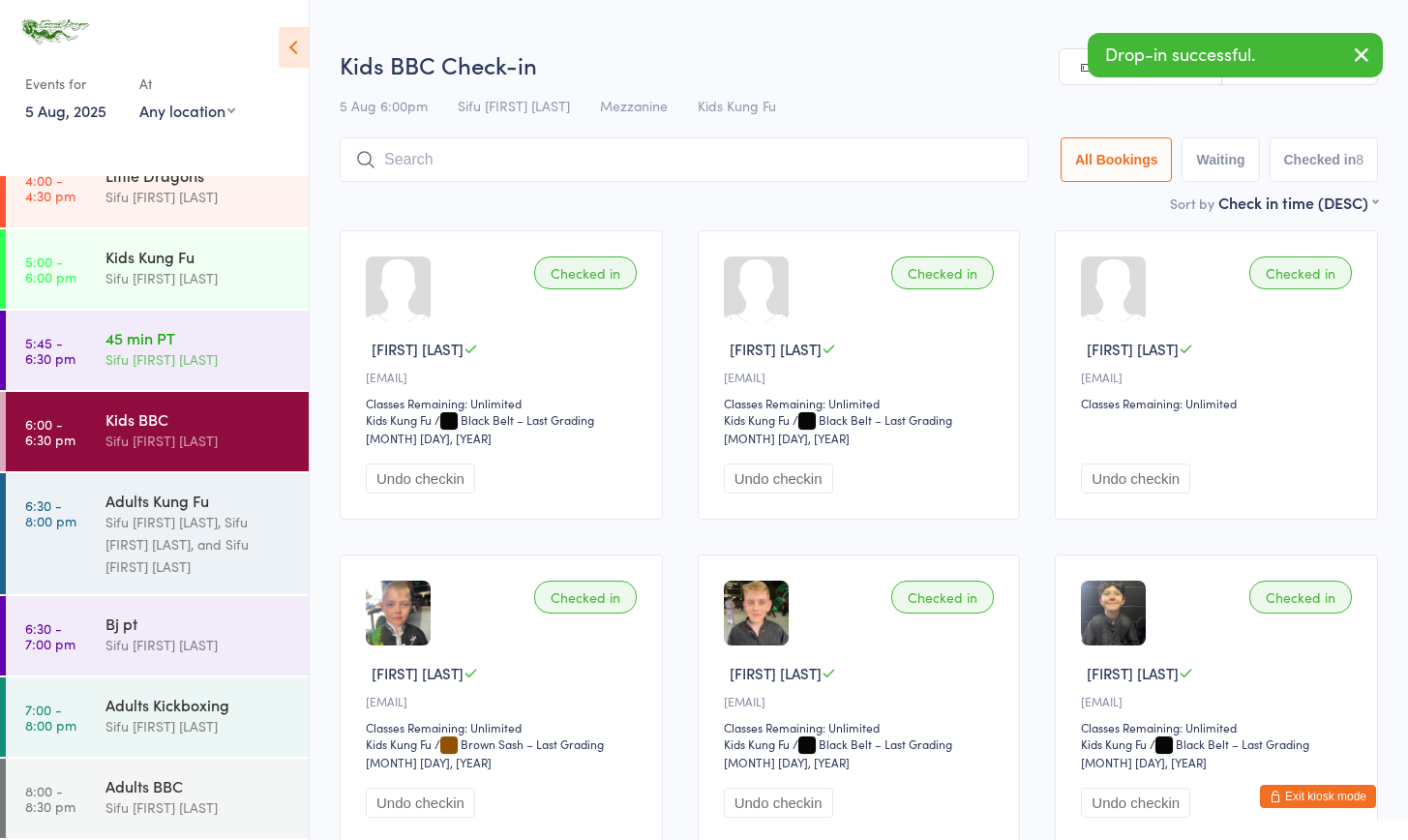 click on "45 min PT" at bounding box center (198, 338) 